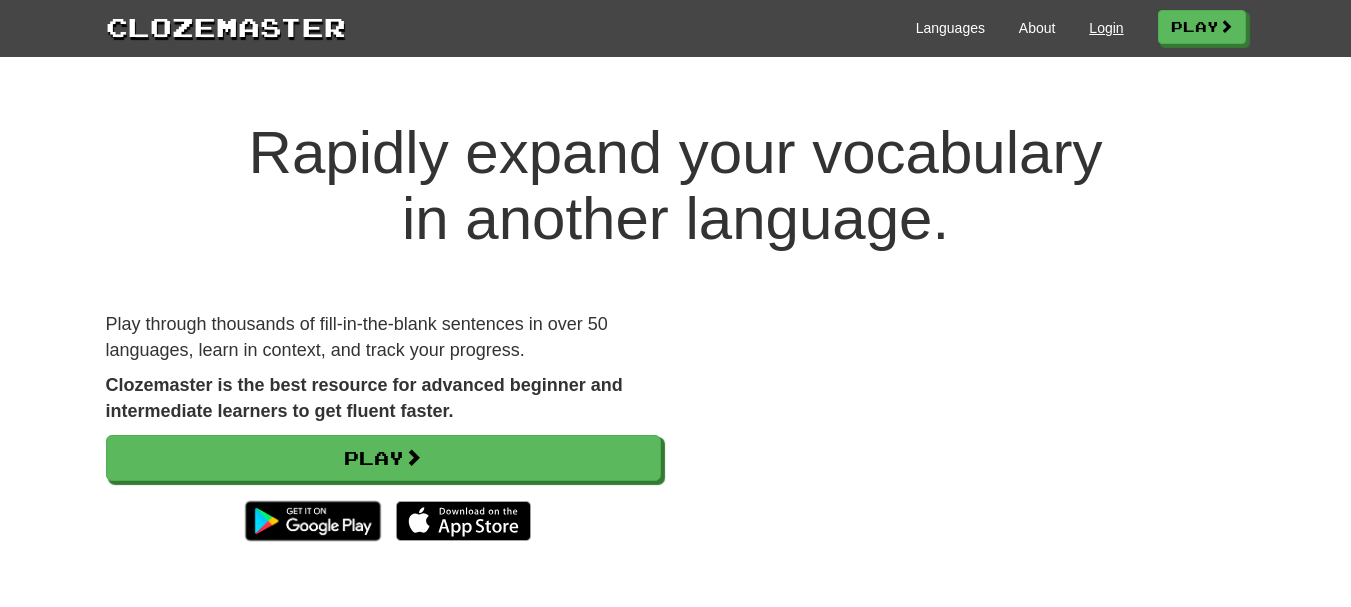 scroll, scrollTop: 0, scrollLeft: 0, axis: both 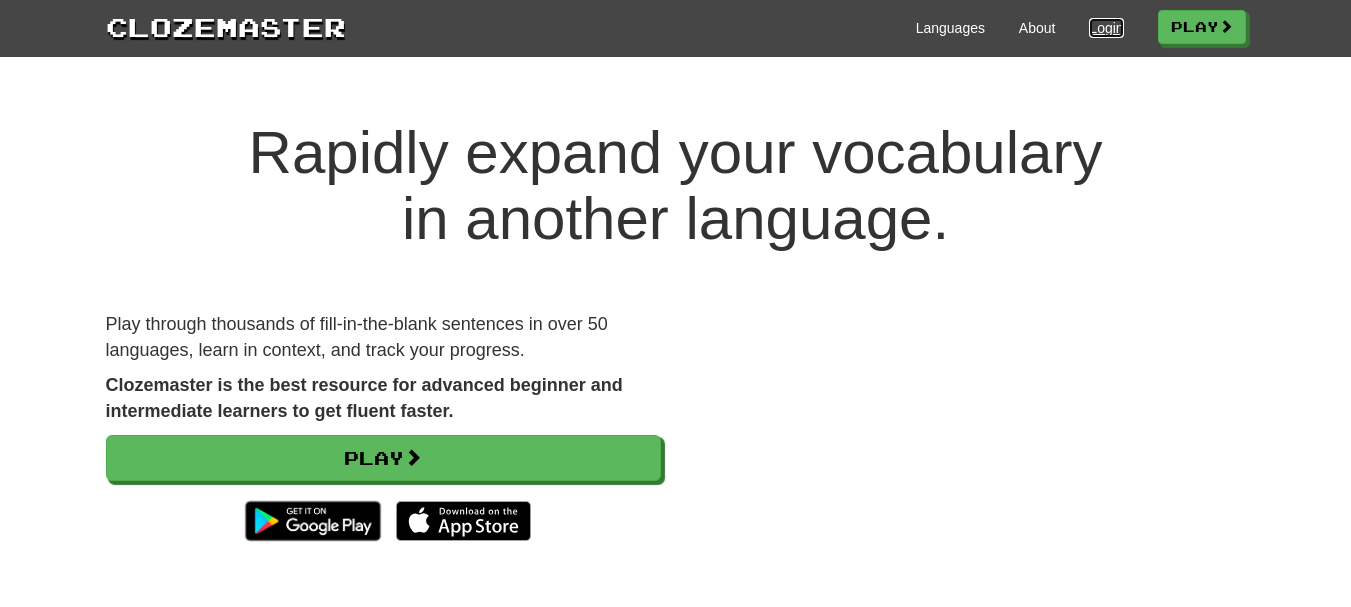 click on "Login" at bounding box center (1106, 28) 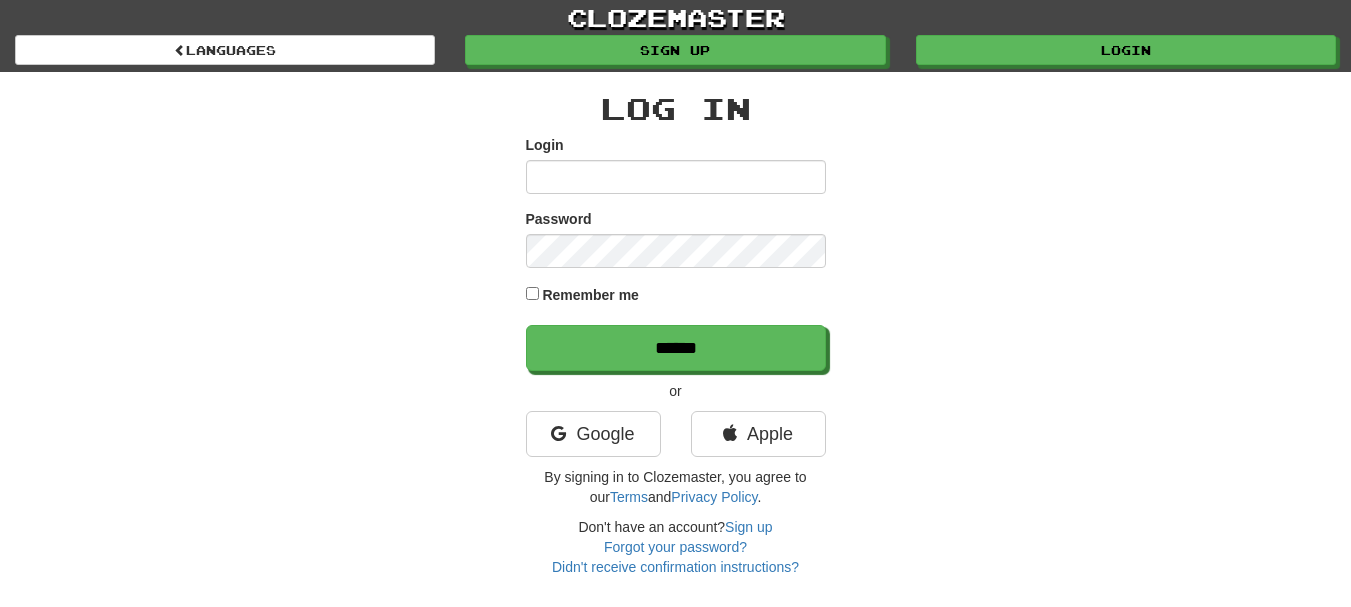scroll, scrollTop: 0, scrollLeft: 0, axis: both 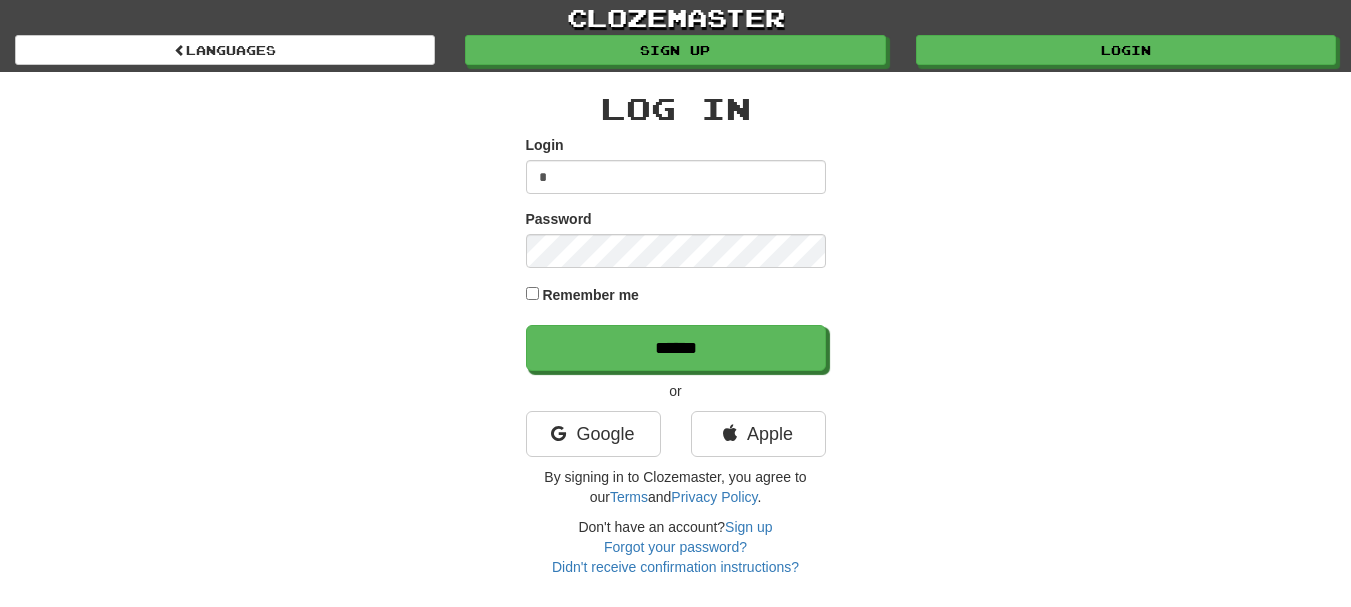 type on "**********" 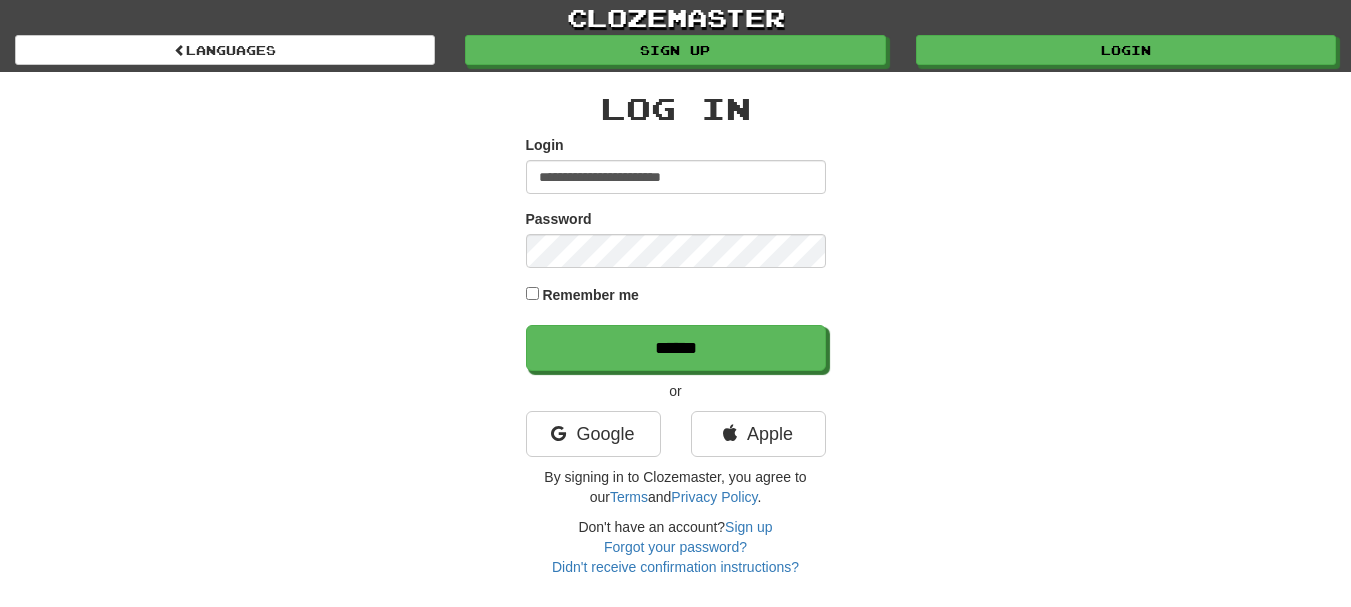 click on "**********" at bounding box center [676, 177] 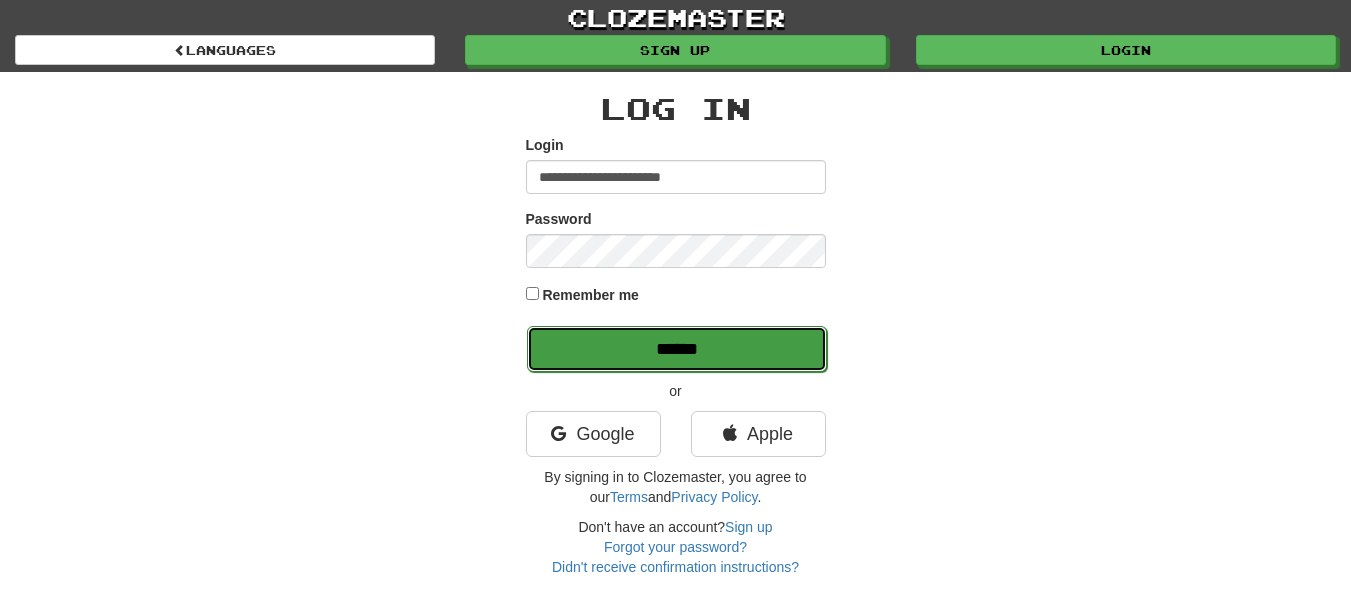 click on "******" at bounding box center [677, 349] 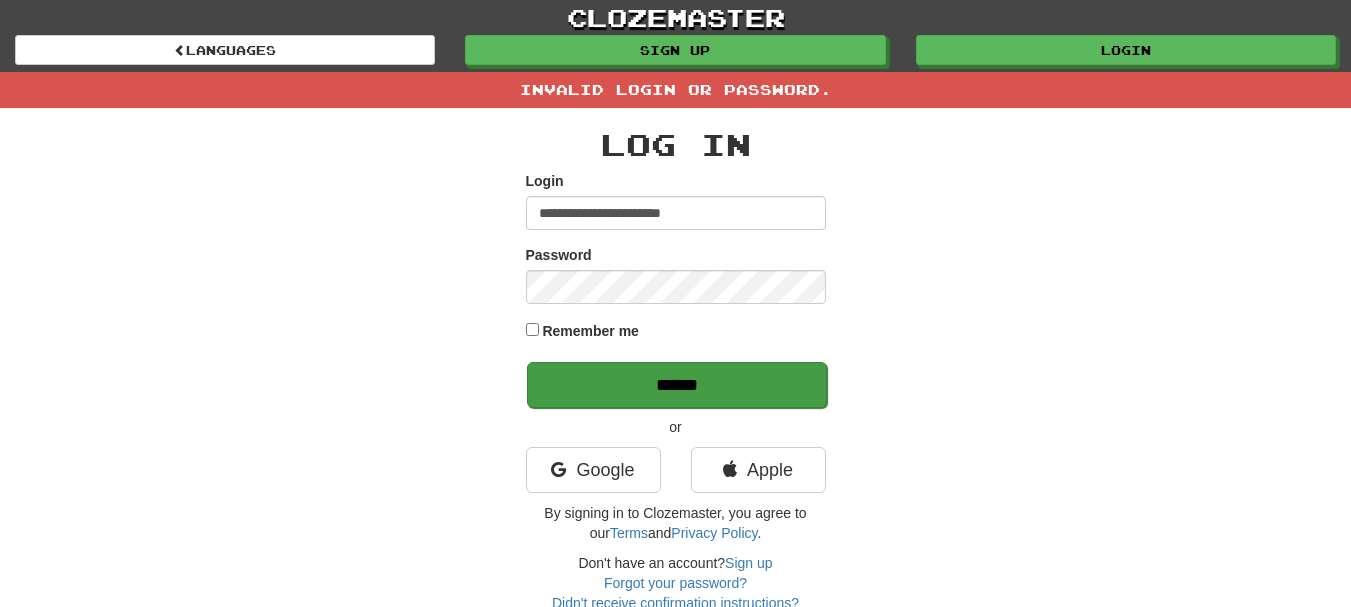 scroll, scrollTop: 0, scrollLeft: 0, axis: both 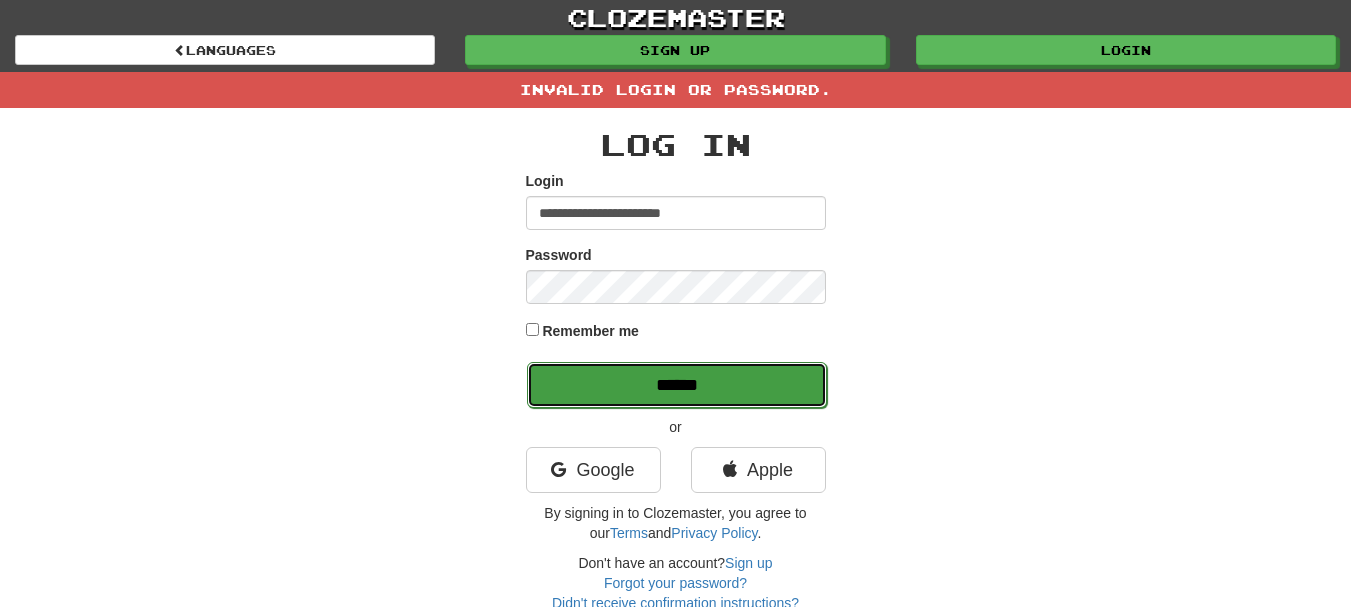click on "******" at bounding box center [677, 385] 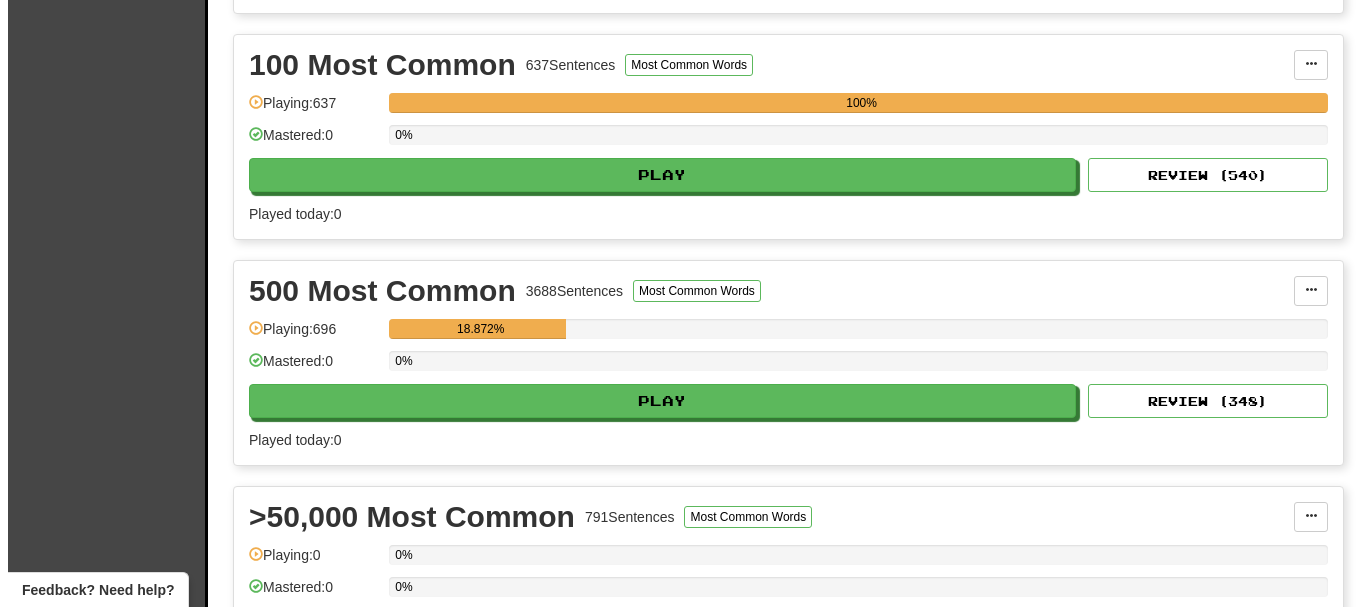 scroll, scrollTop: 1100, scrollLeft: 0, axis: vertical 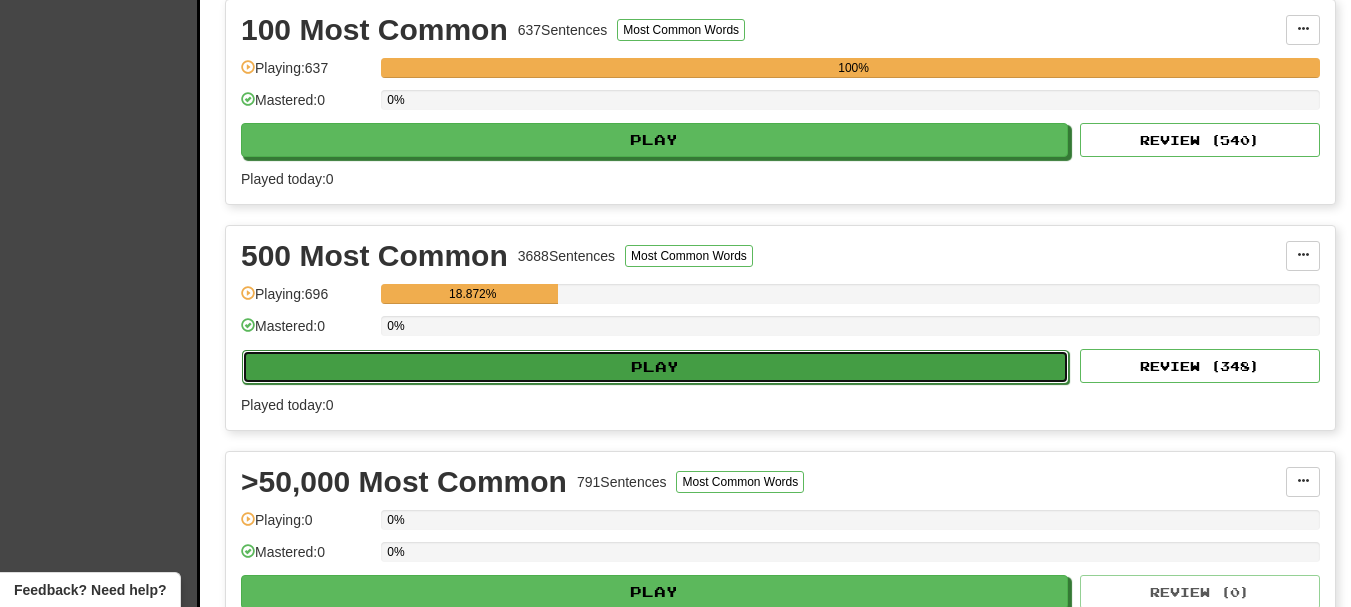 click on "Play" at bounding box center (655, 367) 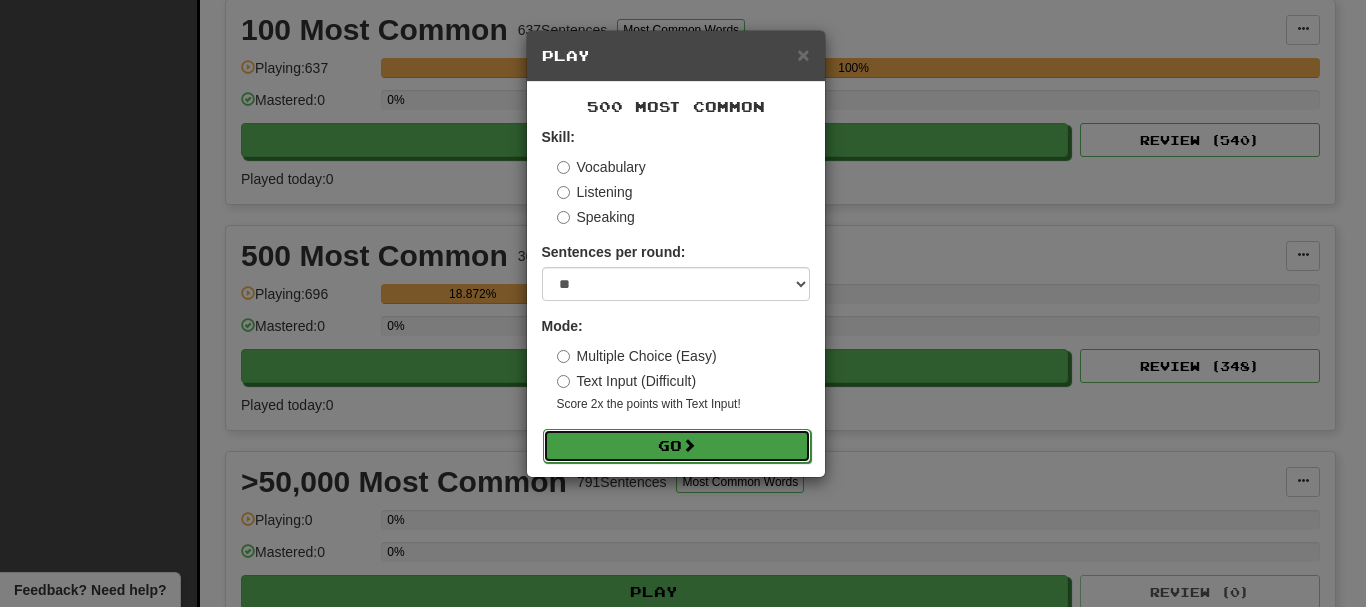 click on "Go" at bounding box center [677, 446] 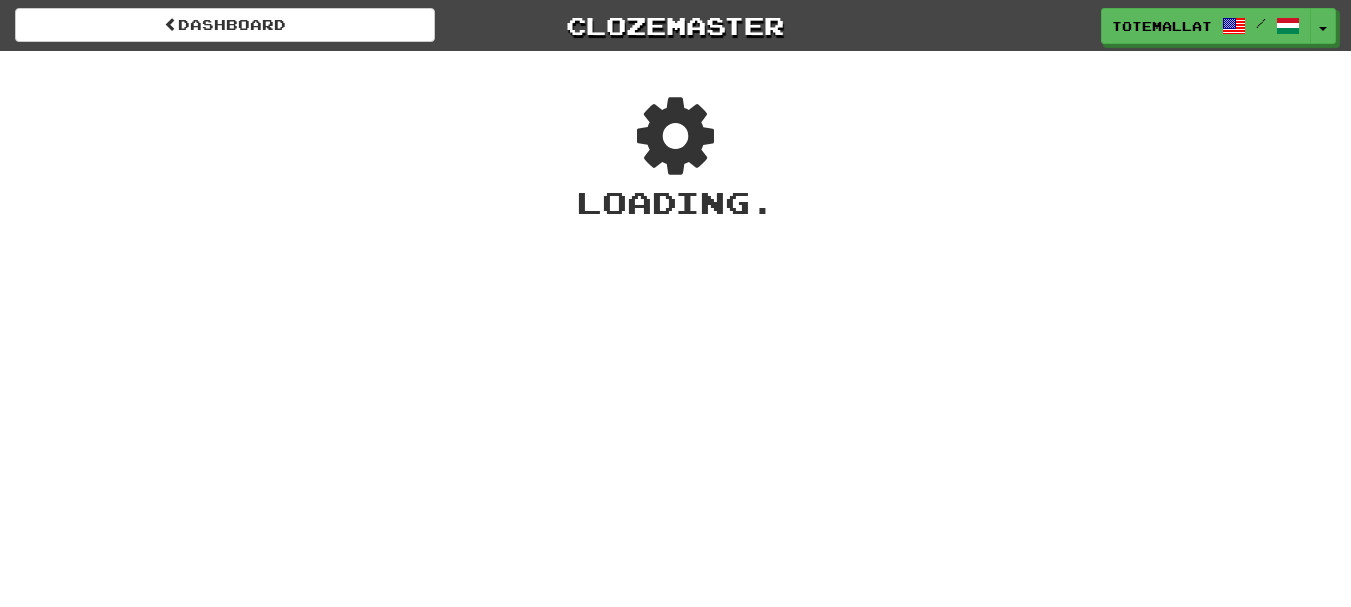 scroll, scrollTop: 0, scrollLeft: 0, axis: both 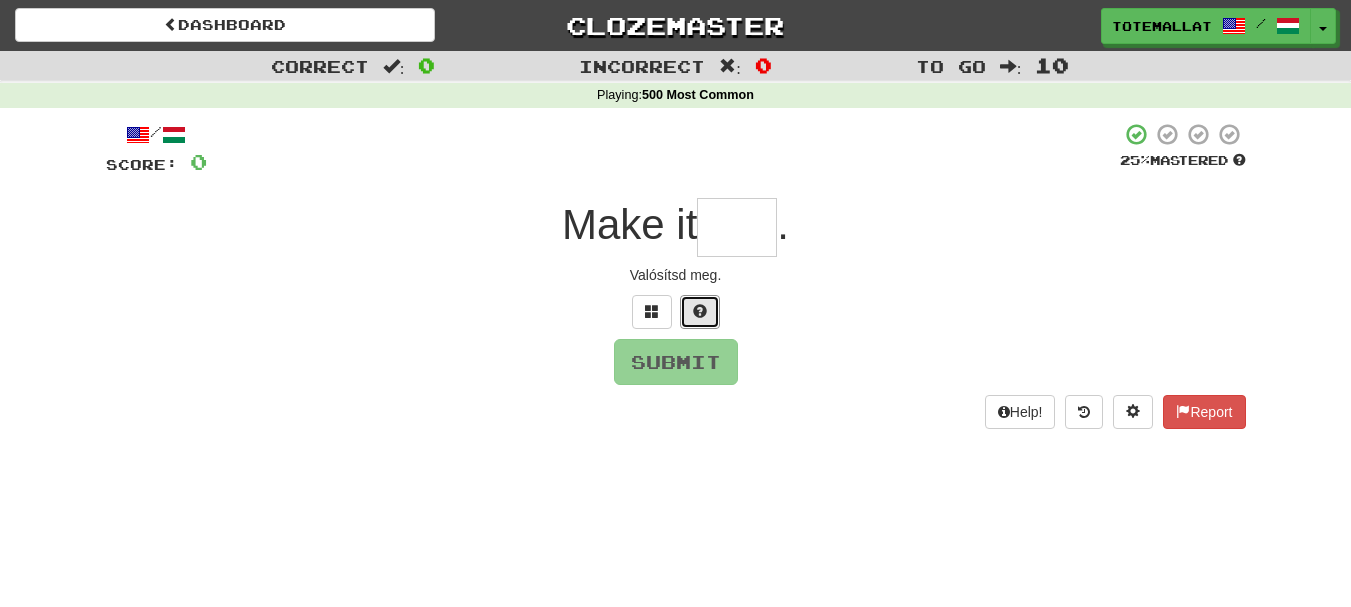 drag, startPoint x: 707, startPoint y: 311, endPoint x: 811, endPoint y: 359, distance: 114.54257 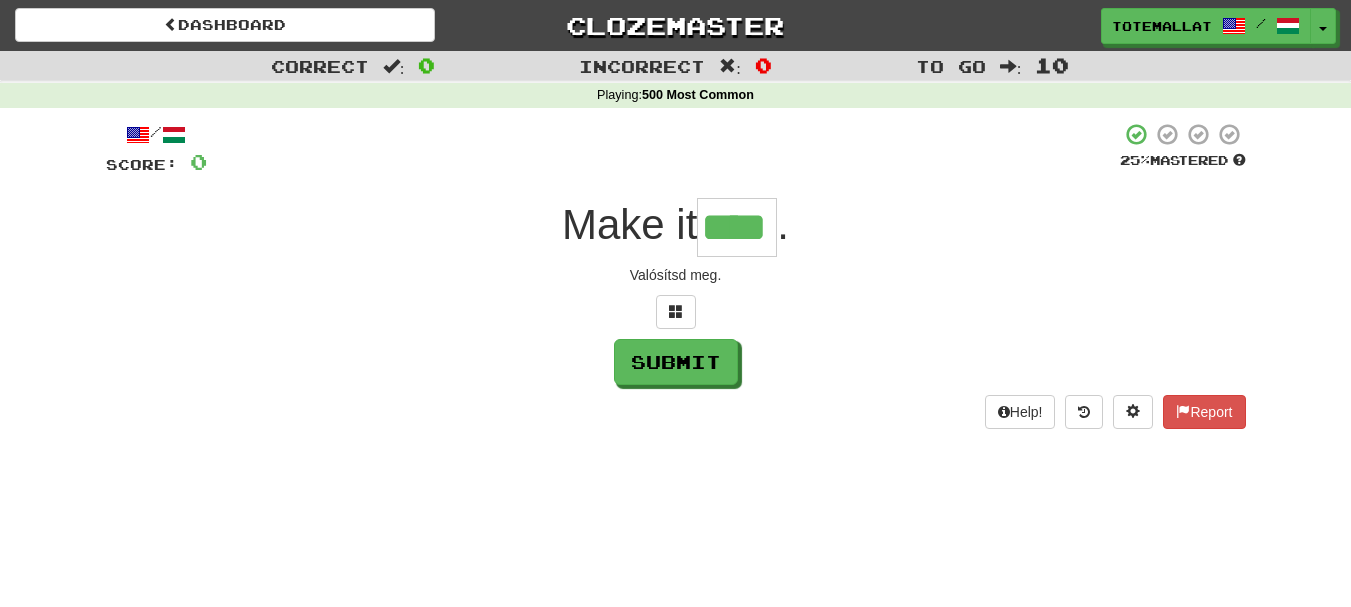 type on "****" 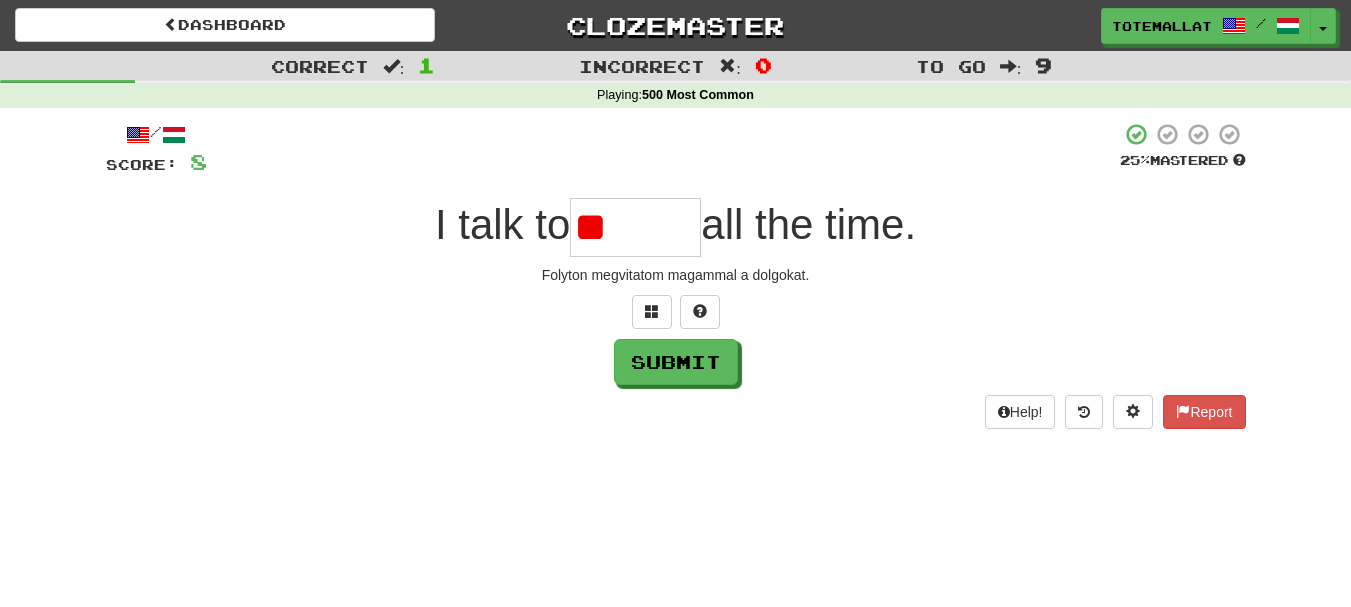 type on "*" 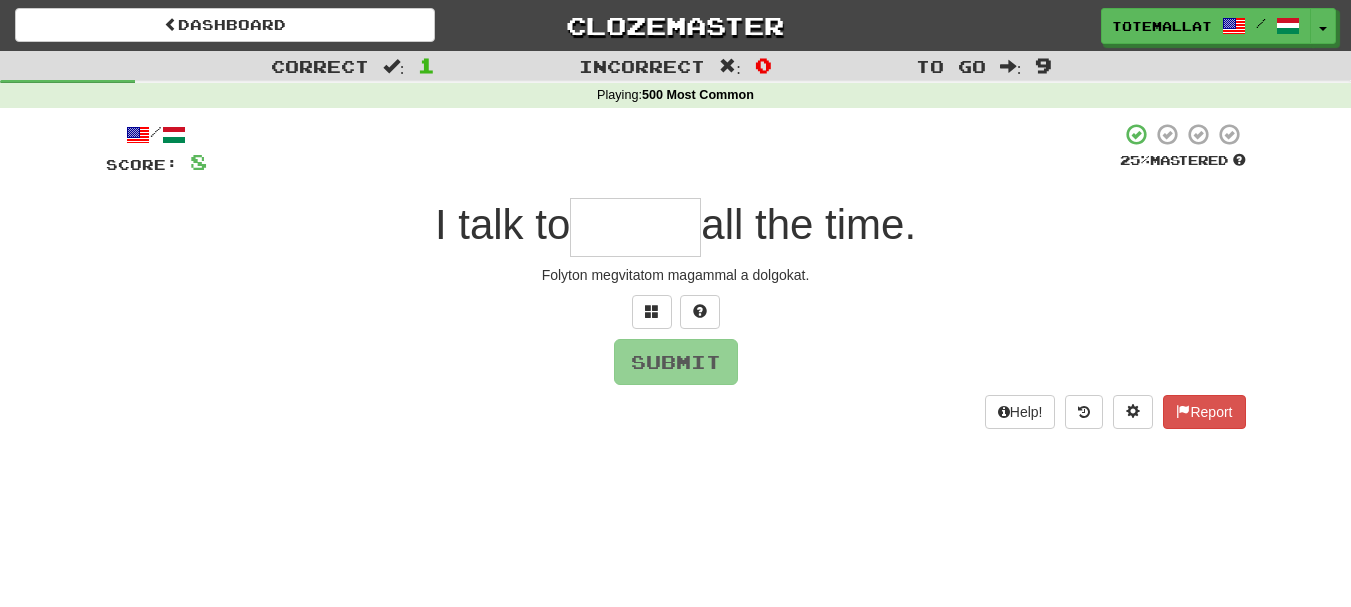 type on "*" 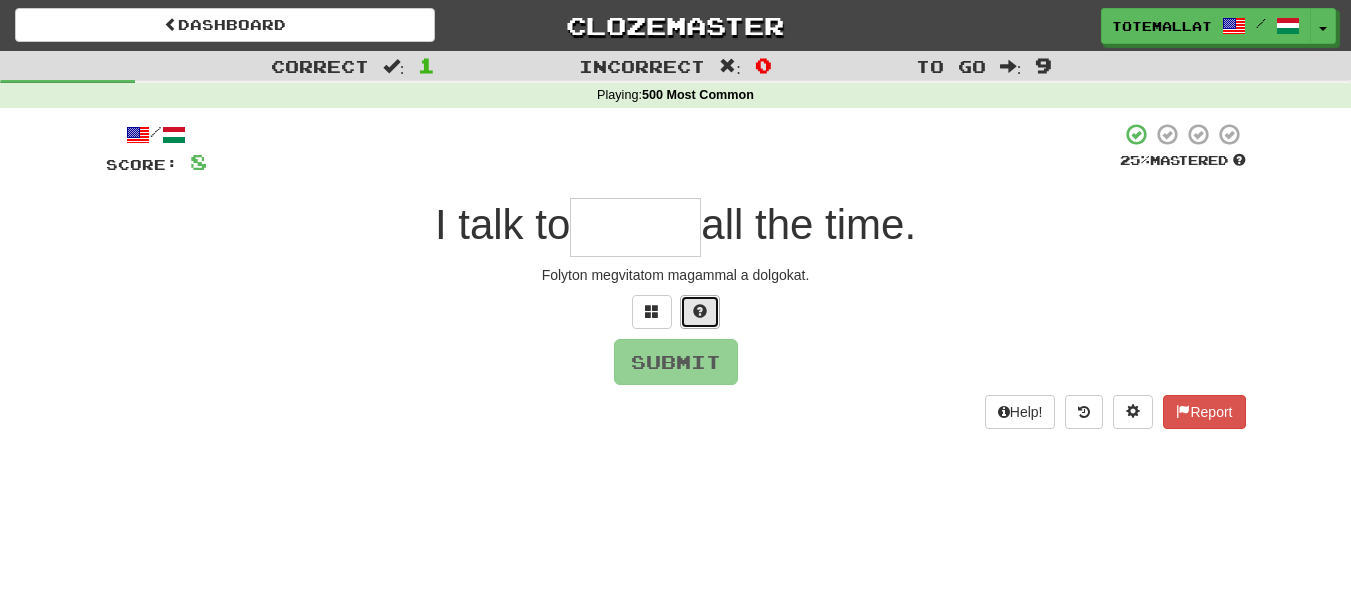 click at bounding box center [700, 311] 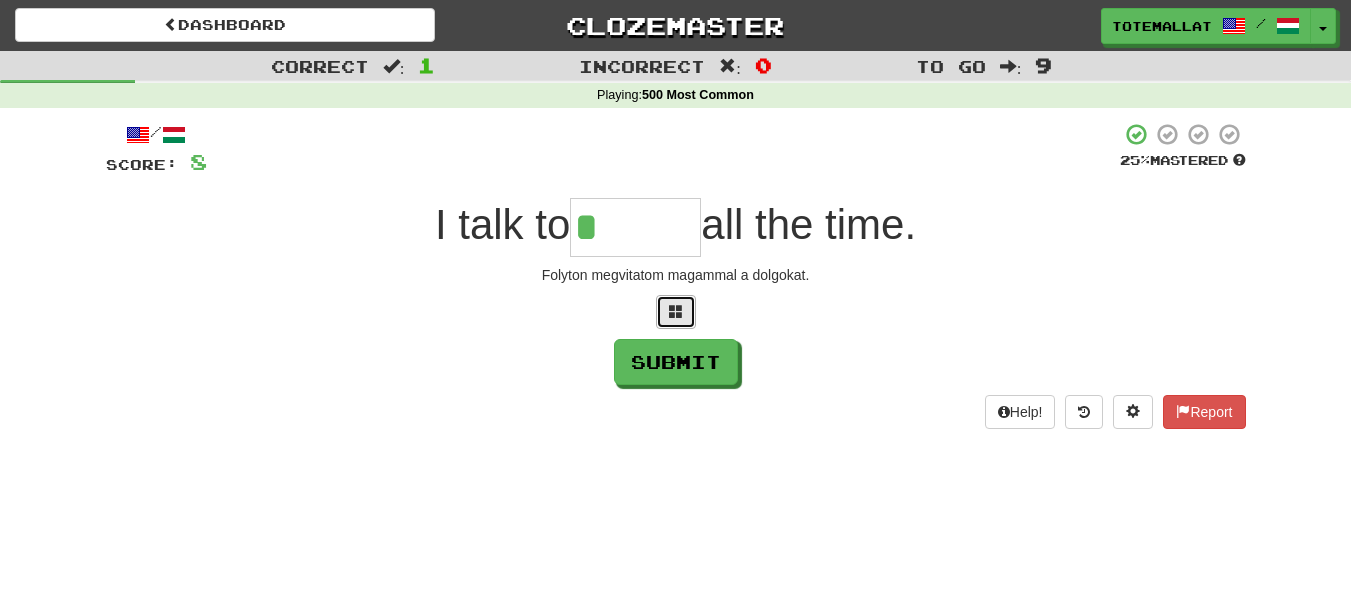 click at bounding box center [676, 311] 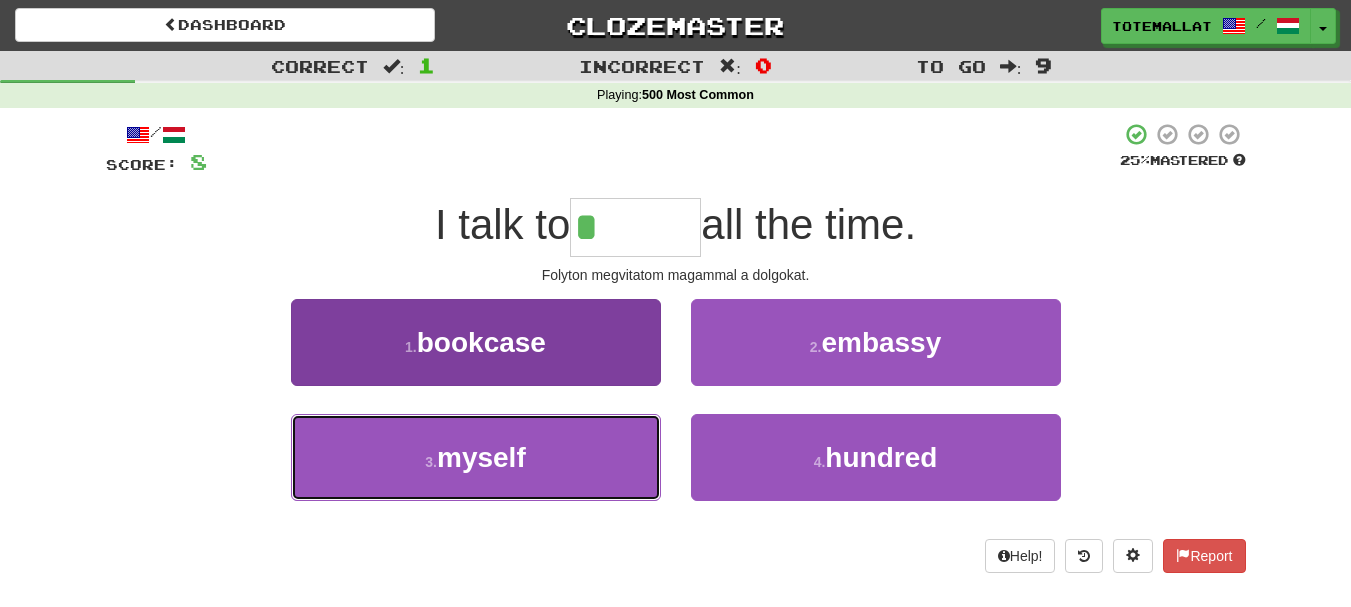 click on "3 .  myself" at bounding box center (476, 457) 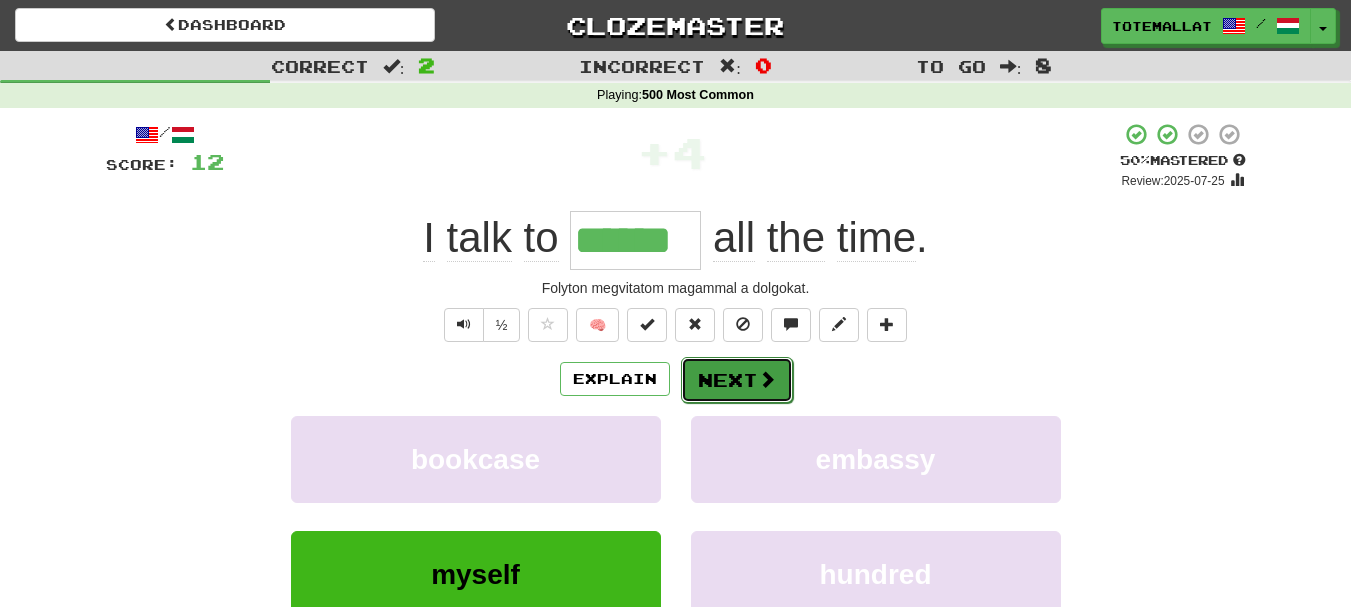 click at bounding box center [767, 379] 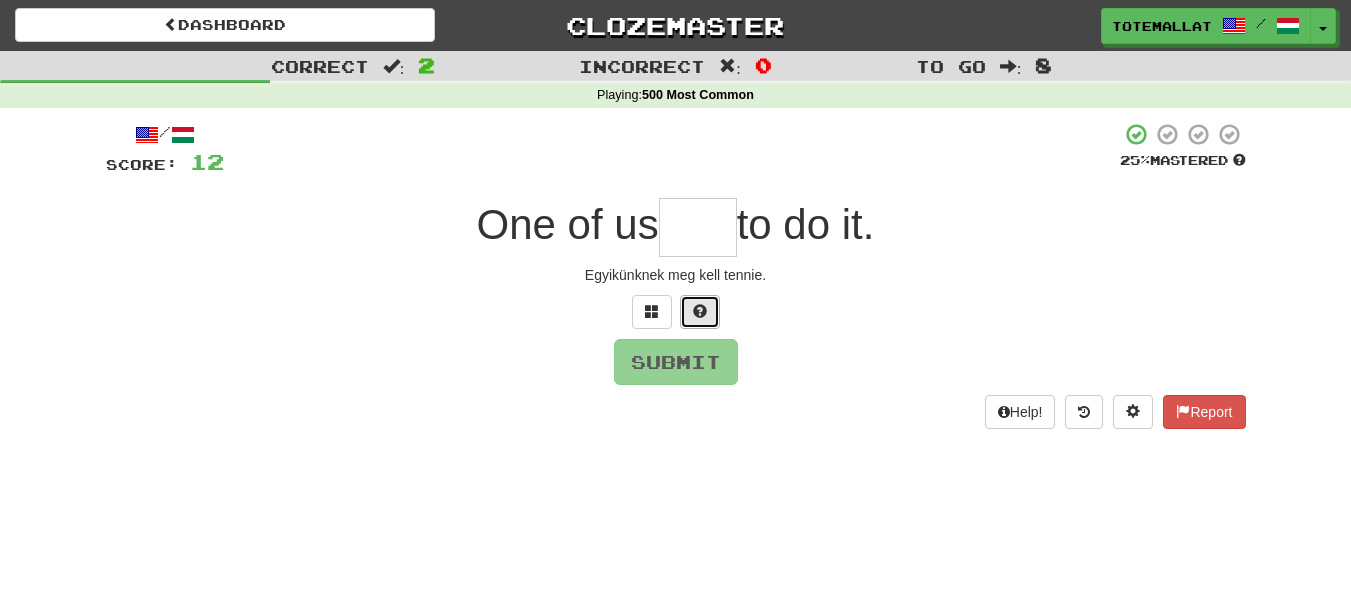 click at bounding box center [700, 311] 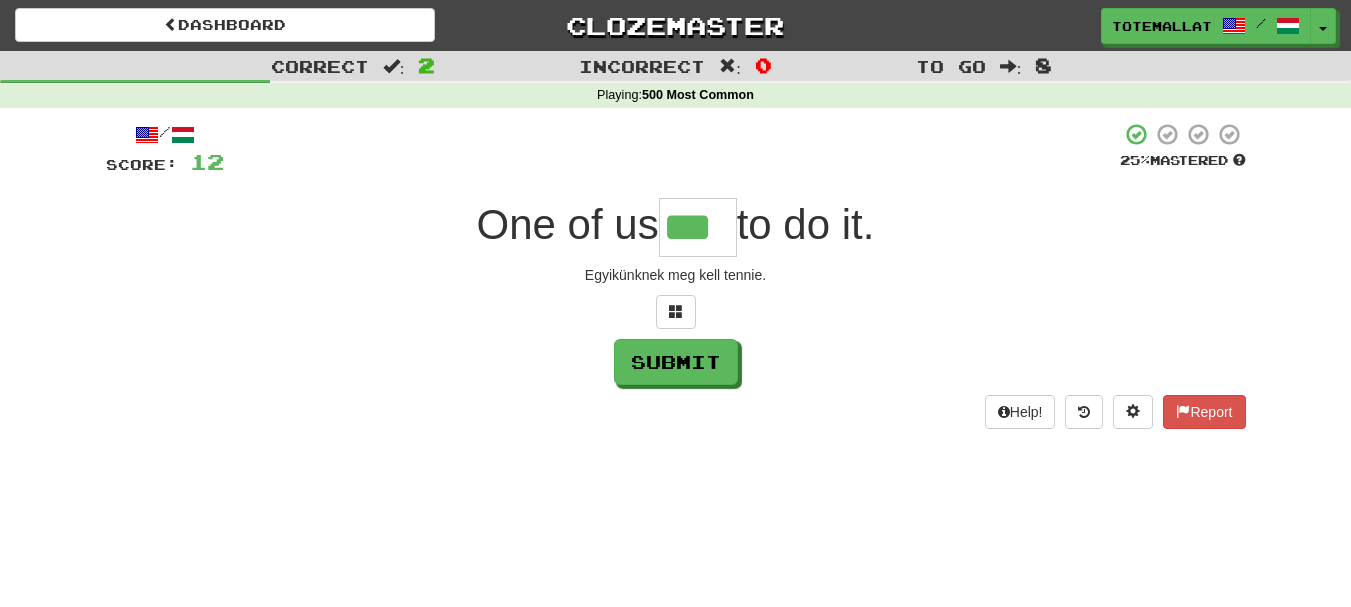 type on "***" 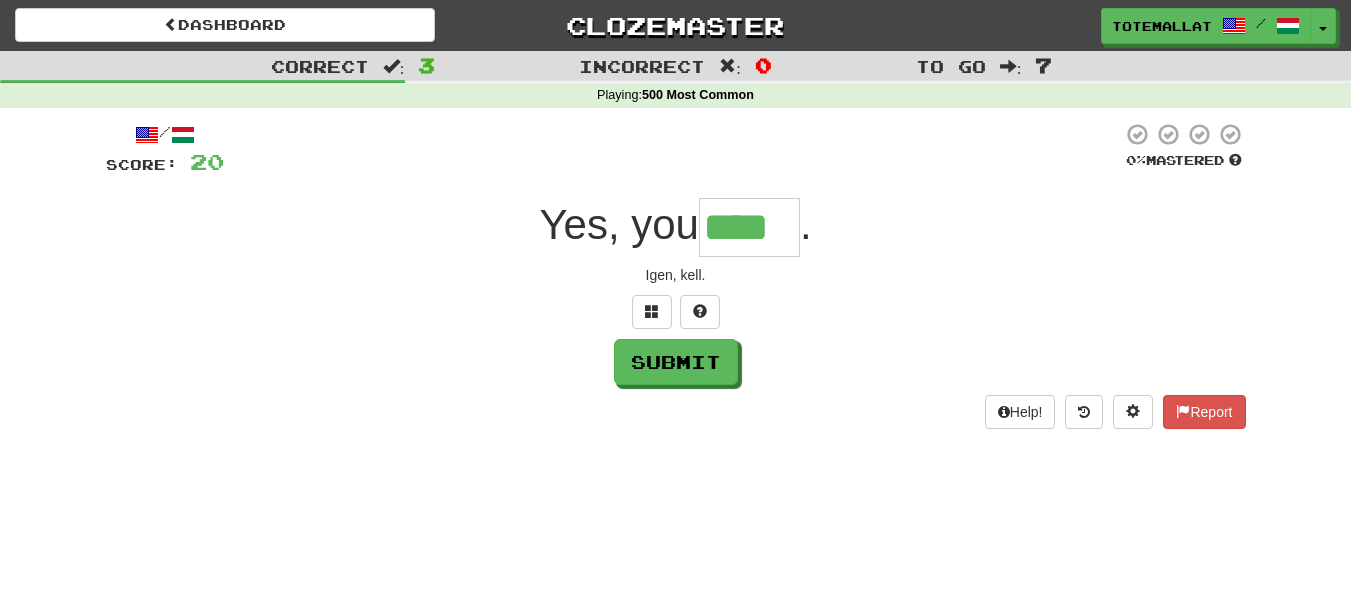 type on "****" 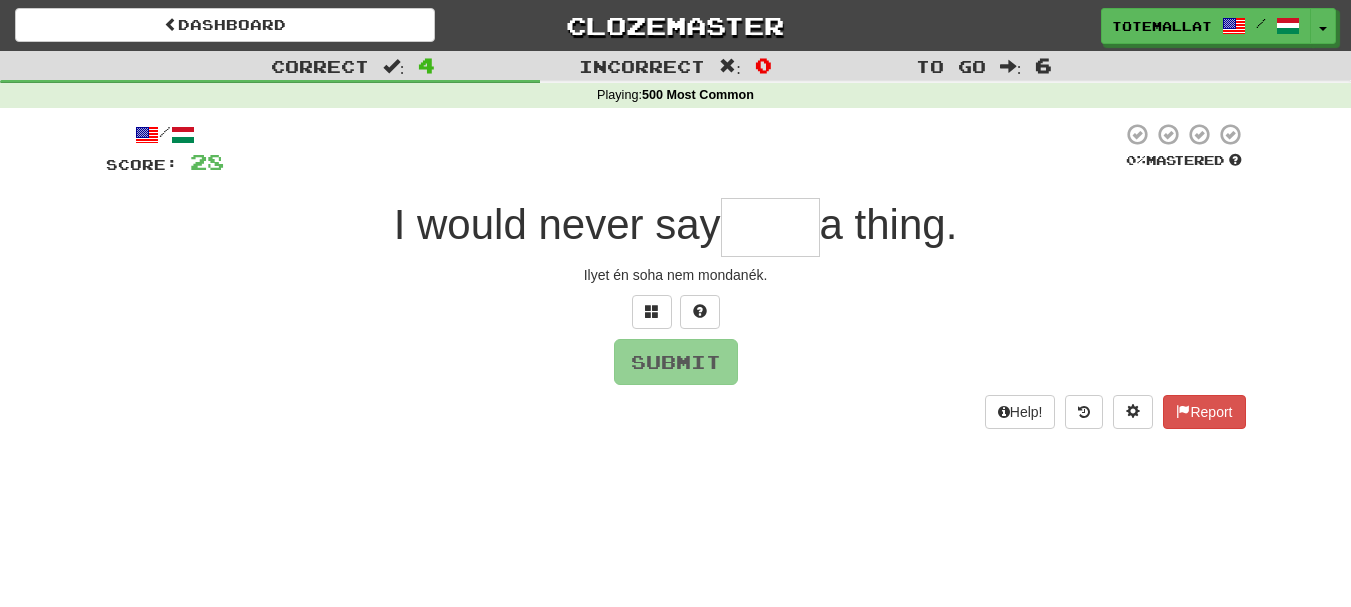 type on "*" 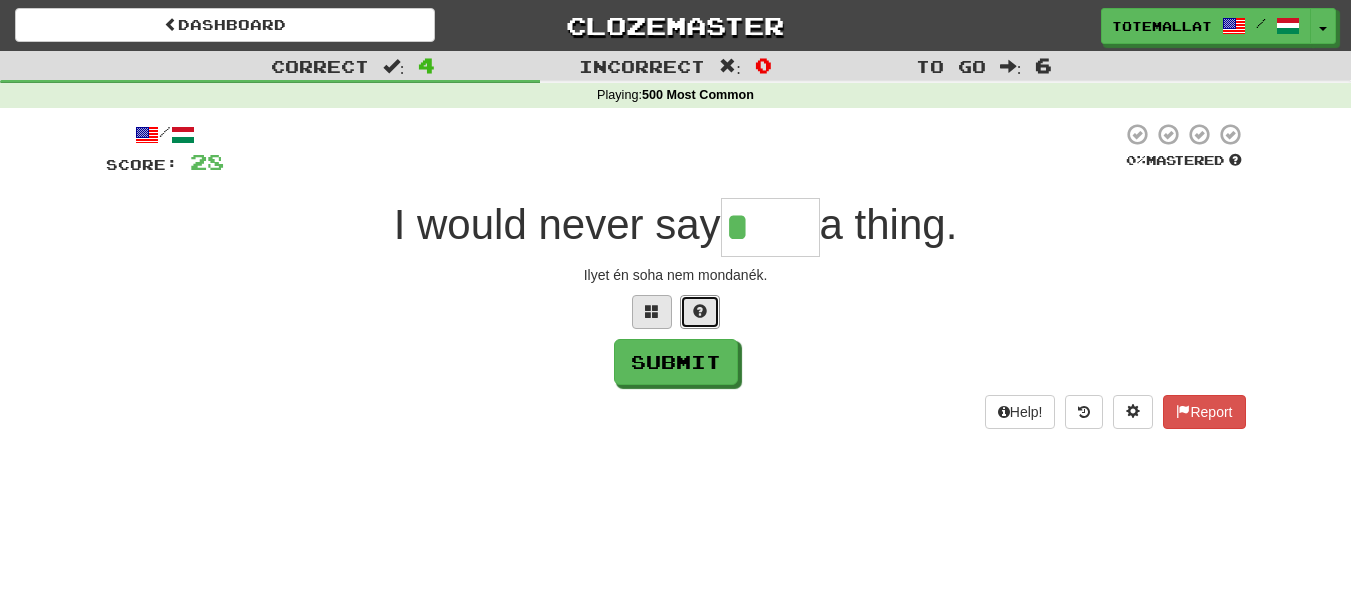 click at bounding box center (700, 312) 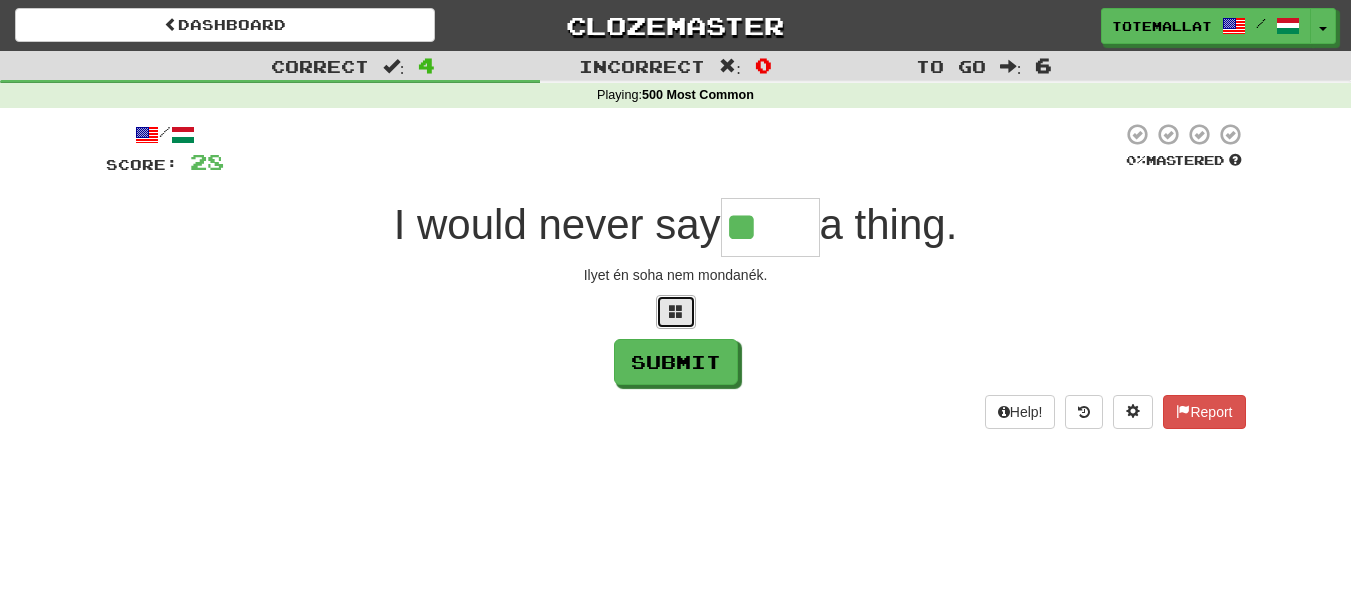 click at bounding box center [676, 312] 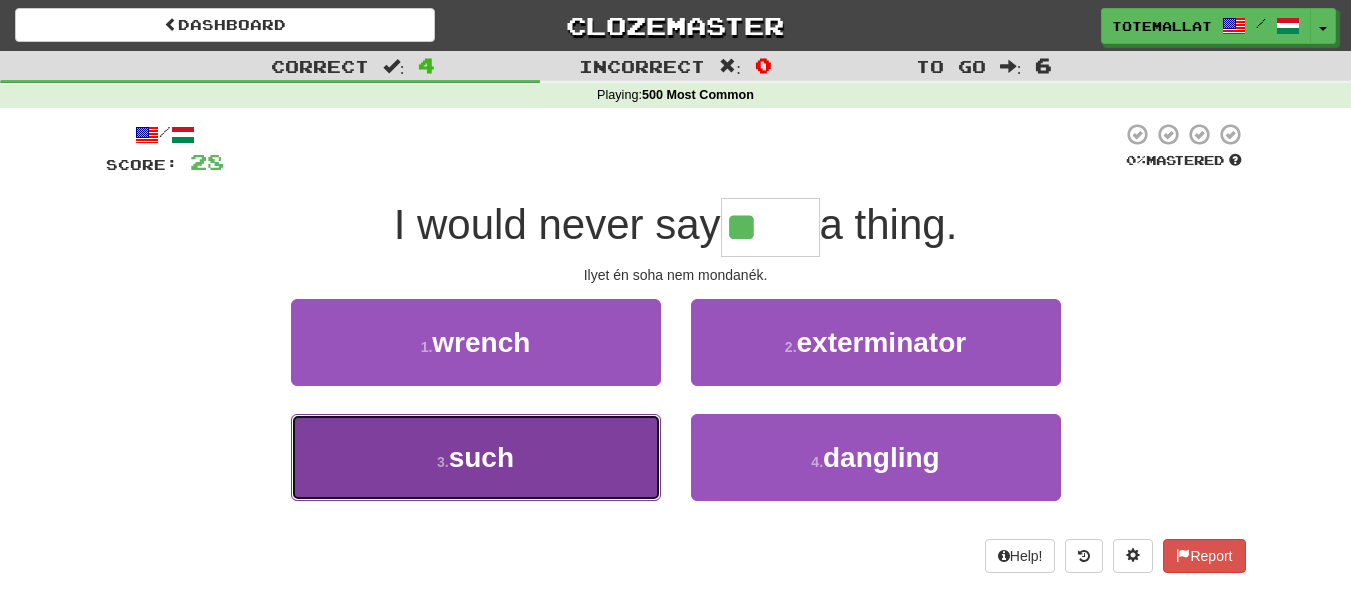 click on "3 .  such" at bounding box center (476, 457) 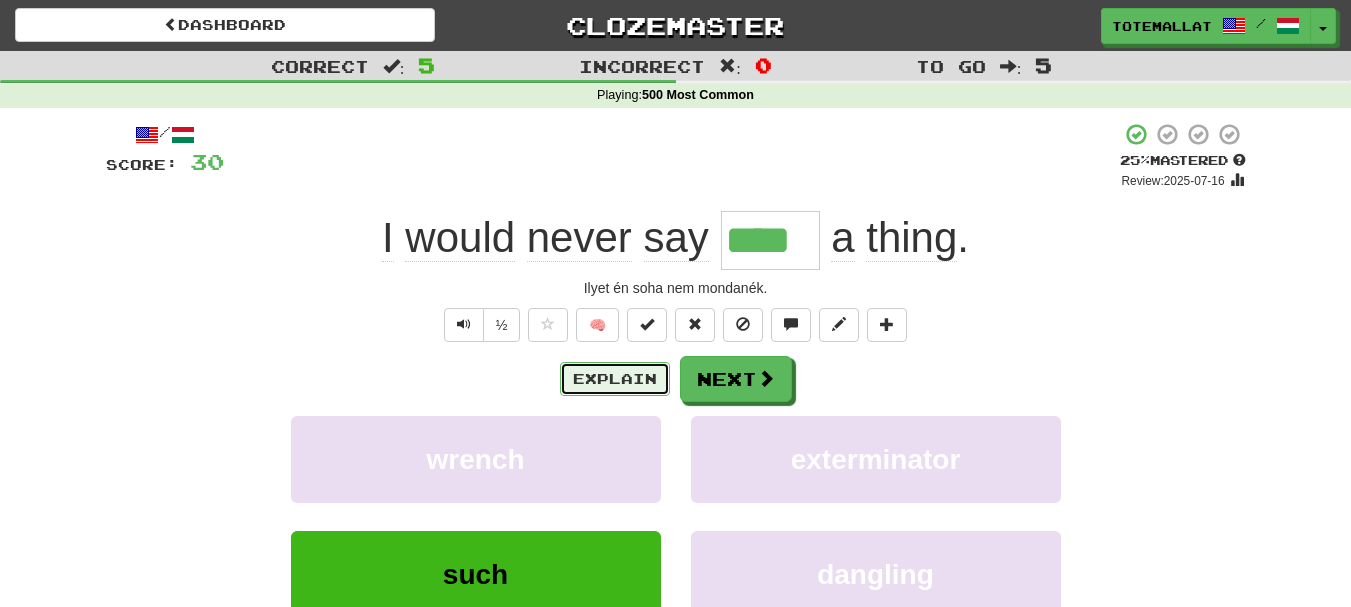 click on "Explain" at bounding box center [615, 379] 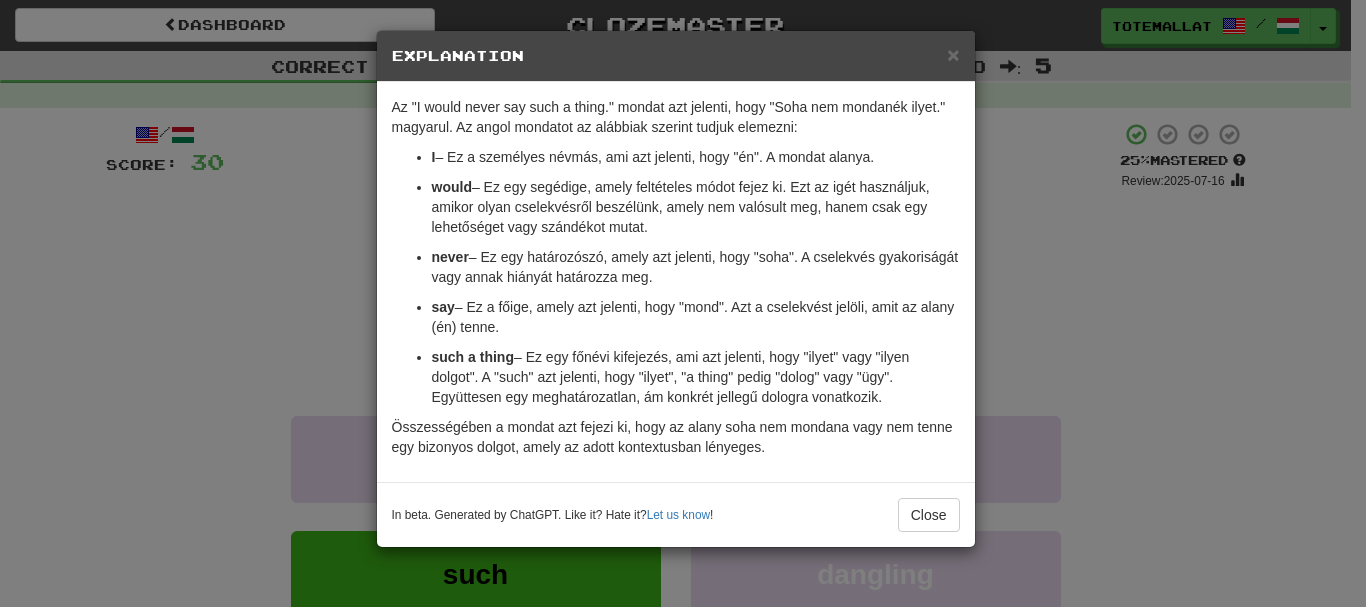 click on "× Explanation Az "I would never say such a thing." mondat azt jelenti, hogy "Soha nem mondanék ilyet." magyarul. Az angol mondatot az alábbiak szerint tudjuk elemezni:
I  – Ez a személyes névmás, ami azt jelenti, hogy "én". A mondat alanya.
would  – Ez egy segédige, amely feltételes módot fejez ki. Ezt az igét használjuk, amikor olyan cselekvésről beszélünk, amely nem valósult meg, hanem csak egy lehetőséget vagy szándékot mutat.
never  – Ez egy határozószó, amely azt jelenti, hogy "soha". A cselekvés gyakoriságát vagy annak hiányát határozza meg.
say  – Ez a főige, amely azt jelenti, hogy "mond". Azt a cselekvést jelöli, amit az alany (én) tenne.
such a thing  – Ez egy főnévi kifejezés, ami azt jelenti, hogy "ilyet" vagy "ilyen dolgot". A "such" azt jelenti, hogy "ilyet", "a thing" pedig "dolog" vagy "ügy". Együttesen egy meghatározatlan, ám konkrét jellegű dologra vonatkozik.
Let us know ! Close" at bounding box center [683, 303] 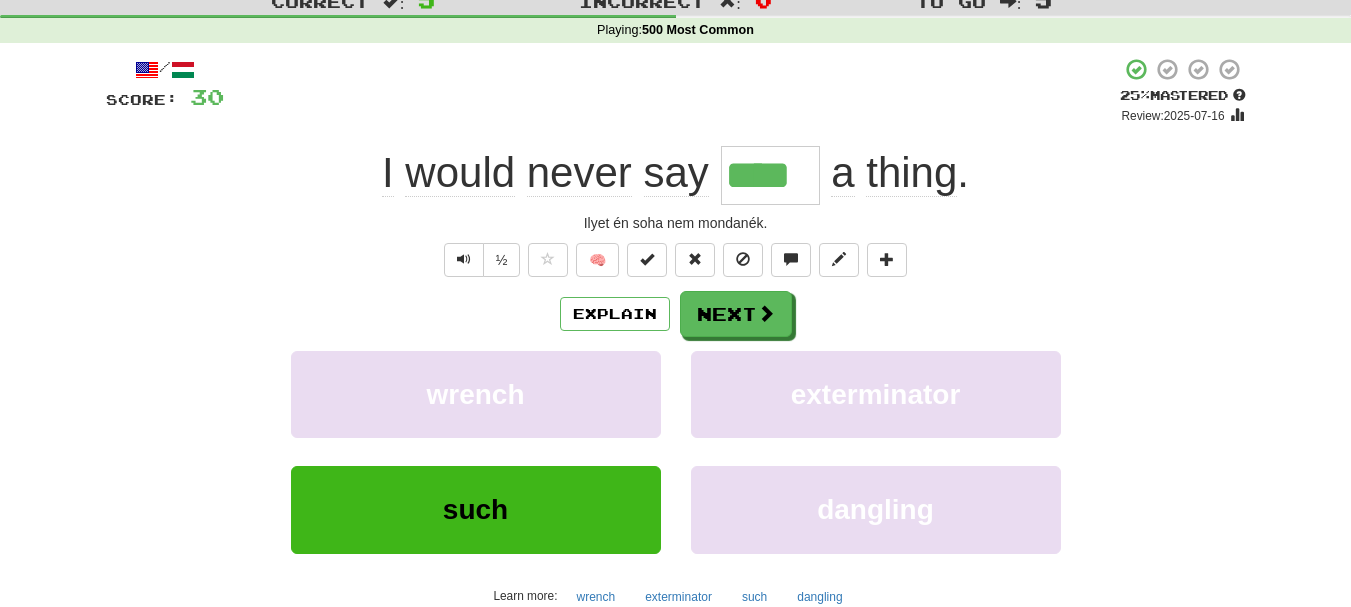 scroll, scrollTop: 100, scrollLeft: 0, axis: vertical 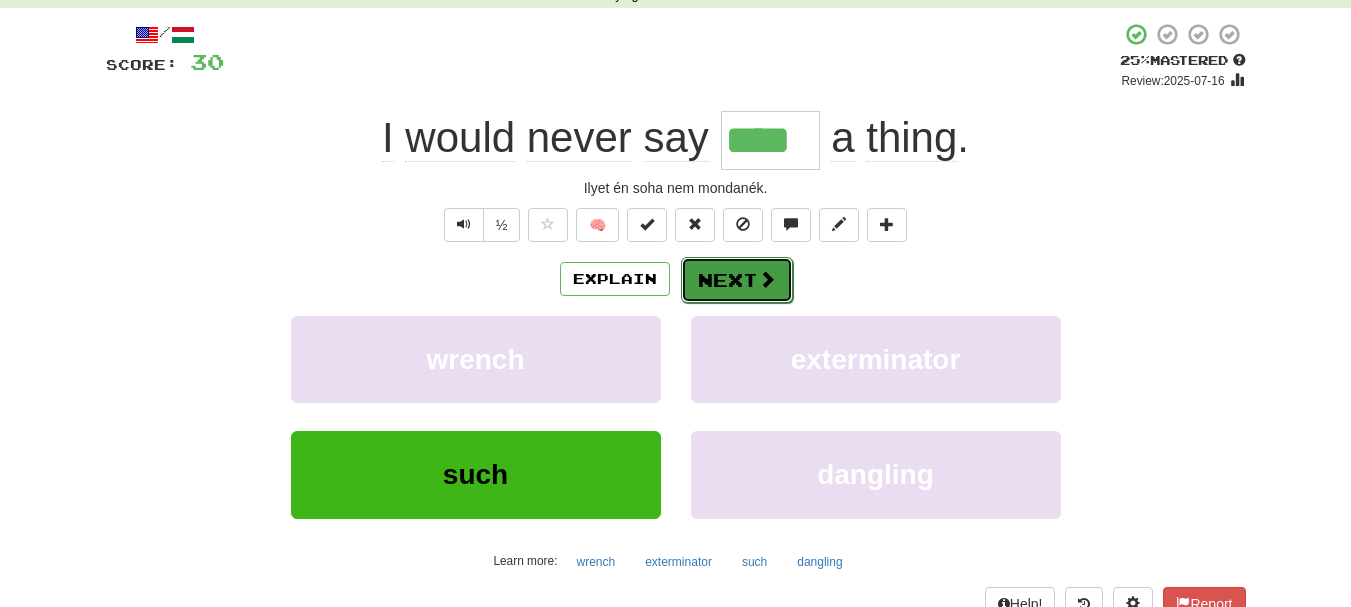 click on "Next" at bounding box center [737, 280] 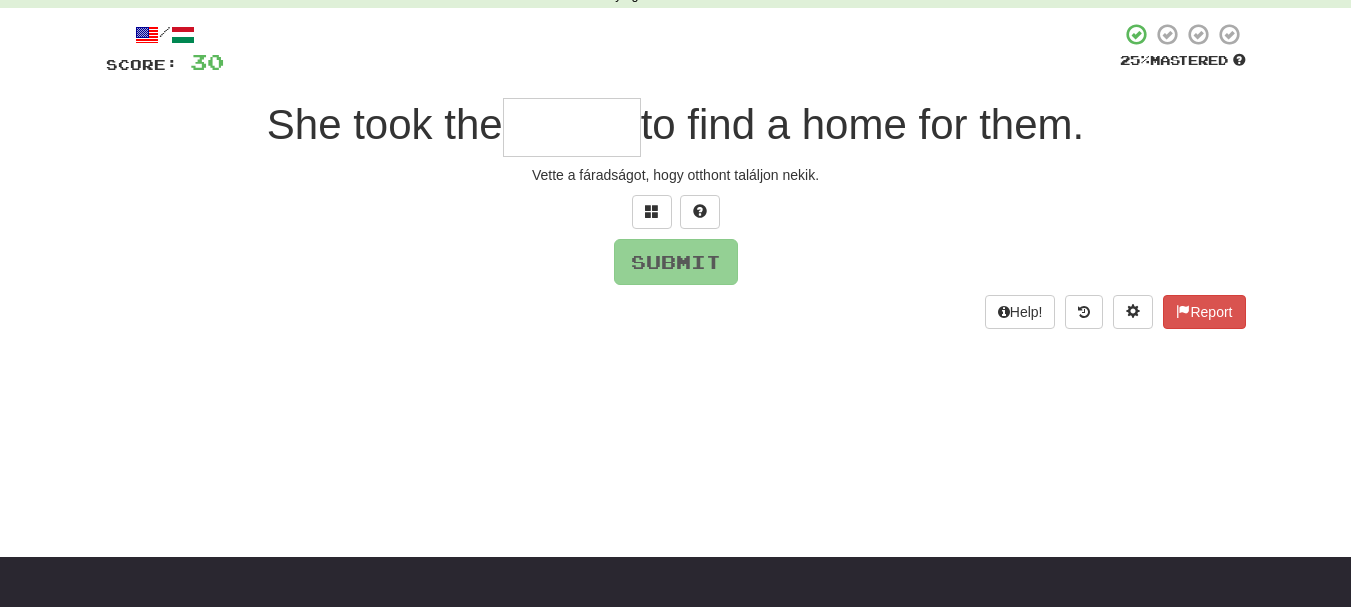 type on "*" 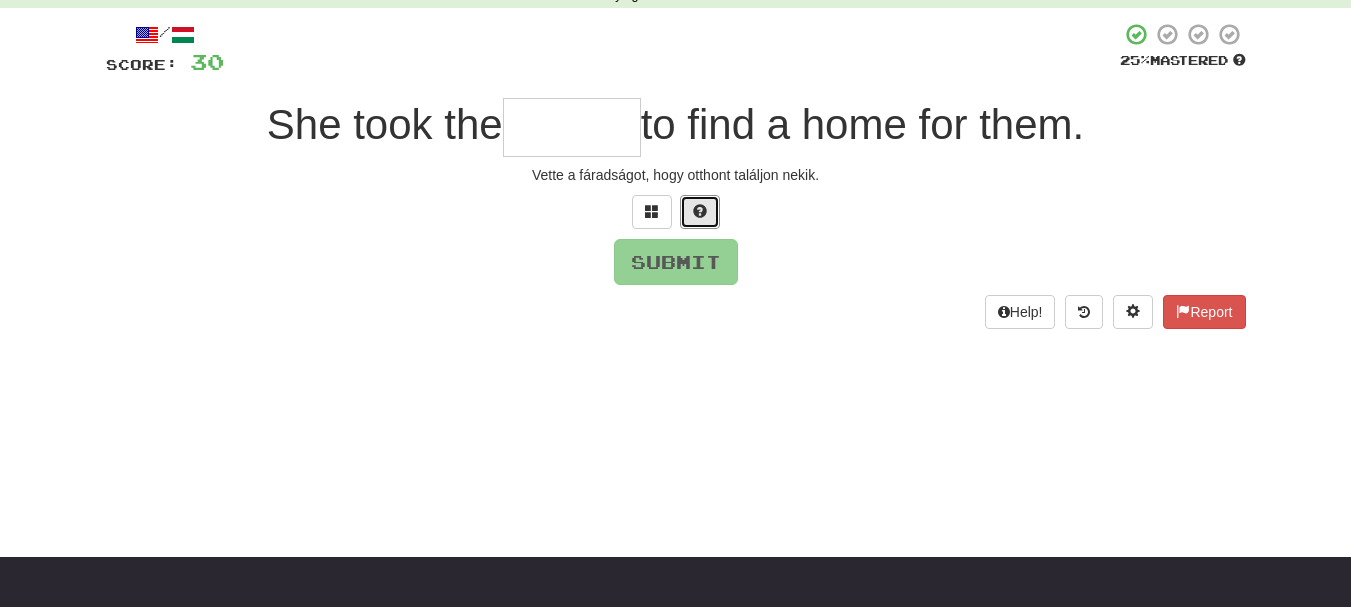 click at bounding box center [700, 211] 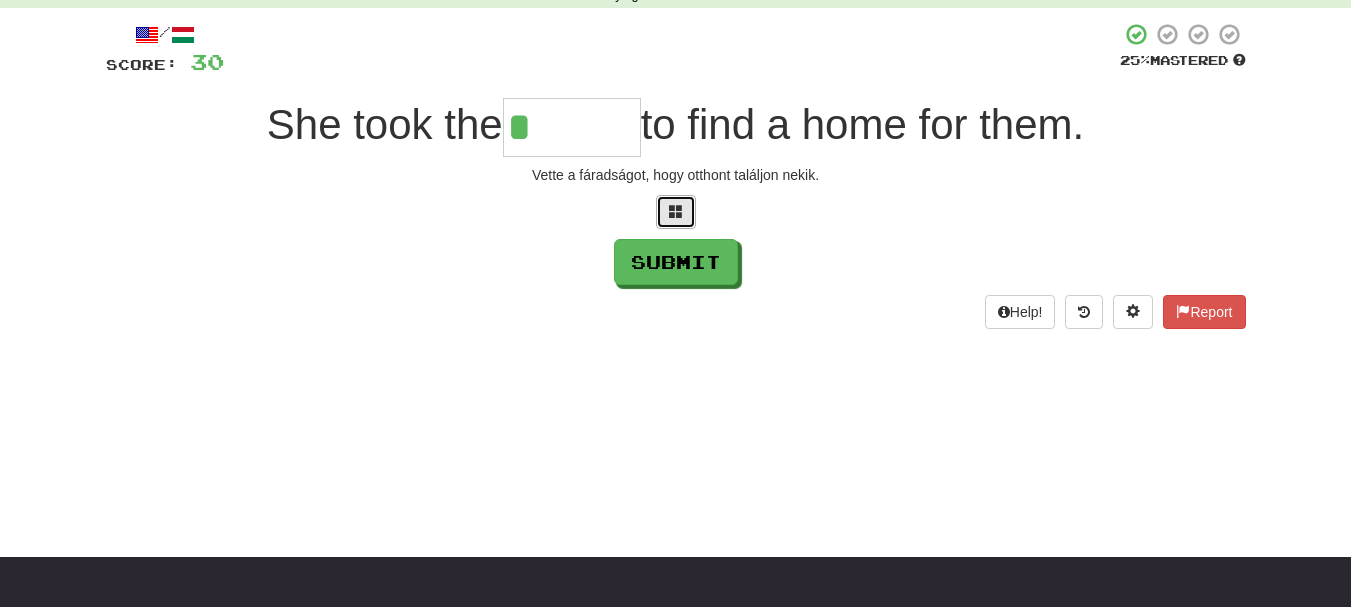 click at bounding box center (676, 211) 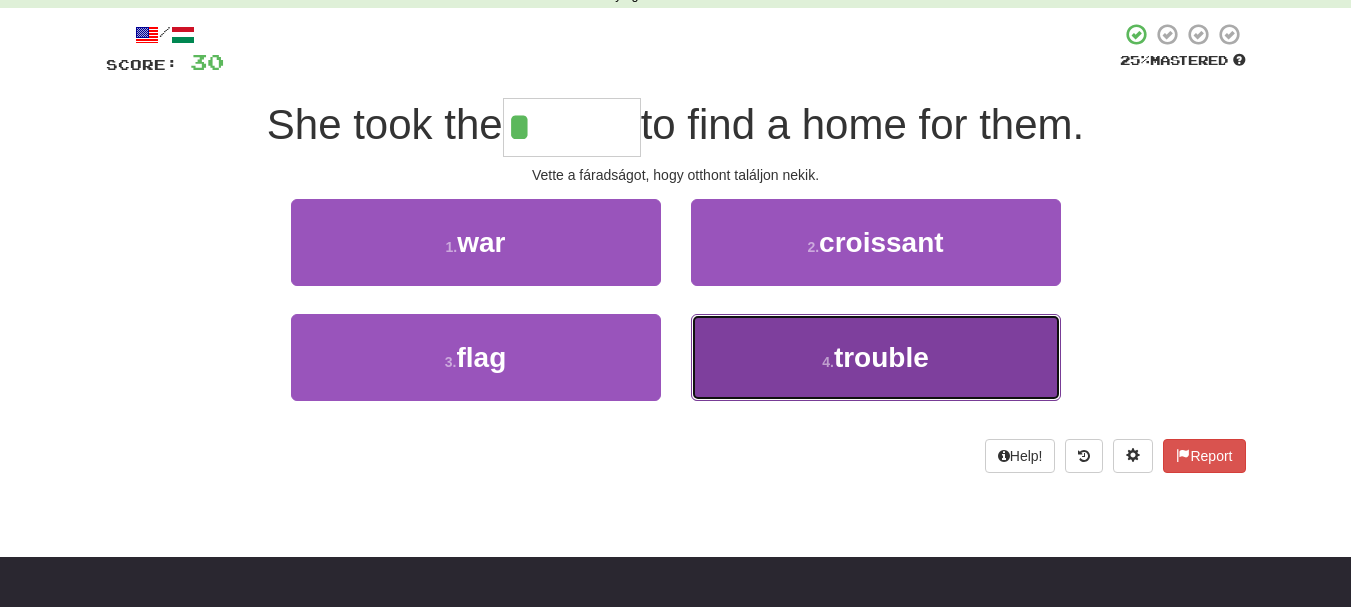 click on "trouble" at bounding box center [881, 357] 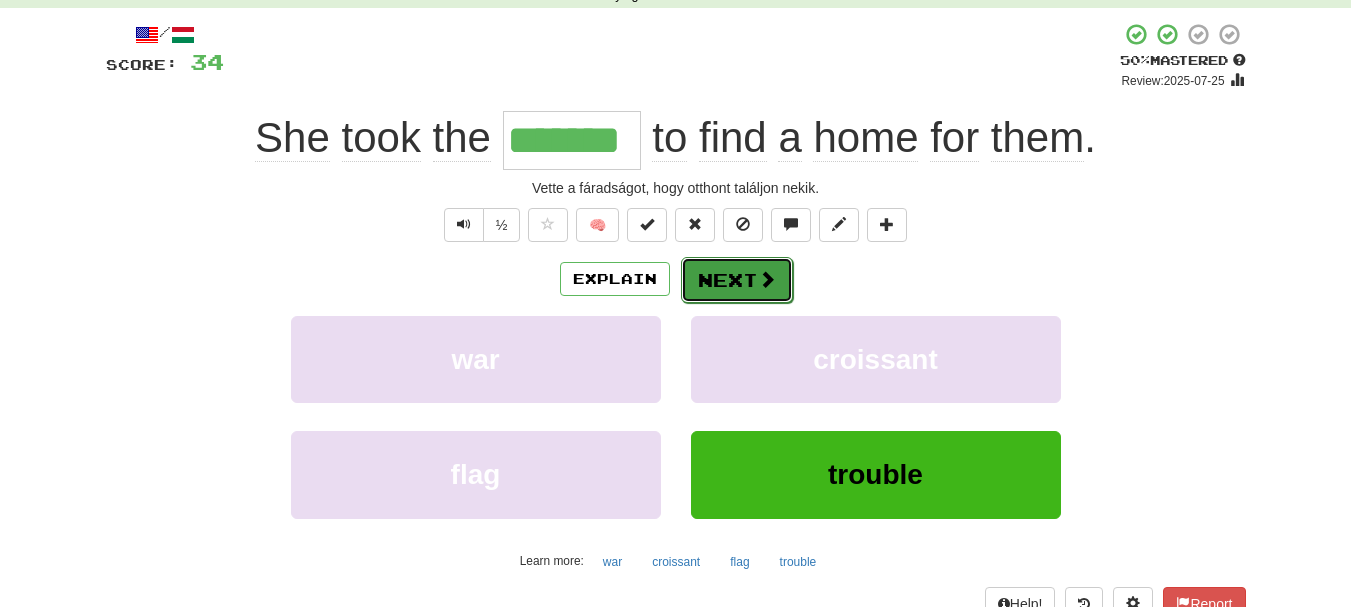 click on "Next" at bounding box center [737, 280] 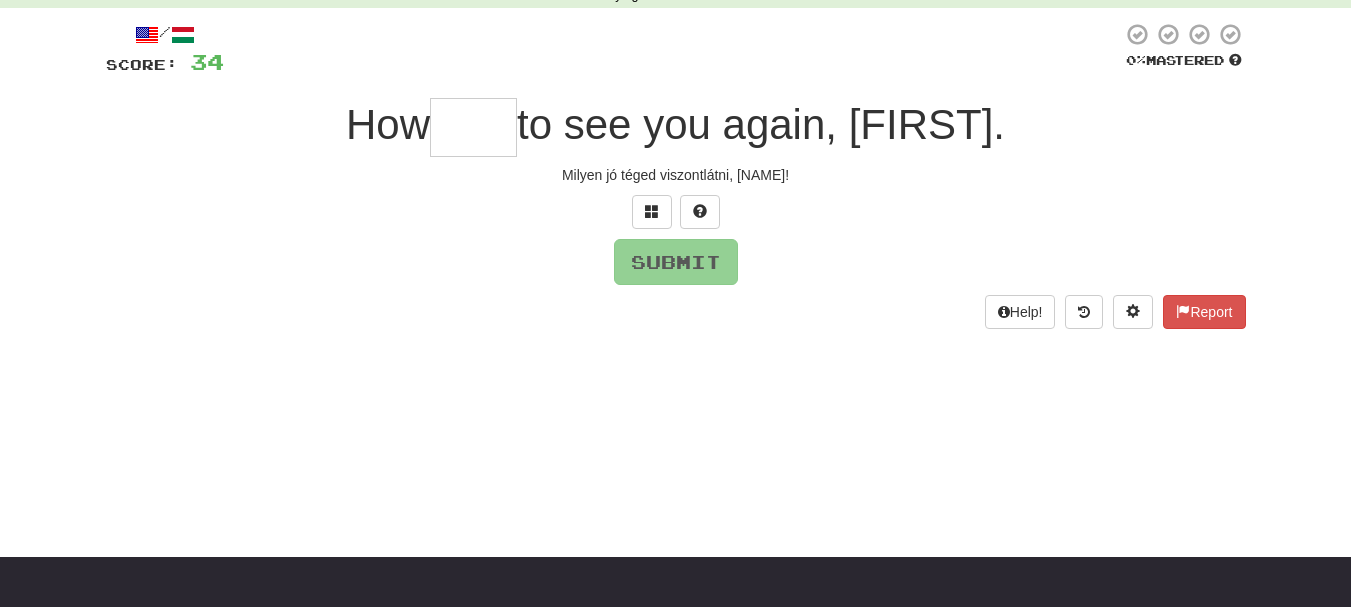 type on "*" 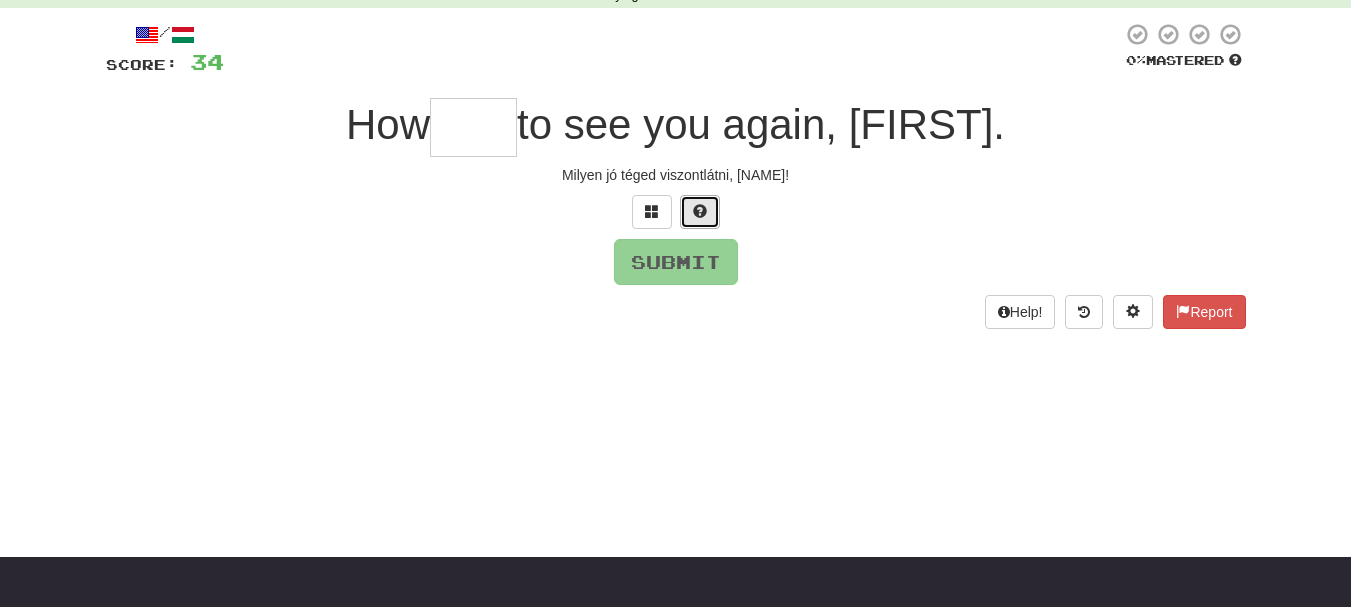 click at bounding box center (700, 211) 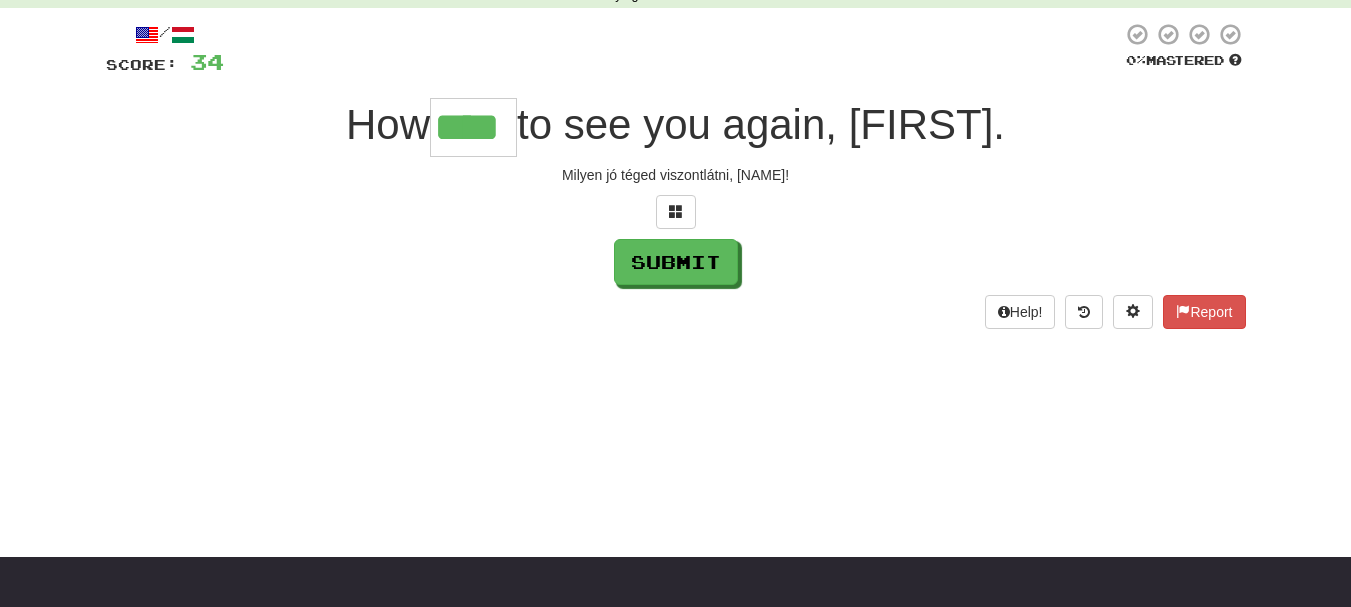 type on "****" 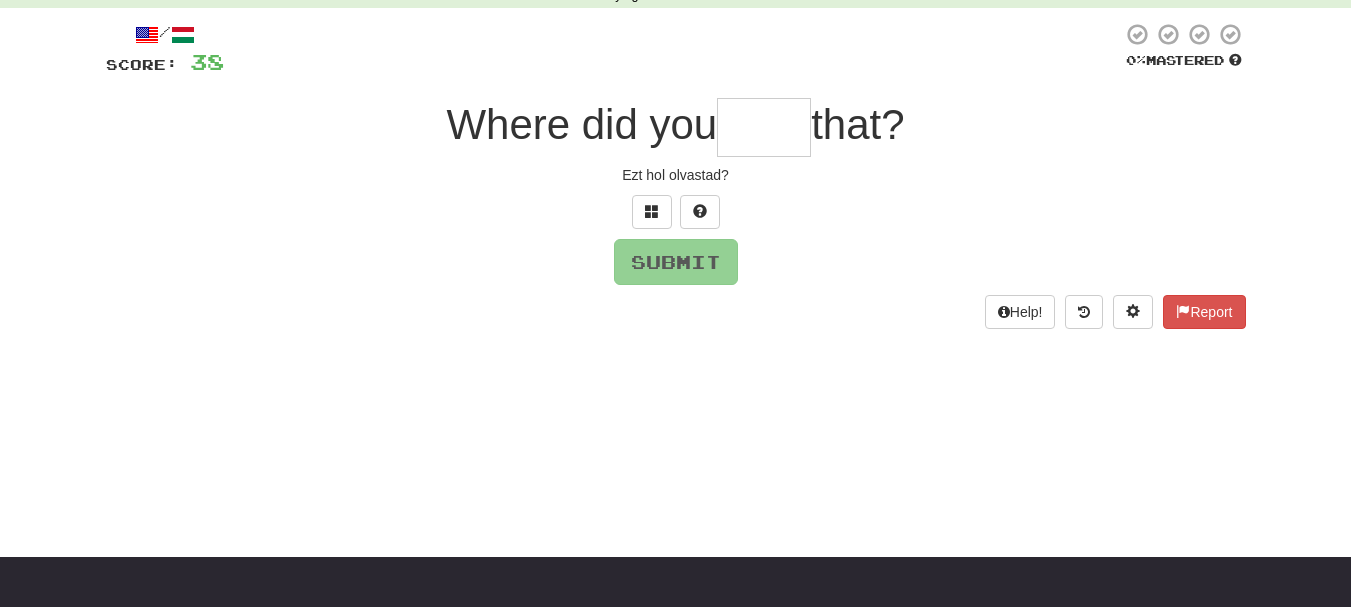 type on "*" 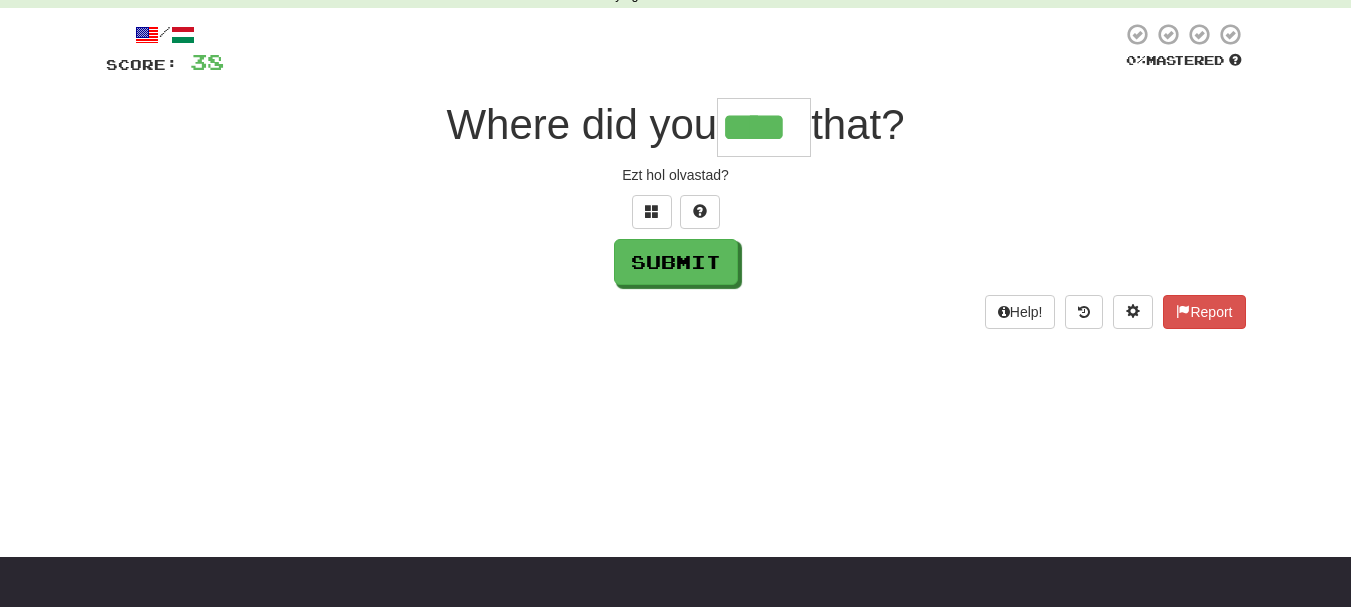 type on "****" 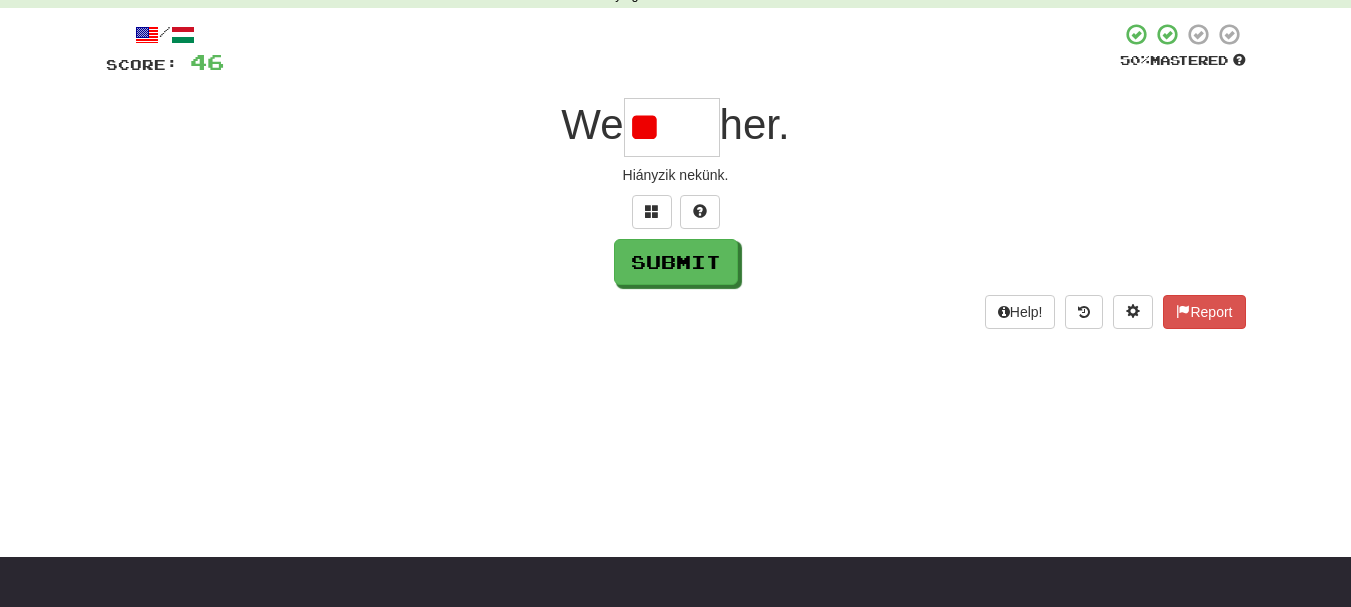 type on "*" 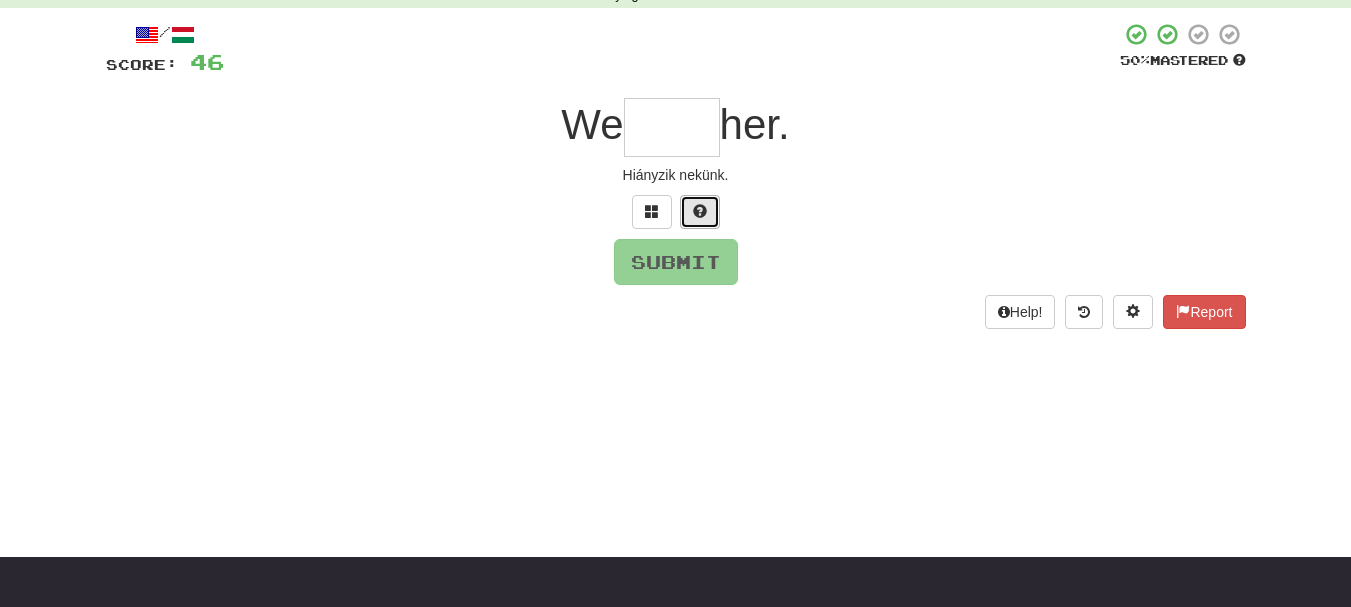 click at bounding box center [700, 211] 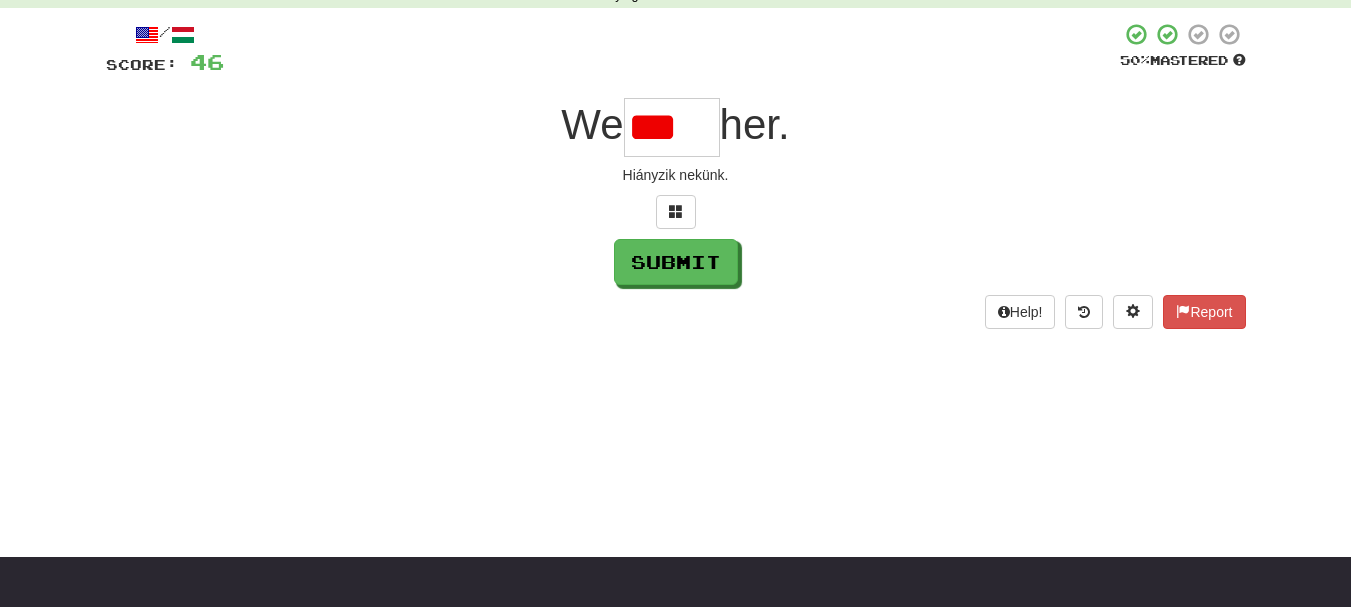 scroll, scrollTop: 0, scrollLeft: 0, axis: both 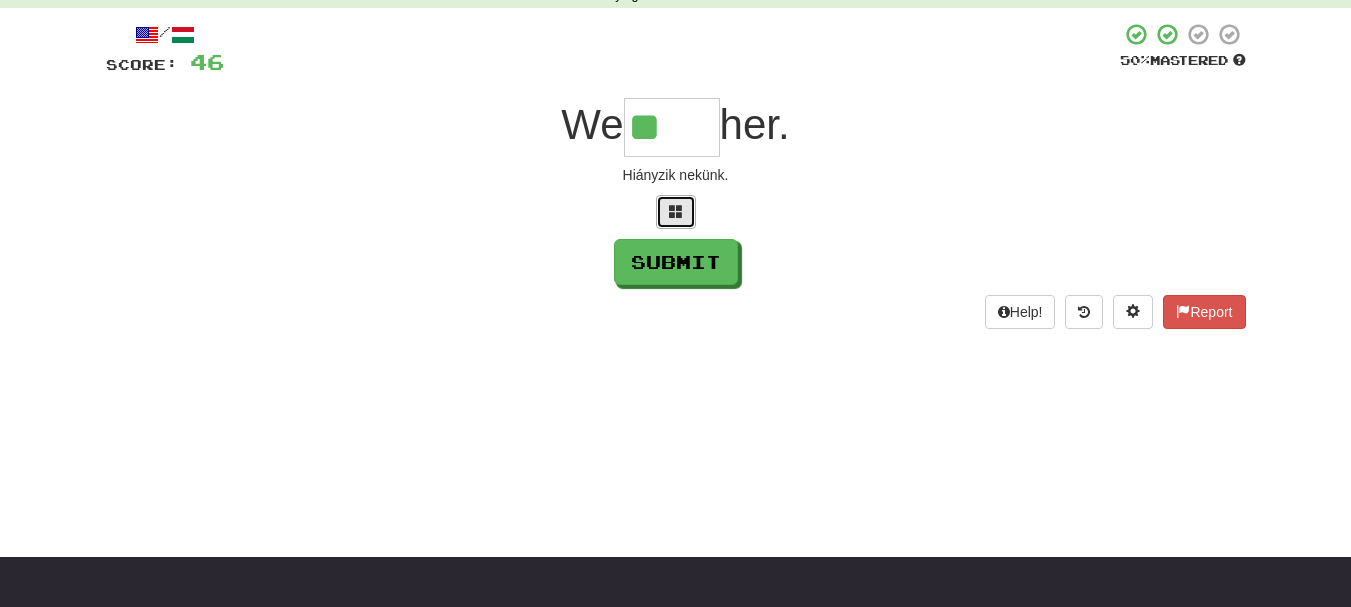 click at bounding box center (676, 211) 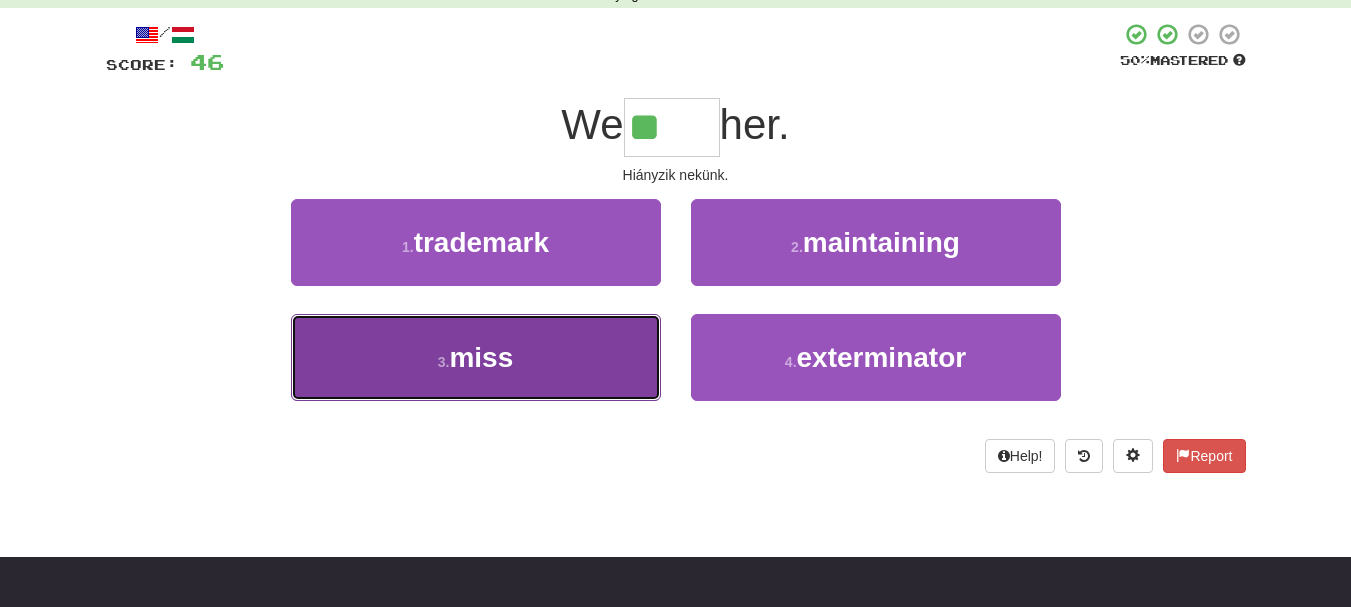 click on "3 .  miss" at bounding box center [476, 357] 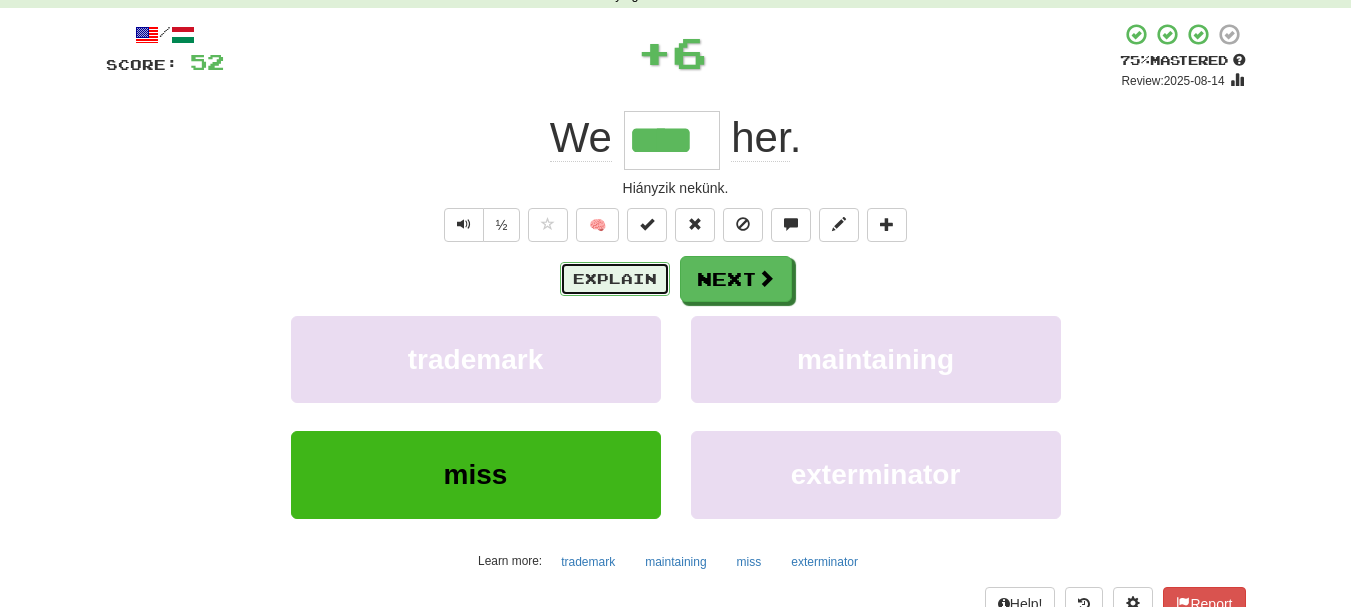 click on "Explain" at bounding box center [615, 279] 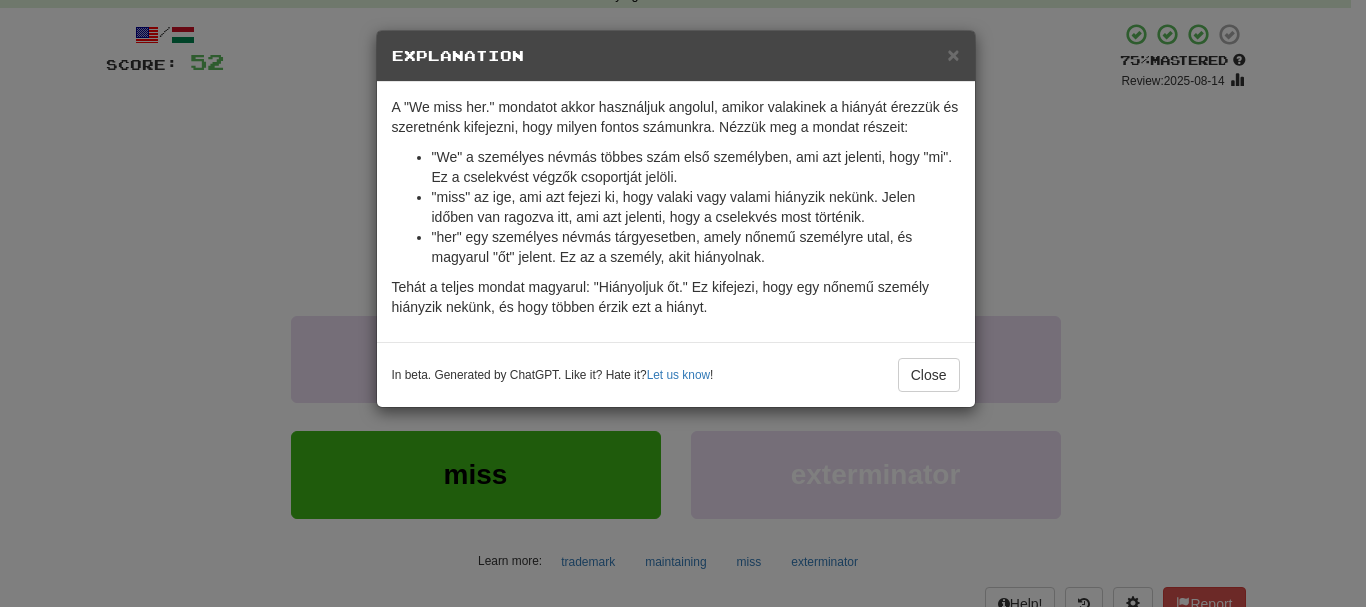 click on "× Explanation A "We miss her." mondatot akkor használjuk angolul, amikor valakinek a hiányát érezzük és szeretnénk kifejezni, hogy milyen fontos számunkra. Nézzük meg a mondat részeit:
"We" a személyes névmás többes szám első személyben, ami azt jelenti, hogy "mi". Ez a cselekvést végzők csoportját jelöli.
"miss" az ige, ami azt fejezi ki, hogy valaki vagy valami hiányzik nekünk. Jelen időben van ragozva itt, ami azt jelenti, hogy a cselekvés most történik.
"her" egy személyes névmás tárgyesetben, amely nőnemű személyre utal, és magyarul "őt" jelent. Ez az a személy, akit hiányolnak.
Tehát a teljes mondat magyarul: "Hiányoljuk őt." Ez kifejezi, hogy egy nőnemű személy hiányzik nekünk, és hogy többen érzik ezt a hiányt. In beta. Generated by ChatGPT. Like it? Hate it?  Let us know ! Close" at bounding box center [683, 303] 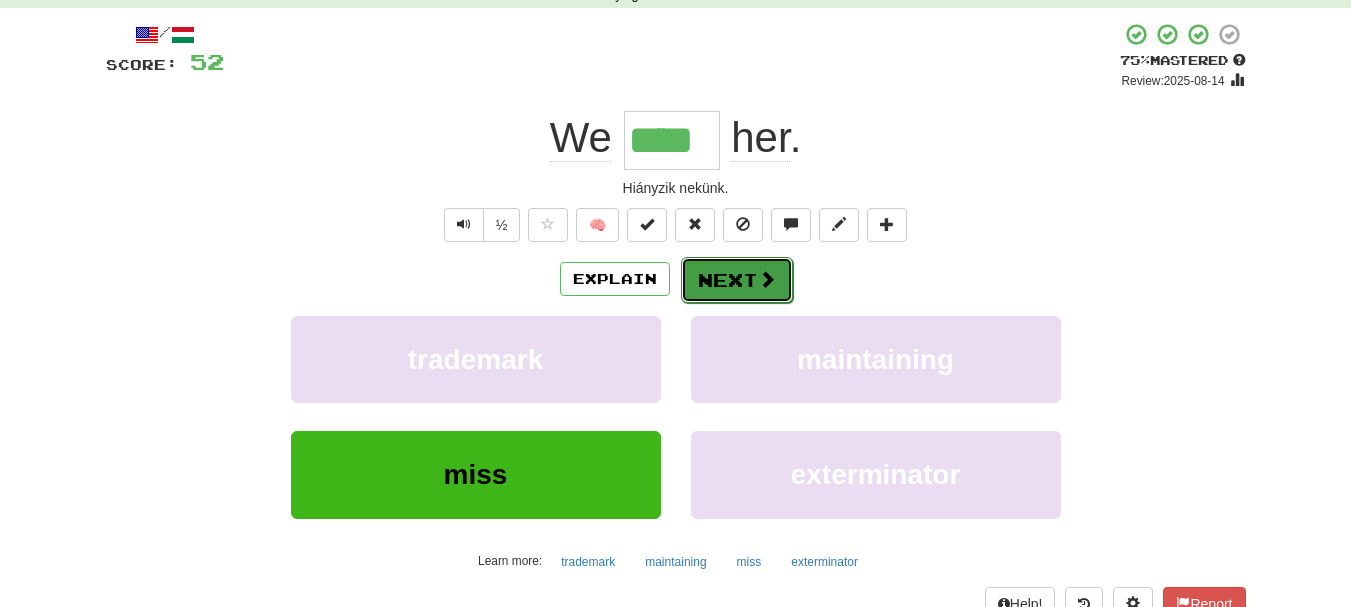 click on "Next" at bounding box center (737, 280) 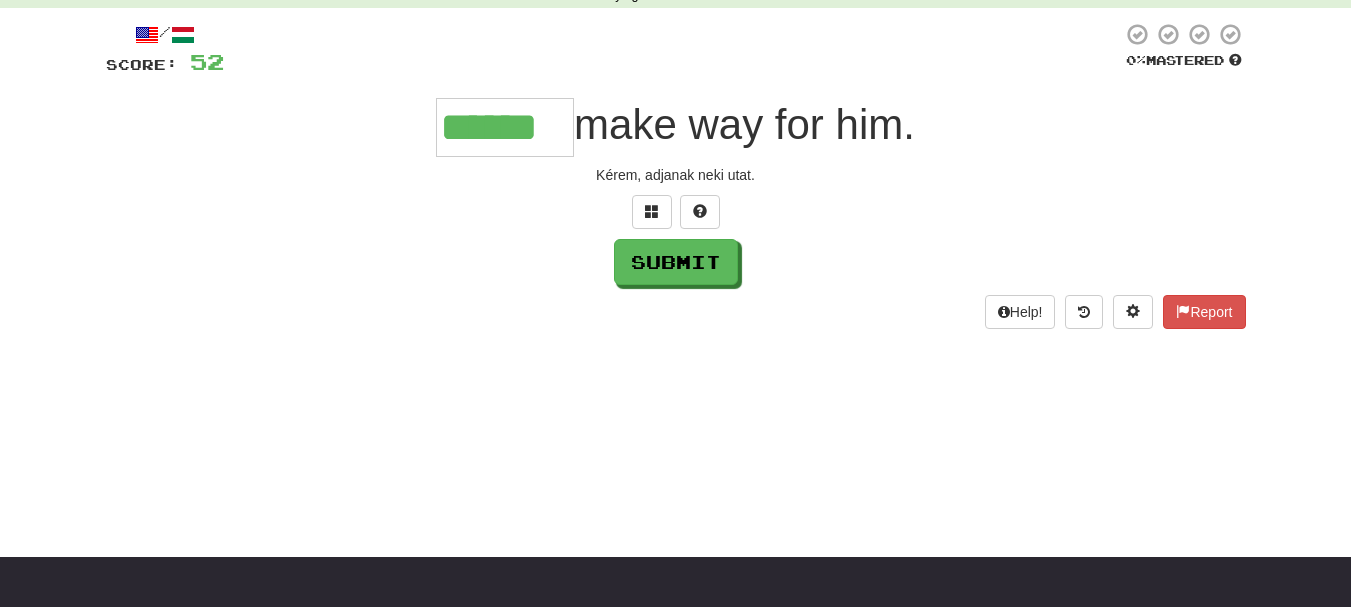 type on "******" 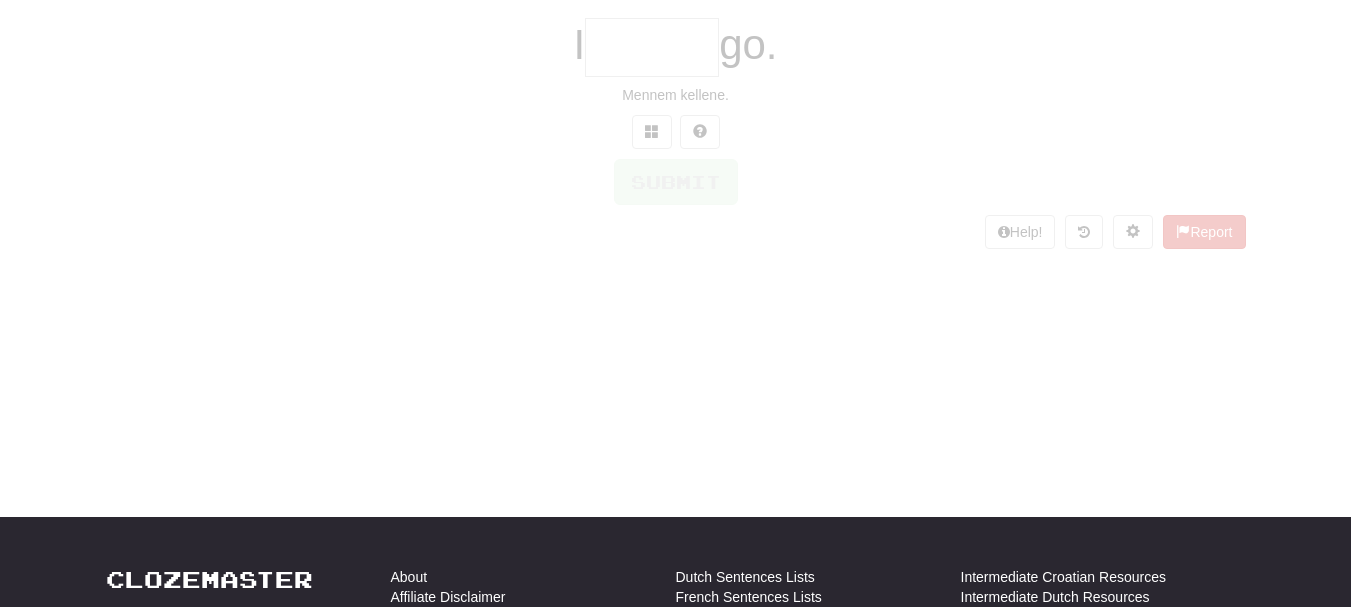 scroll, scrollTop: 100, scrollLeft: 0, axis: vertical 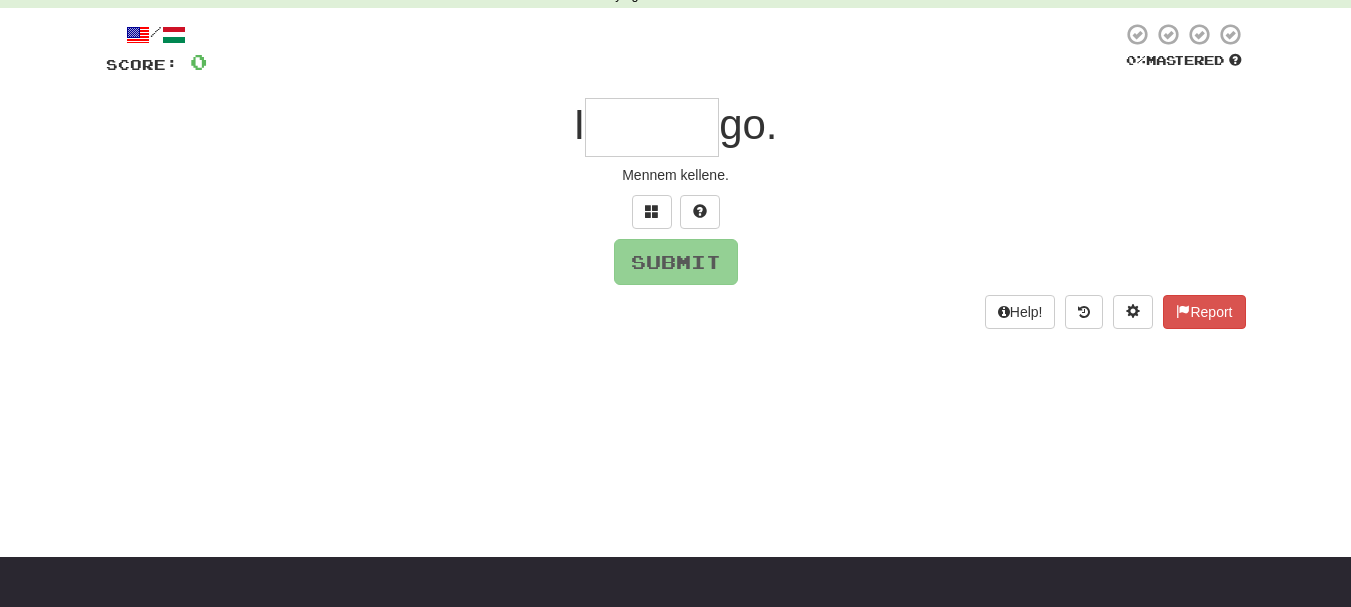 type on "*" 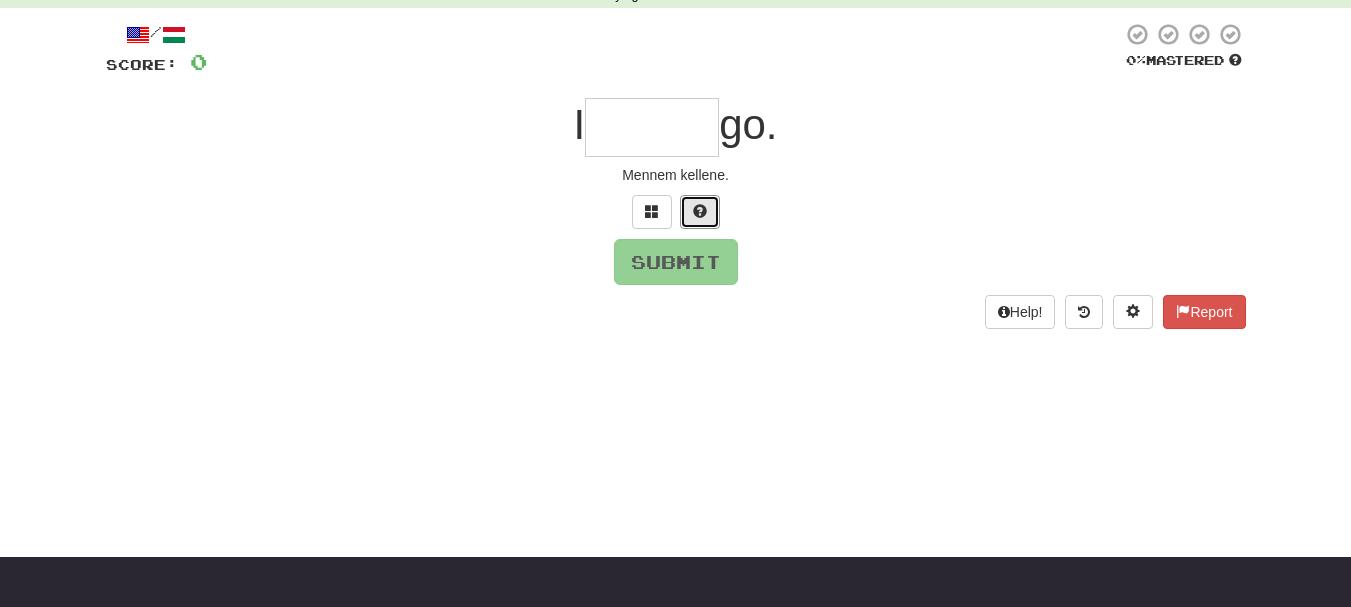 drag, startPoint x: 688, startPoint y: 202, endPoint x: 727, endPoint y: 211, distance: 40.024994 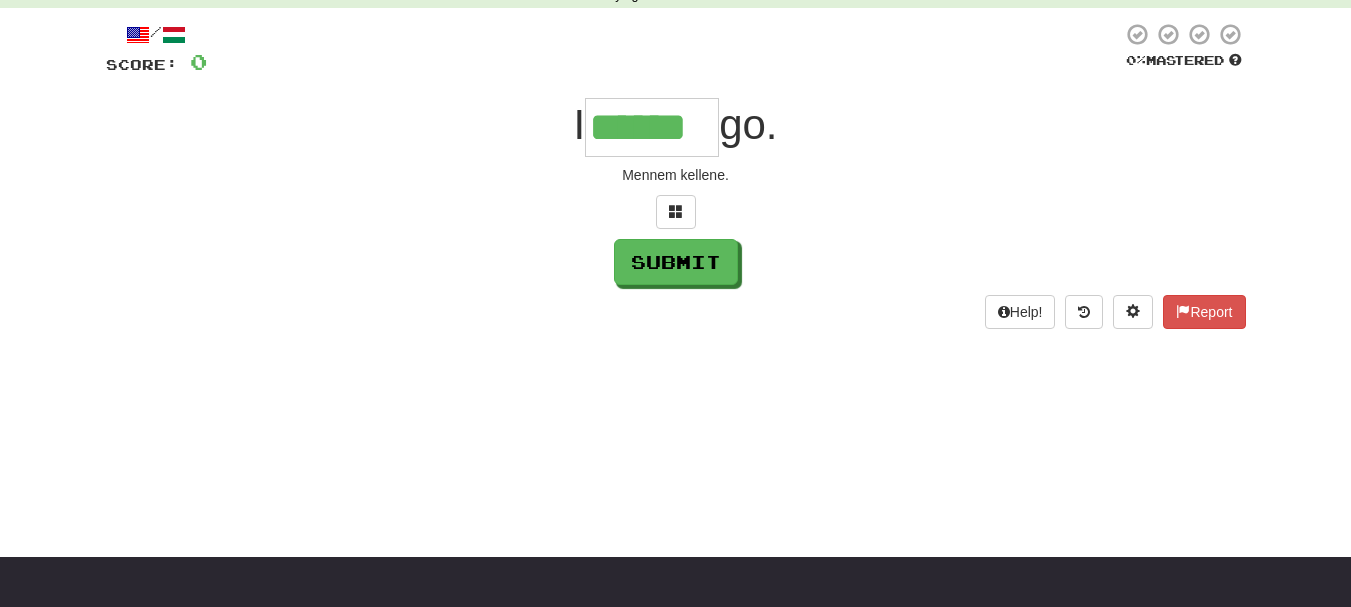 type on "******" 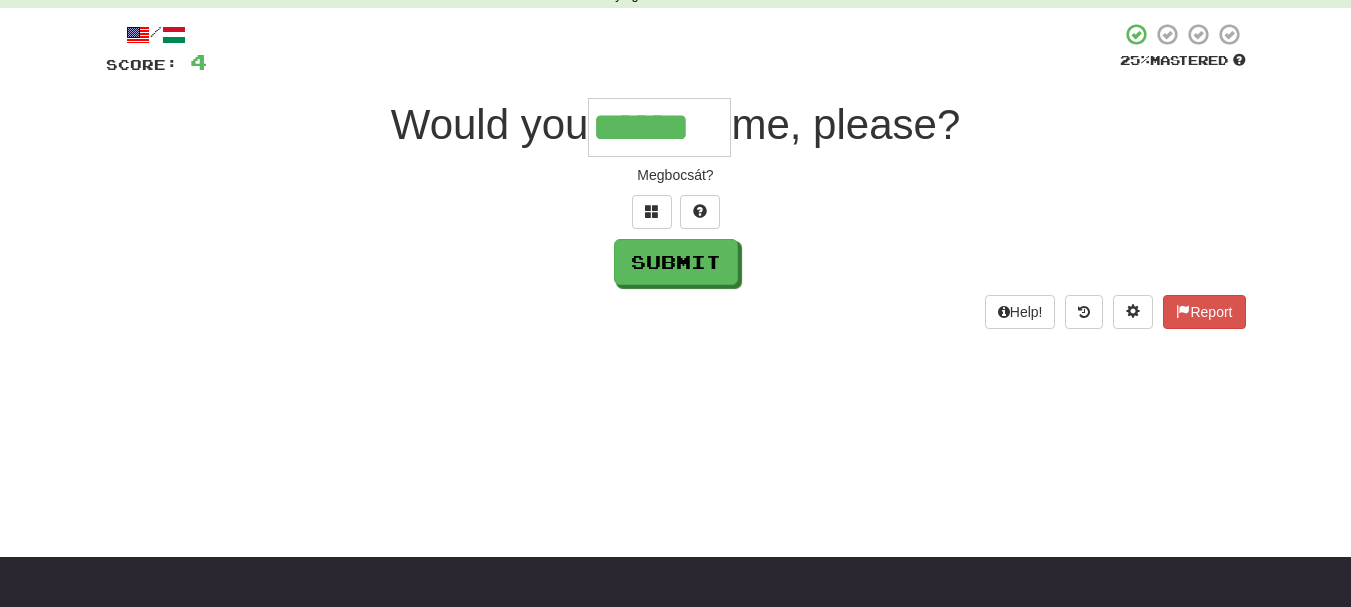 type on "******" 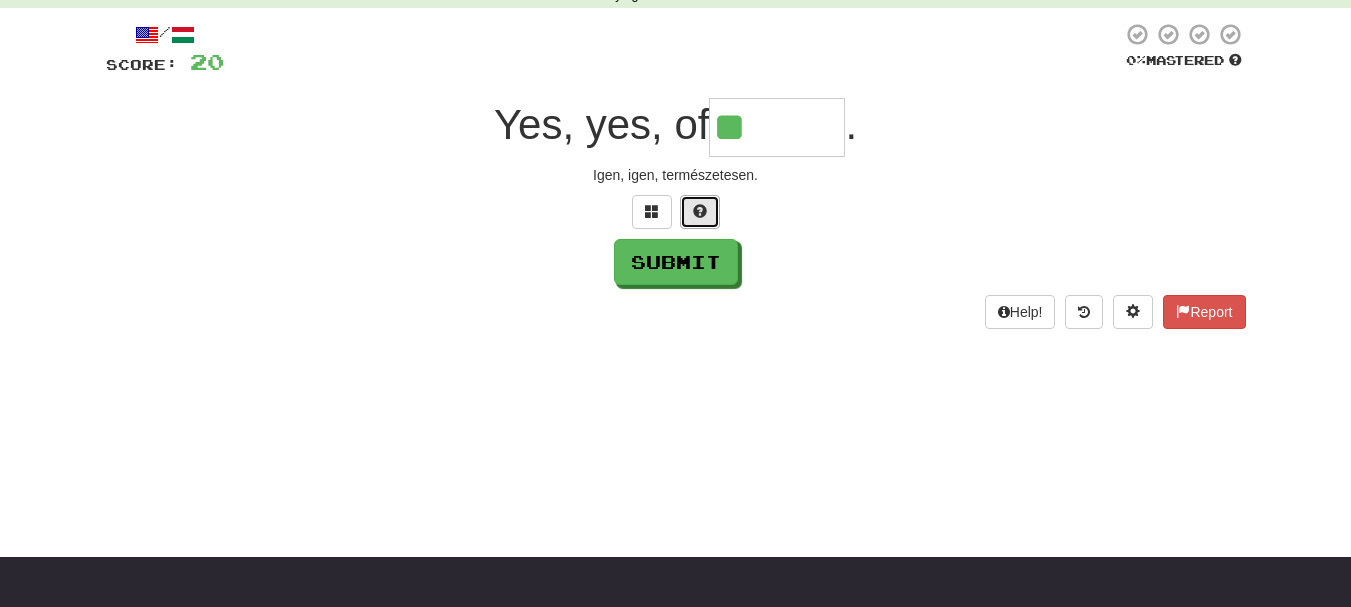 click at bounding box center (700, 212) 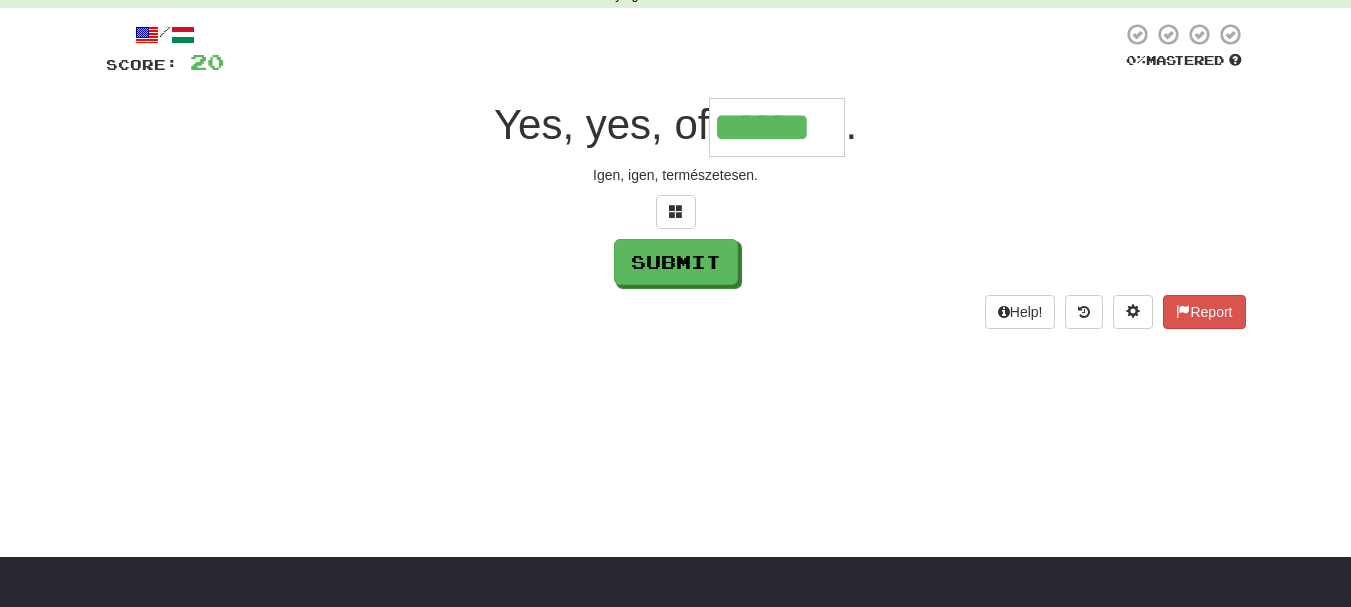 type on "******" 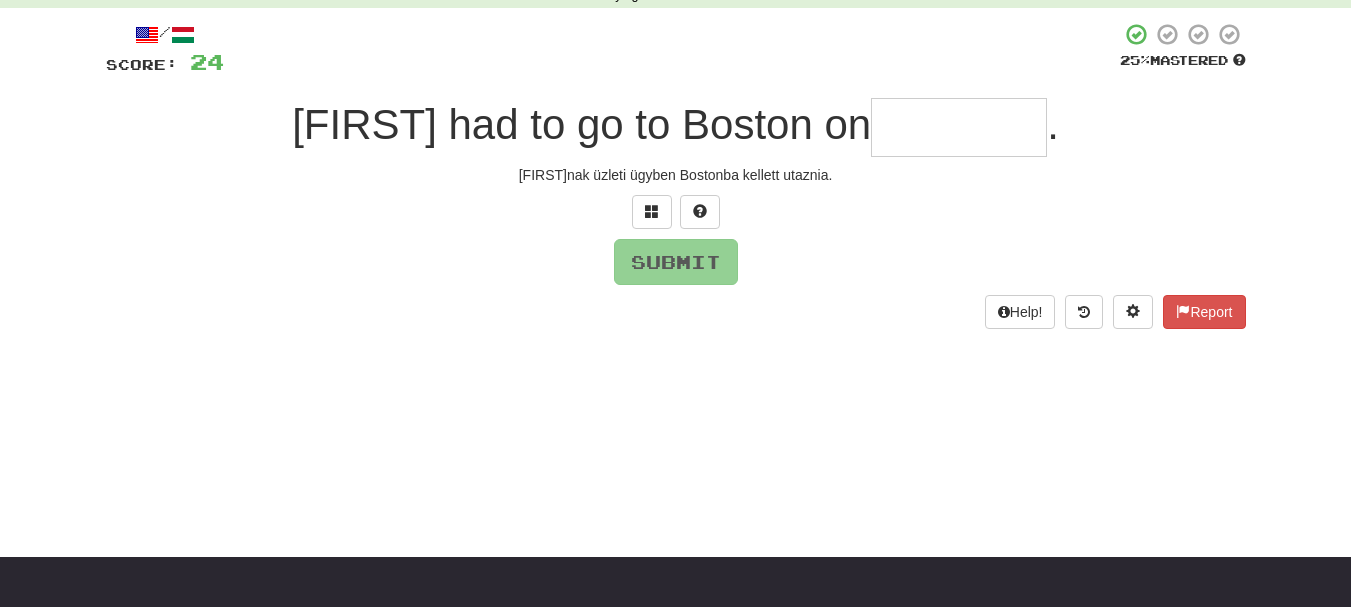 type on "*" 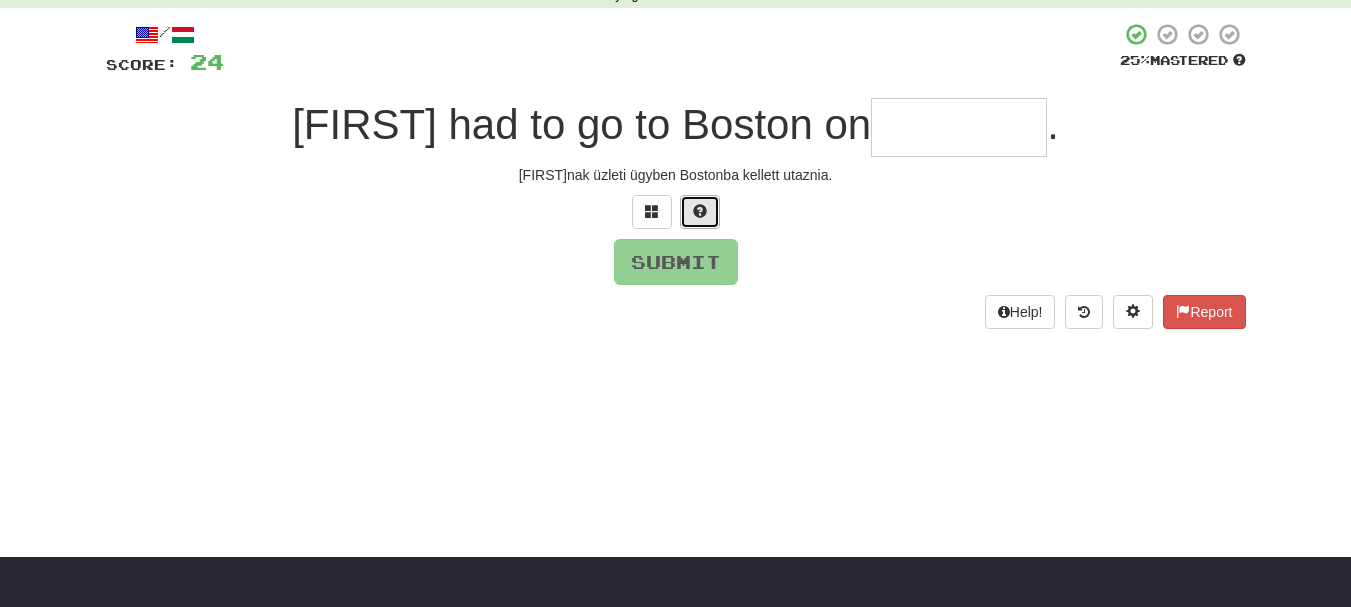 click at bounding box center [700, 212] 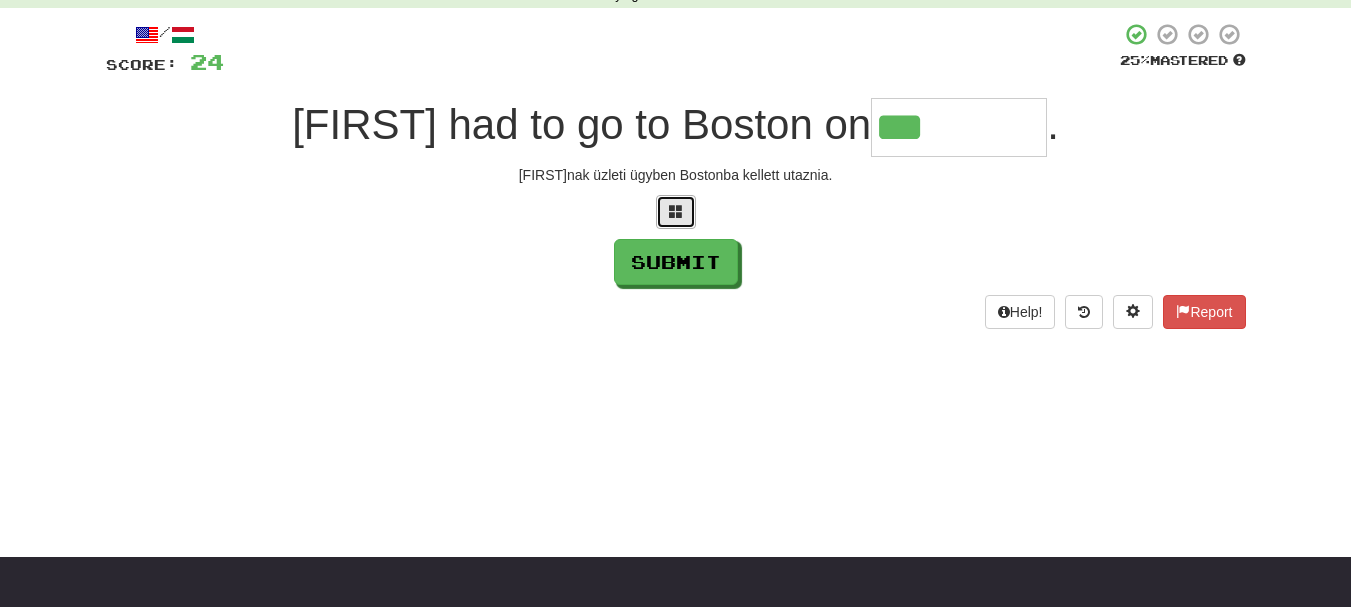 click at bounding box center [676, 211] 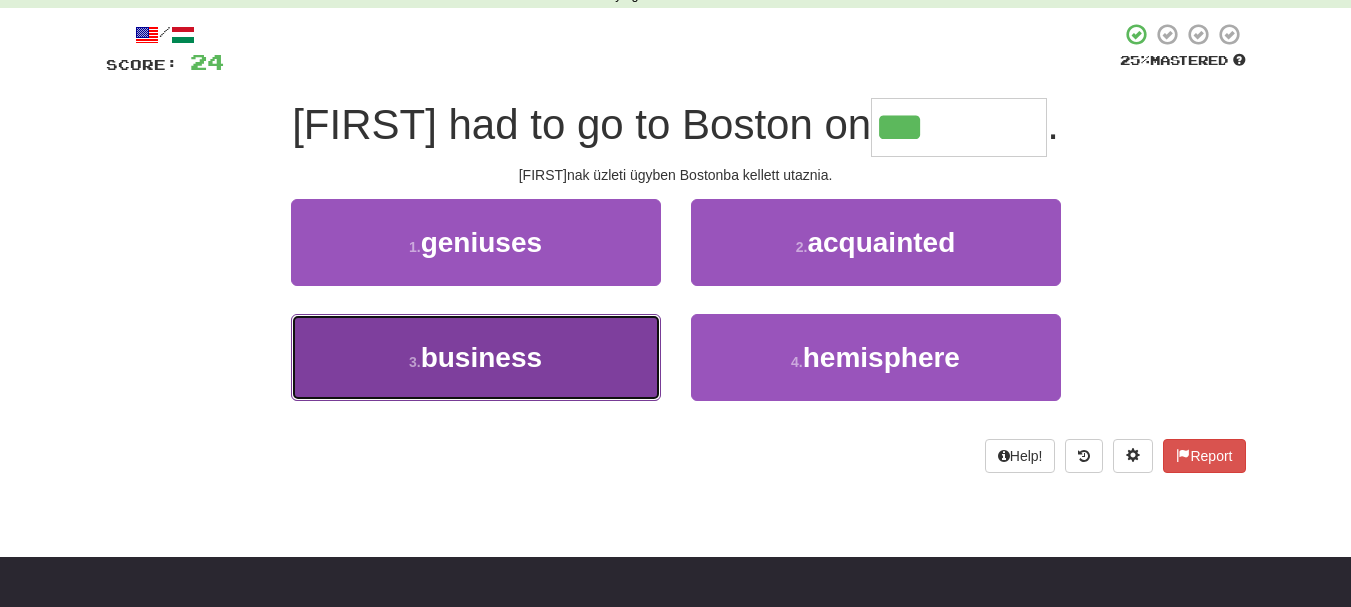 click on "3 .  business" at bounding box center [476, 357] 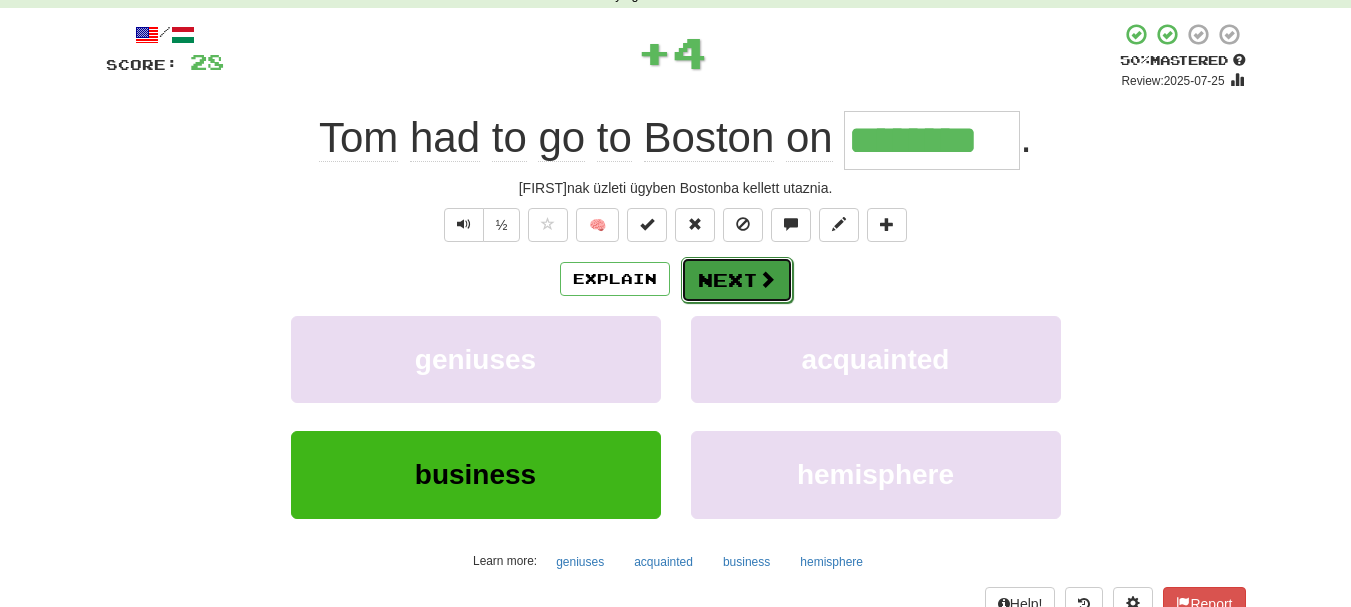 click on "Next" at bounding box center [737, 280] 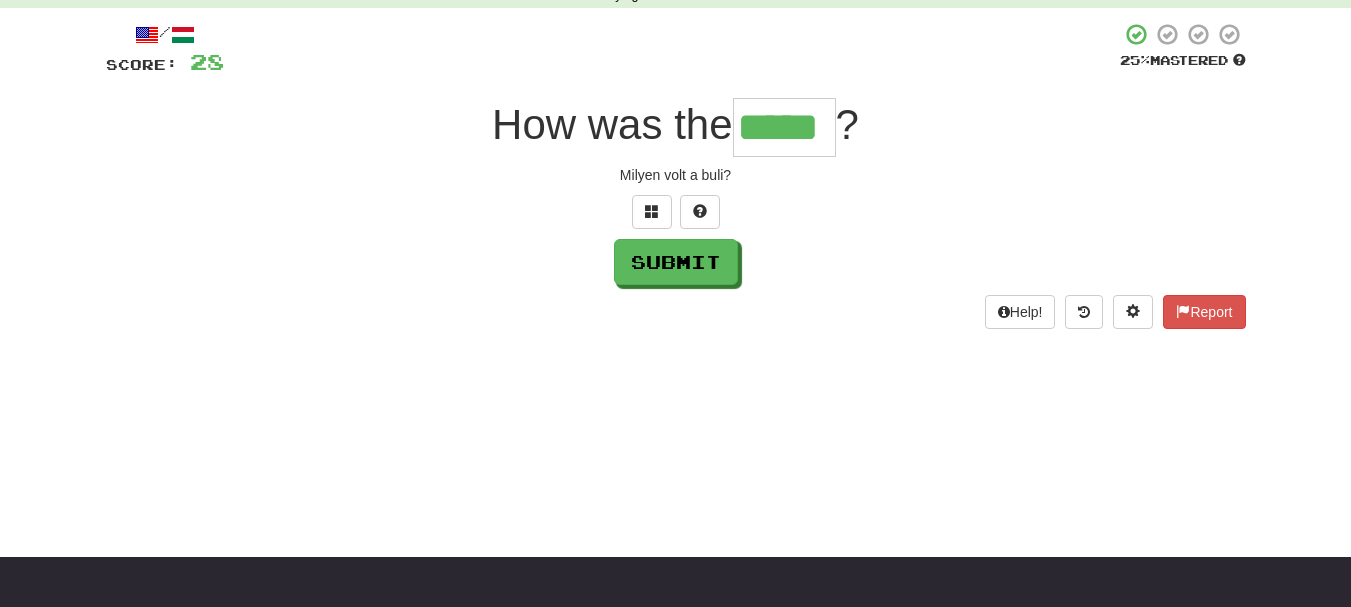 type on "*****" 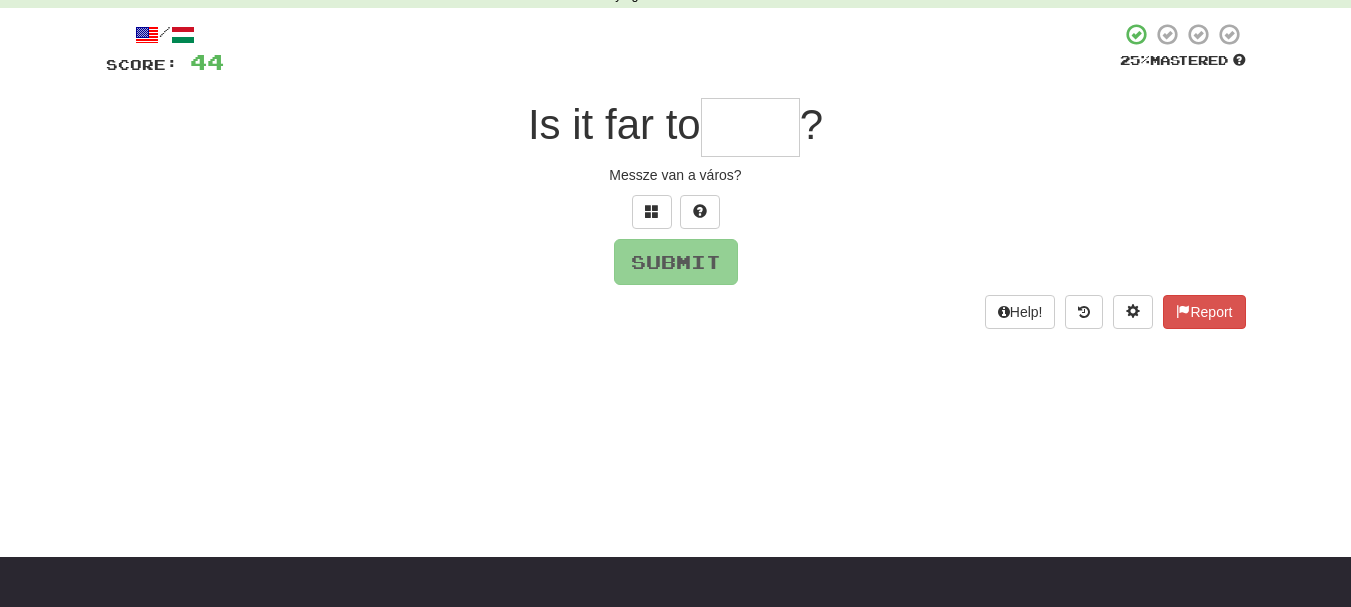 type on "*" 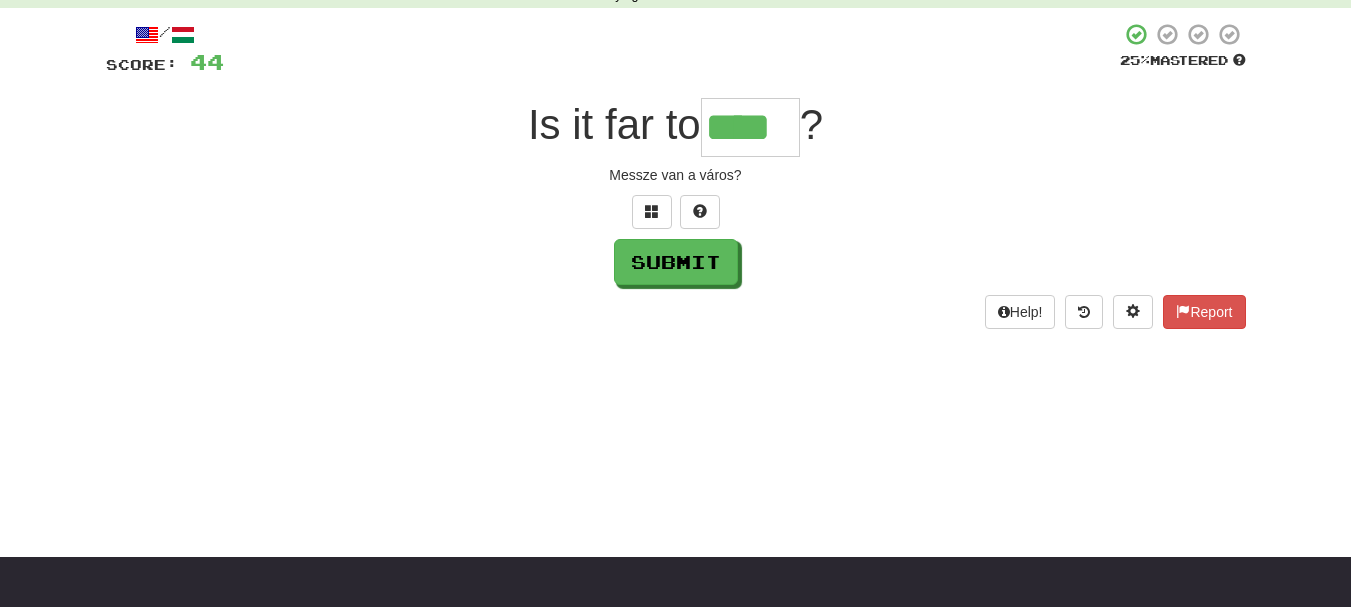type on "****" 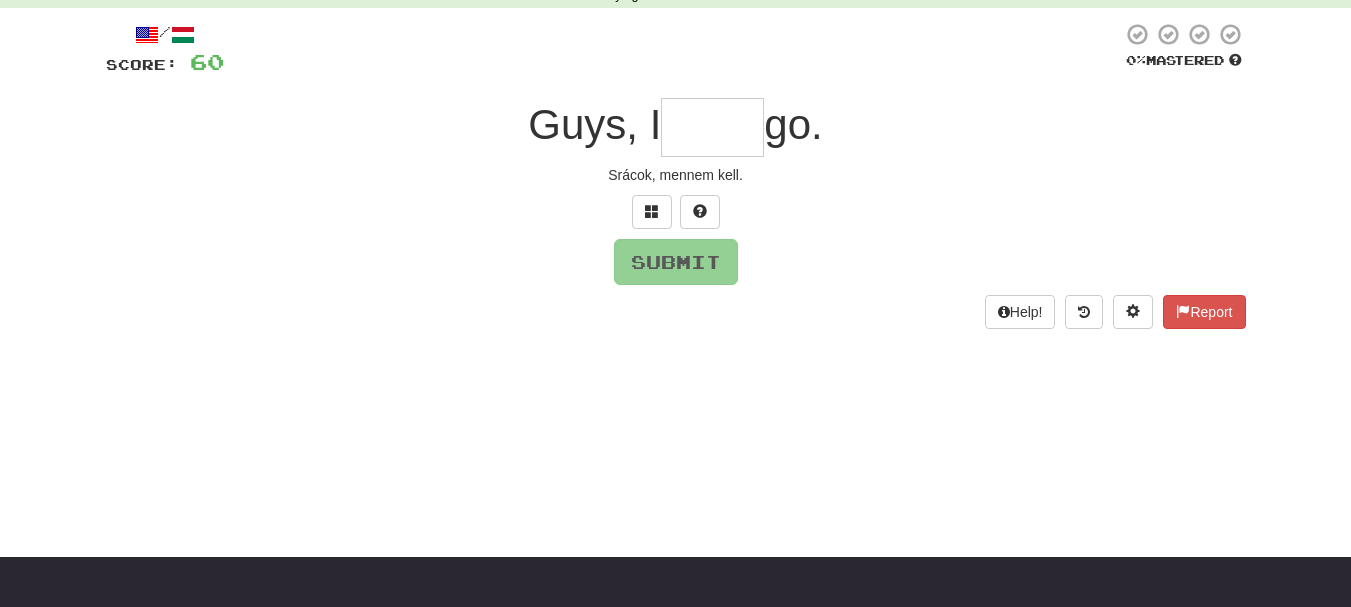 type on "*" 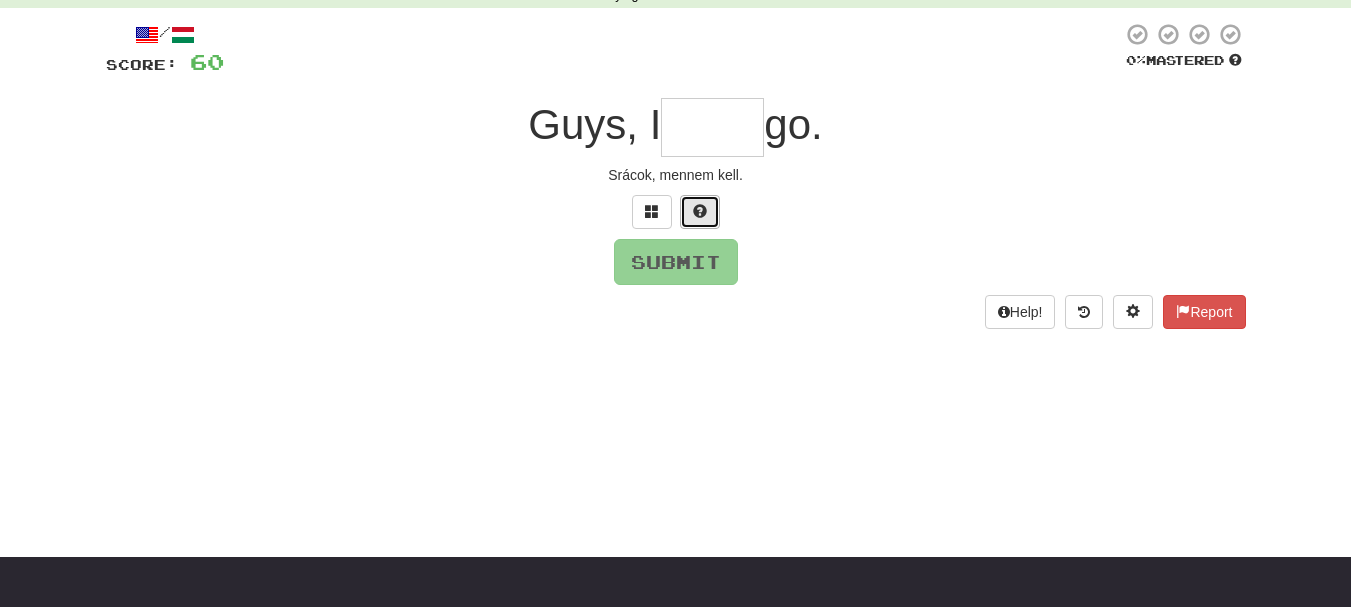click at bounding box center [700, 212] 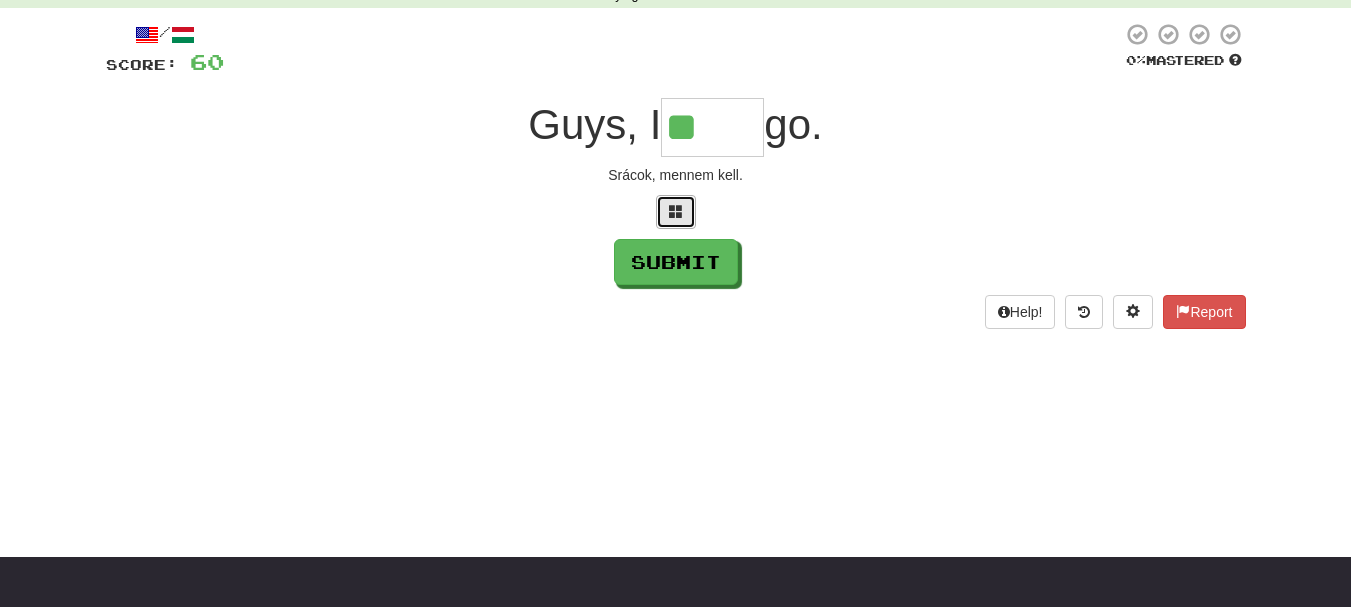click at bounding box center (676, 211) 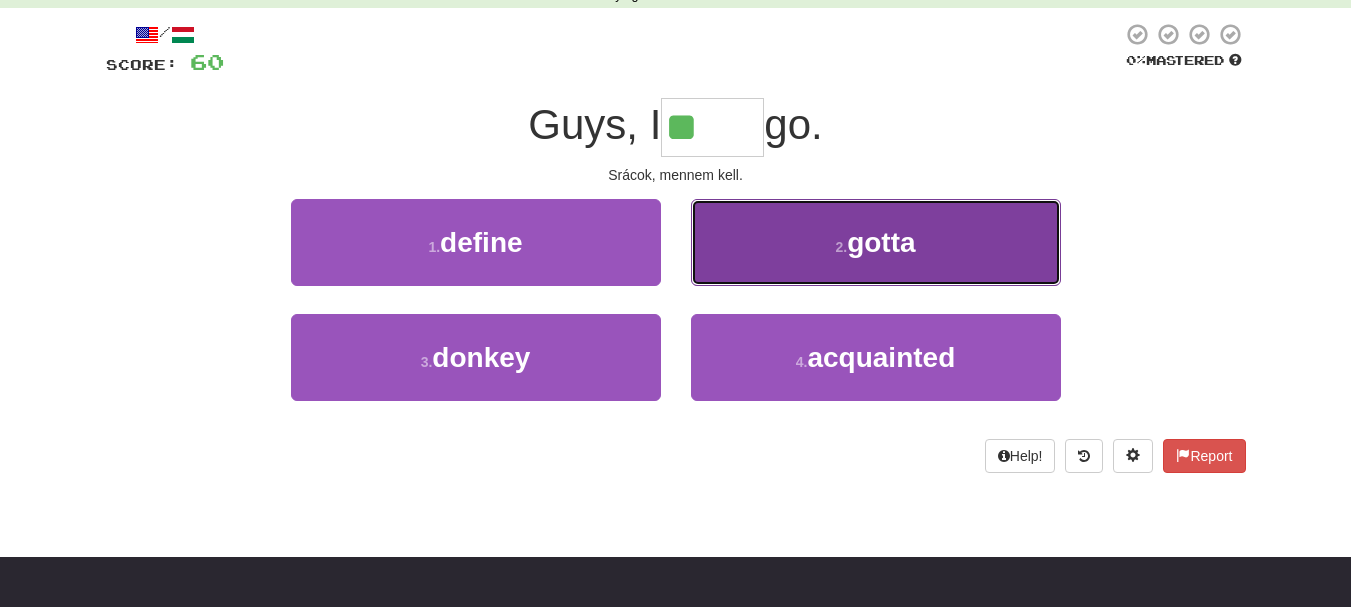click on "gotta" at bounding box center (881, 242) 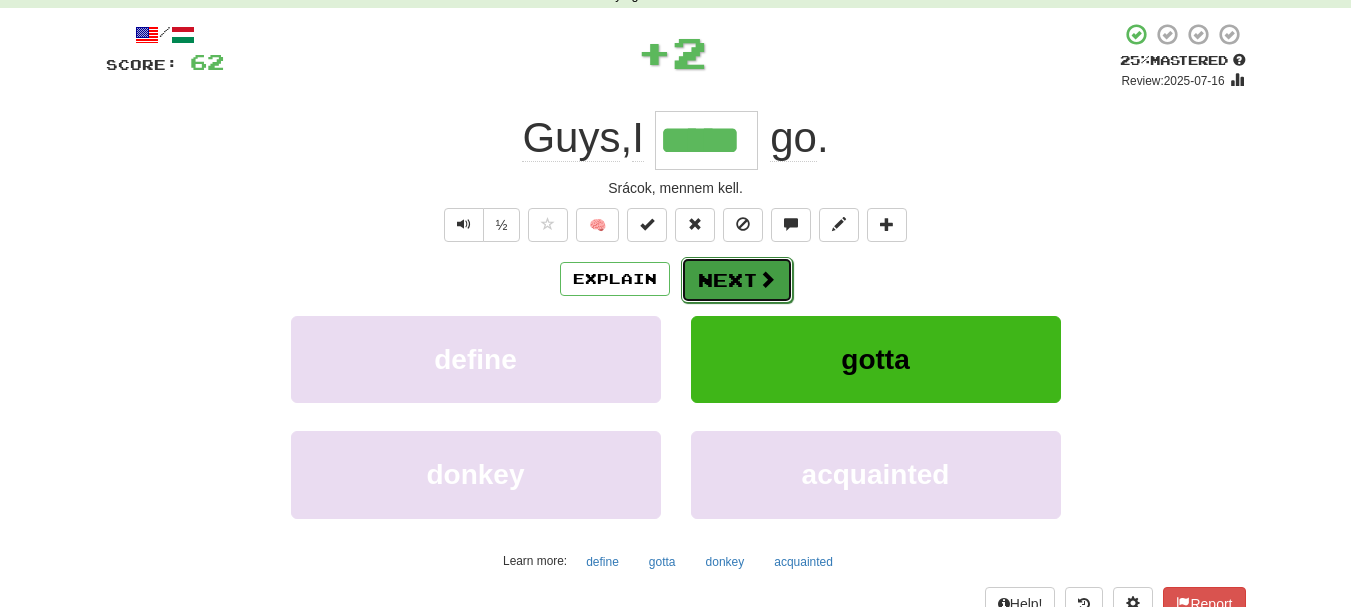 click on "Next" at bounding box center (737, 280) 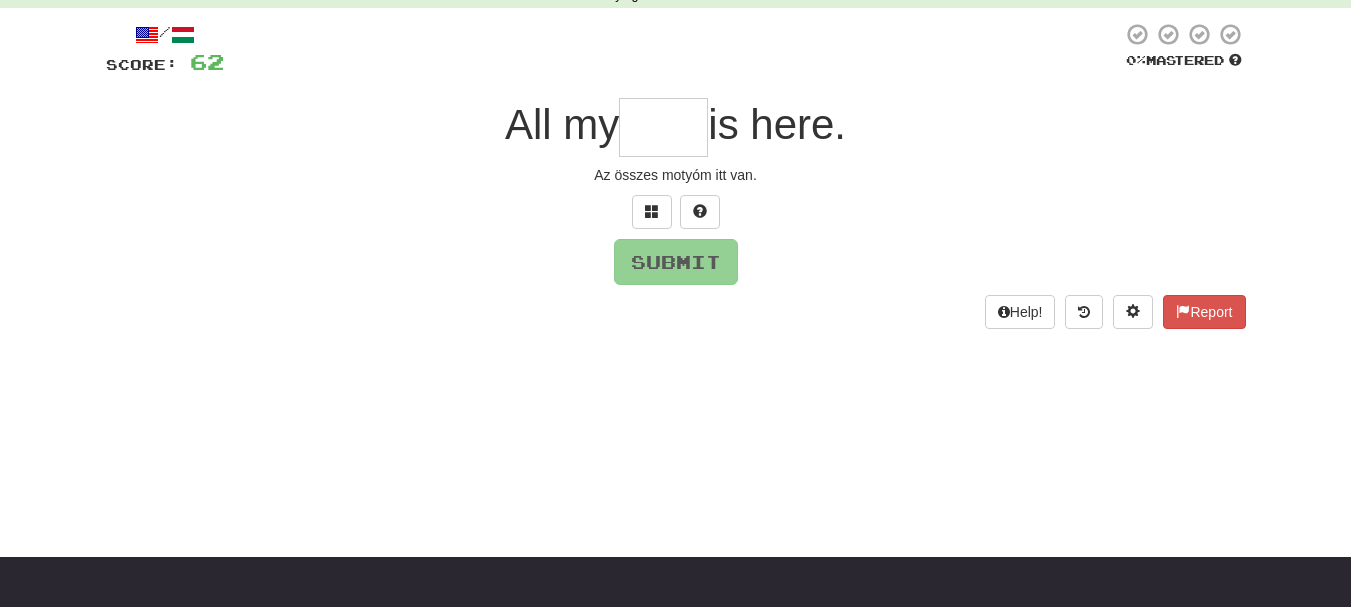 type on "*" 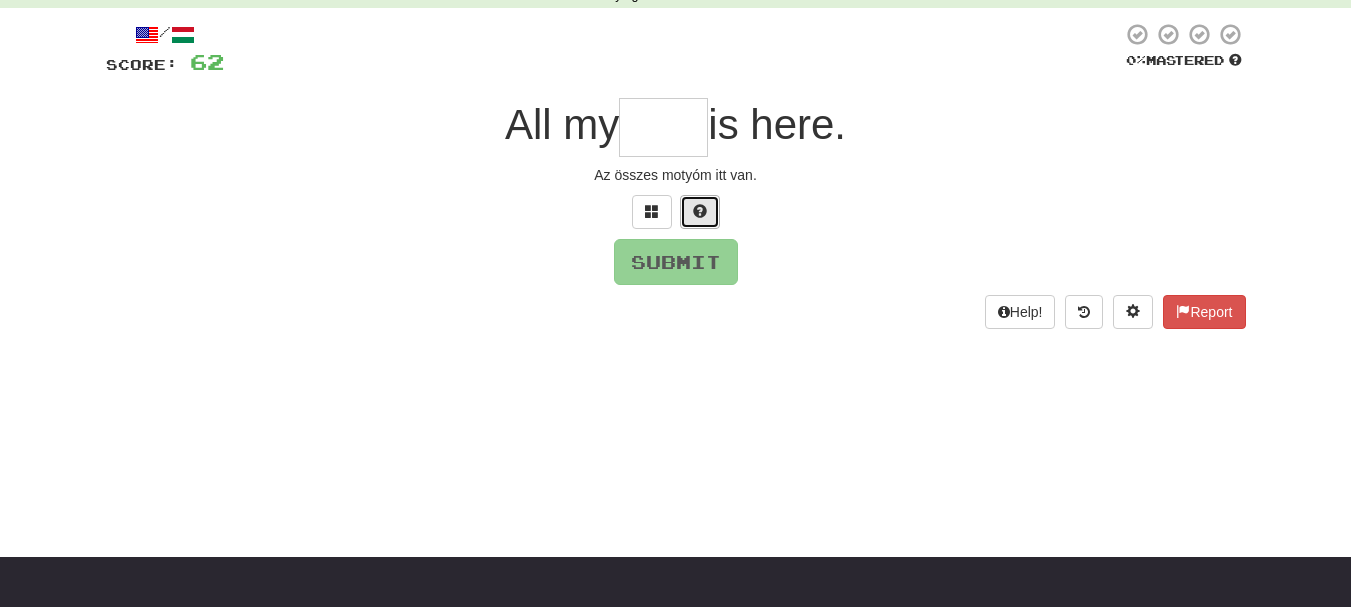 click at bounding box center [700, 212] 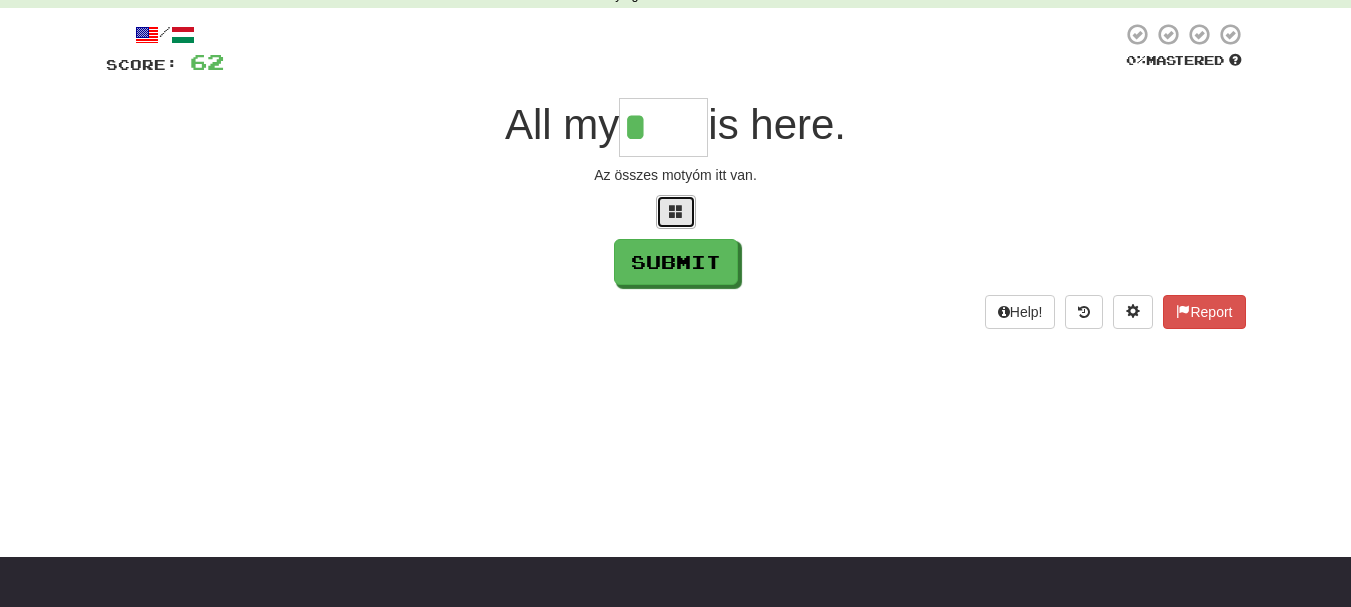 click at bounding box center [676, 211] 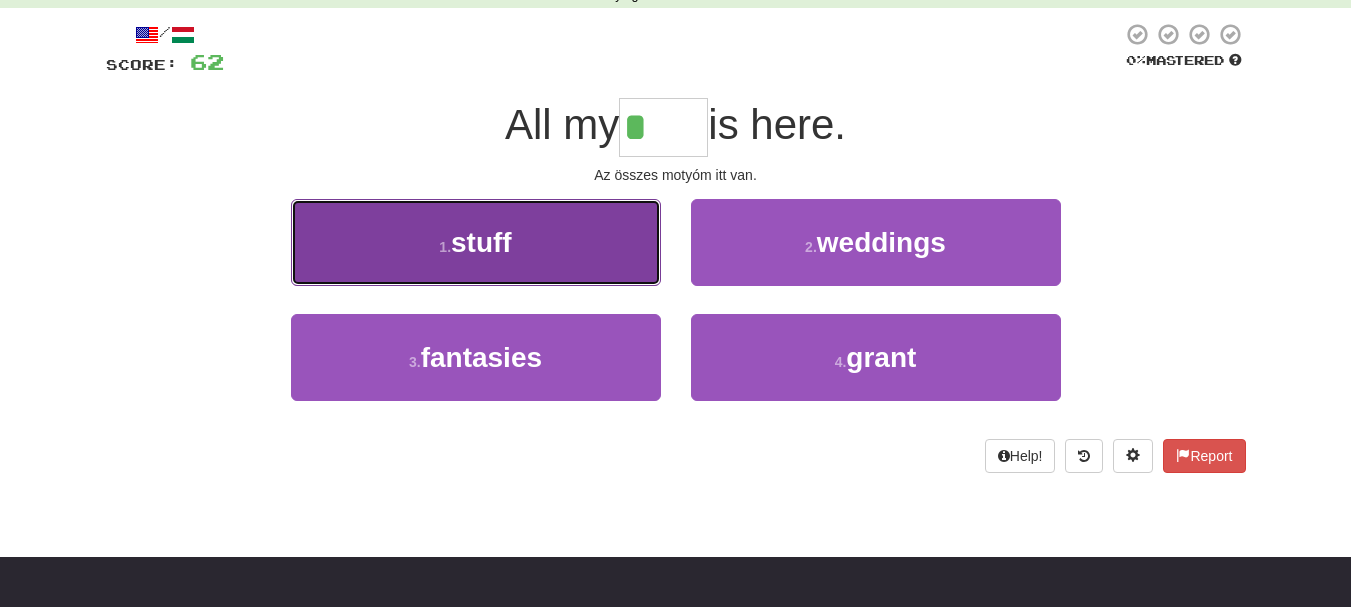 click on "1 .  stuff" at bounding box center [476, 242] 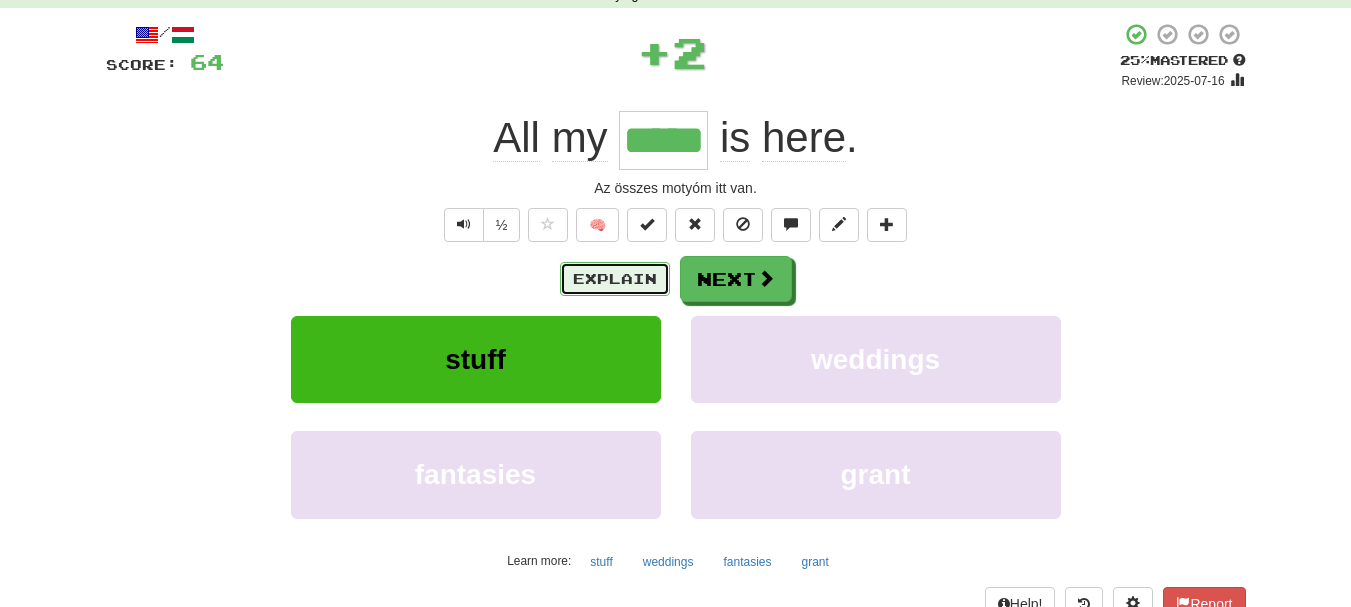 click on "Explain" at bounding box center [615, 279] 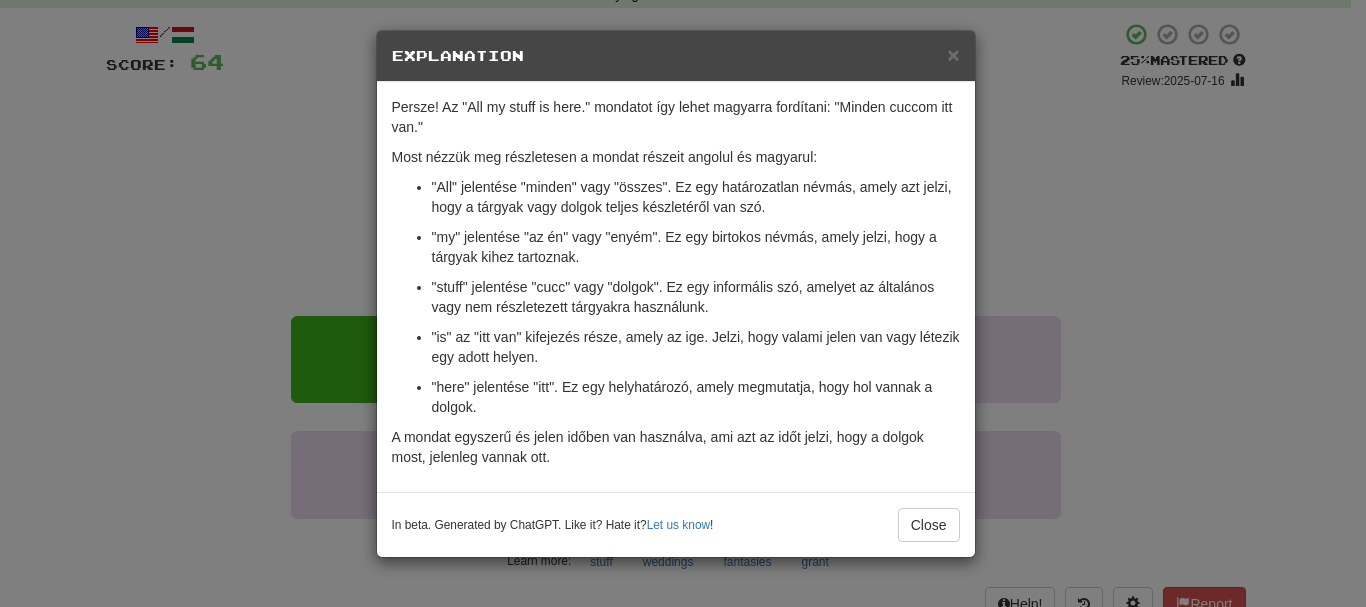 click on "× Explanation Persze! Az "All my stuff is here." mondatot így lehet magyarra fordítani: "Minden cuccom itt van."
Most nézzük meg részletesen a mondat részeit angolul és magyarul:
"All" jelentése "minden" vagy "összes". Ez egy határozatlan névmás, amely azt jelzi, hogy a tárgyak vagy dolgok teljes készletéről van szó.
"my" jelentése "az én" vagy "enyém". Ez egy birtokos névmás, amely jelzi, hogy a tárgyak kihez tartoznak.
"stuff" jelentése "cucc" vagy "dolgok". Ez egy informális szó, amelyet az általános vagy nem részletezett tárgyakra használunk.
"is" az "itt van" kifejezés része, amely az ige. Jelzi, hogy valami jelen van vagy létezik egy adott helyen.
"here" jelentése "itt". Ez egy helyhatározó, amely megmutatja, hogy hol vannak a dolgok.
A mondat egyszerű és jelen időben van használva, ami azt az időt jelzi, hogy a dolgok most, jelenleg vannak ott. In beta. Generated by ChatGPT. Like it? Hate it?  Let us know ! Close" at bounding box center (683, 303) 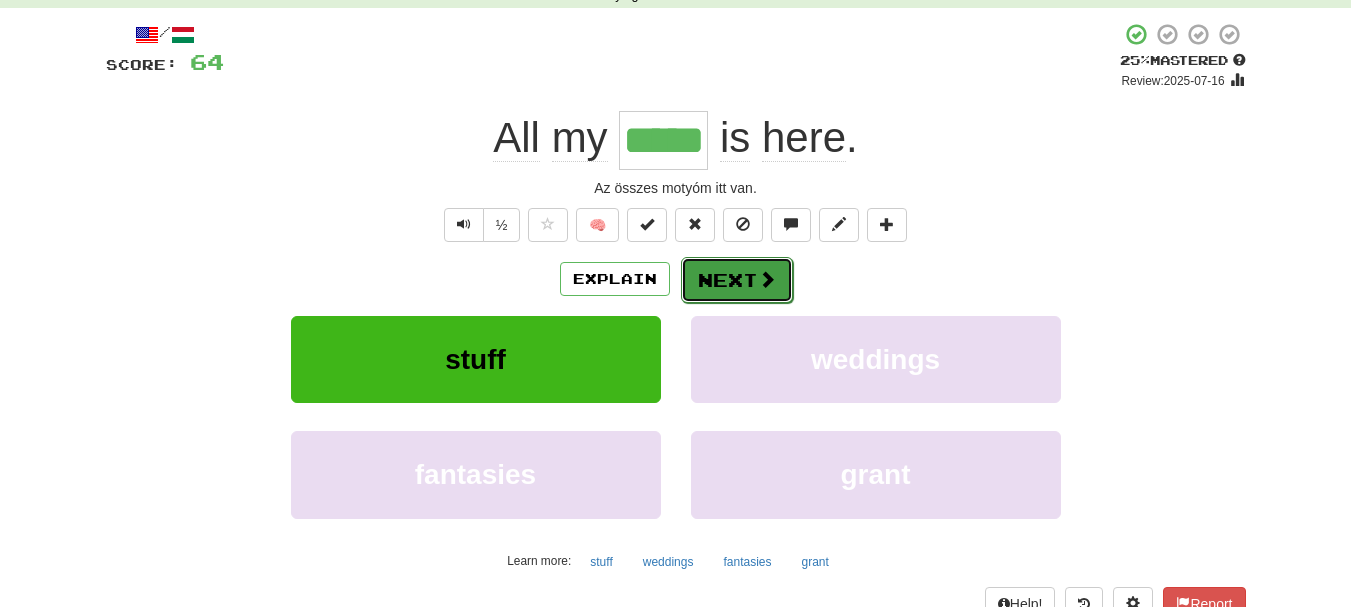 click on "Next" at bounding box center [737, 280] 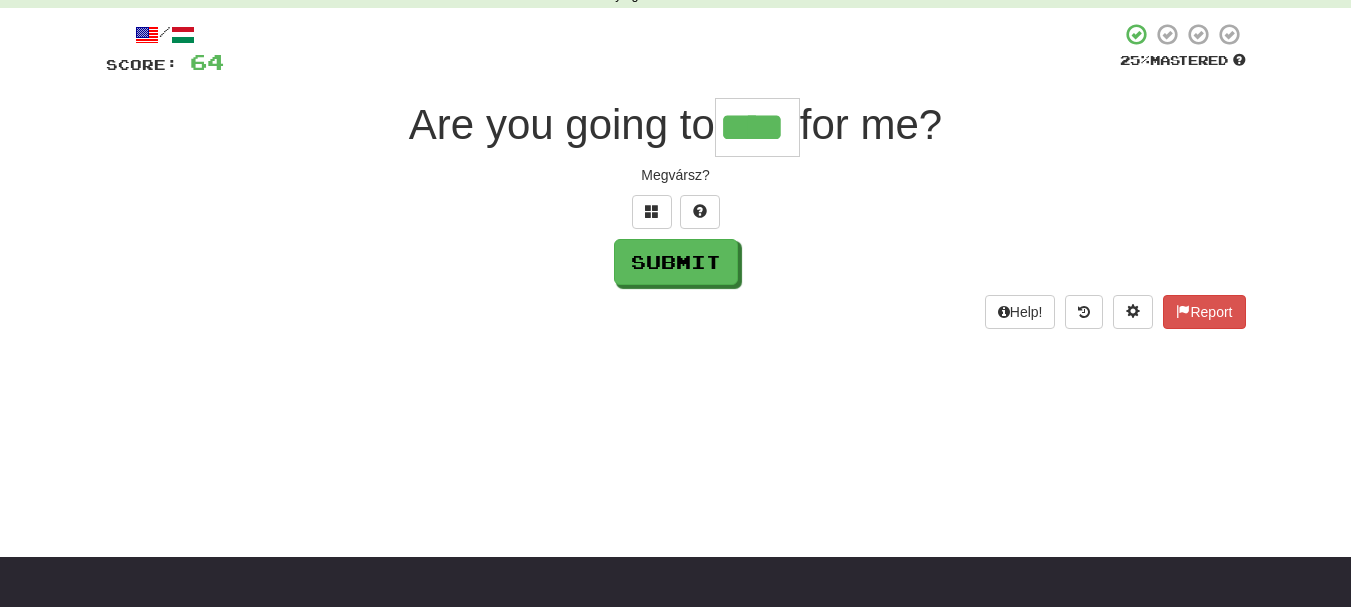 type on "****" 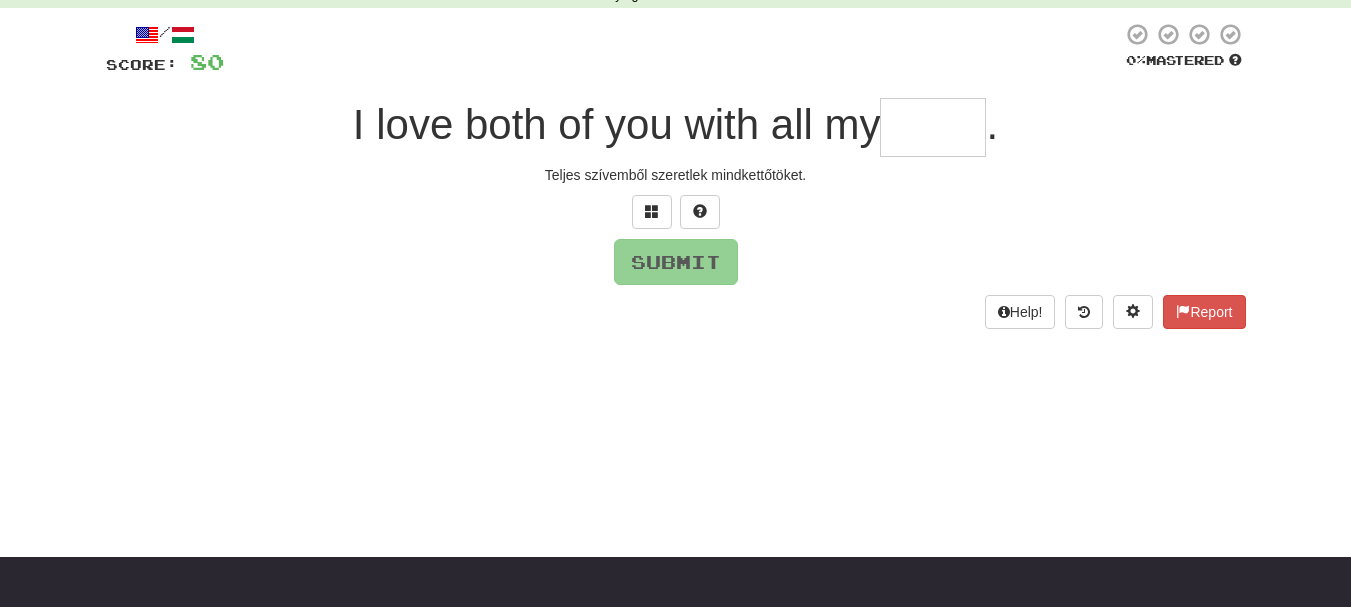 type on "*" 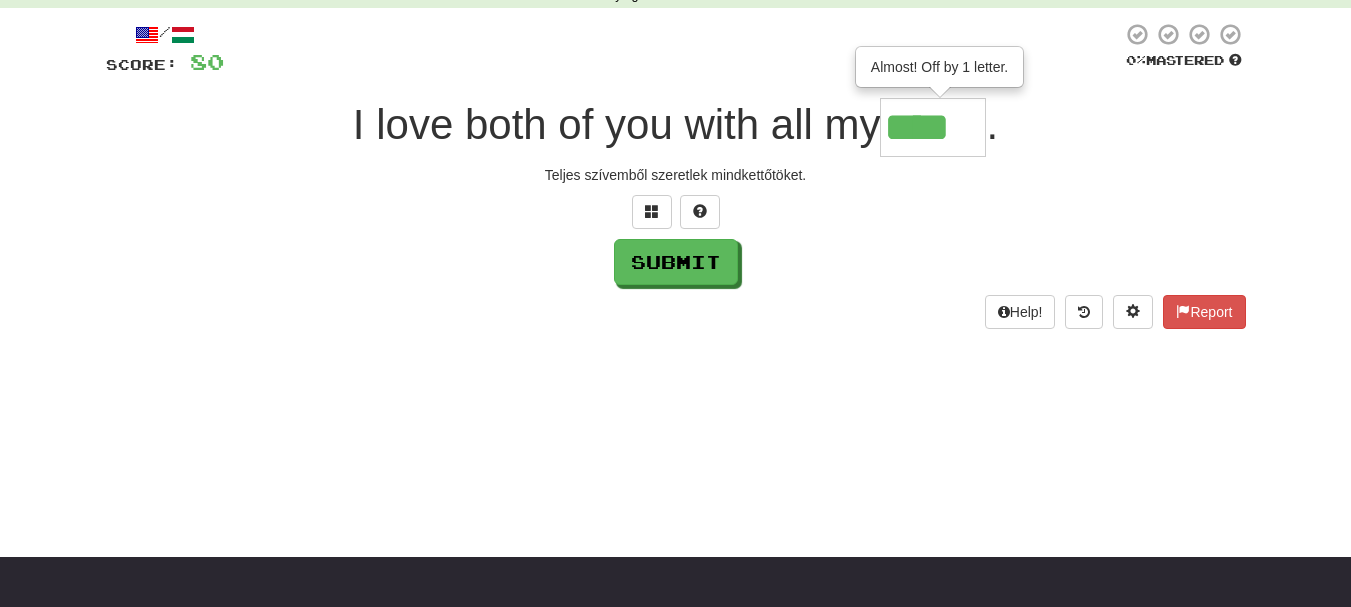 scroll, scrollTop: 0, scrollLeft: 0, axis: both 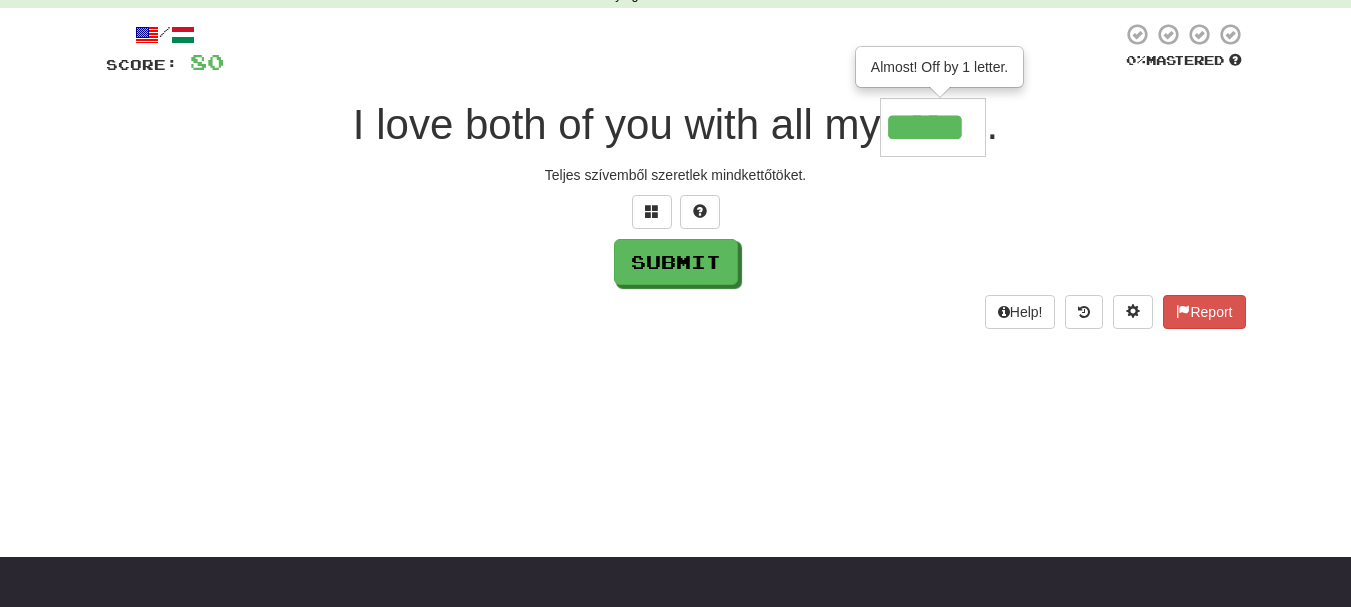 type on "*****" 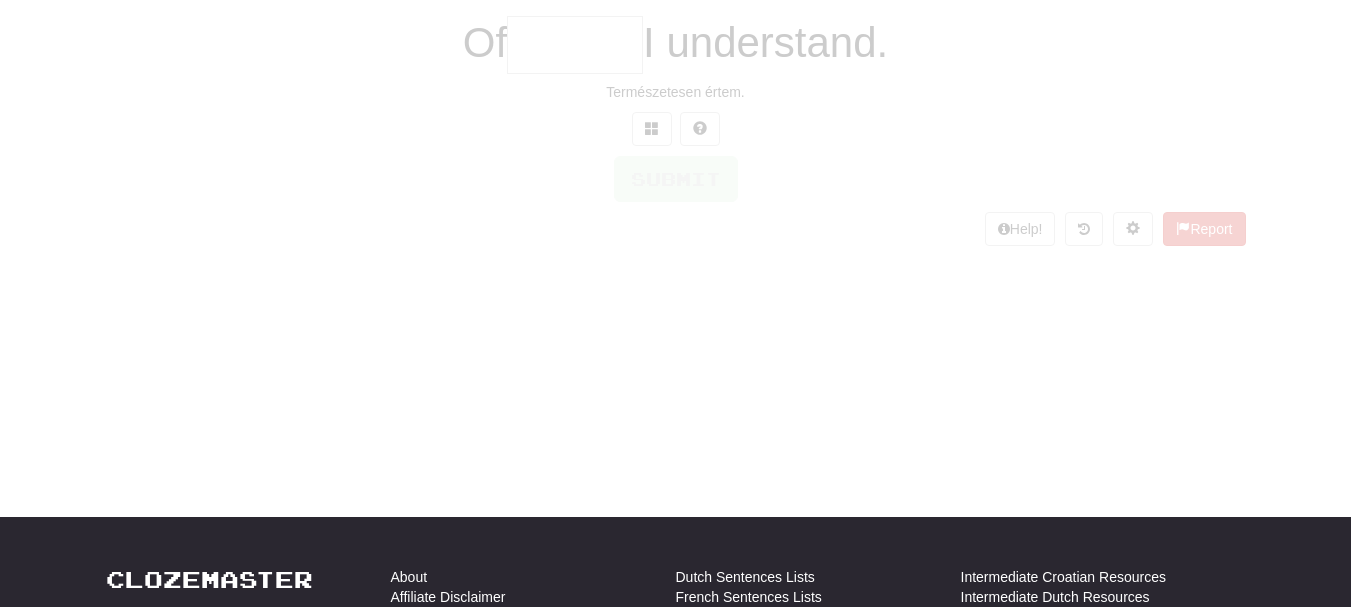 scroll, scrollTop: 100, scrollLeft: 0, axis: vertical 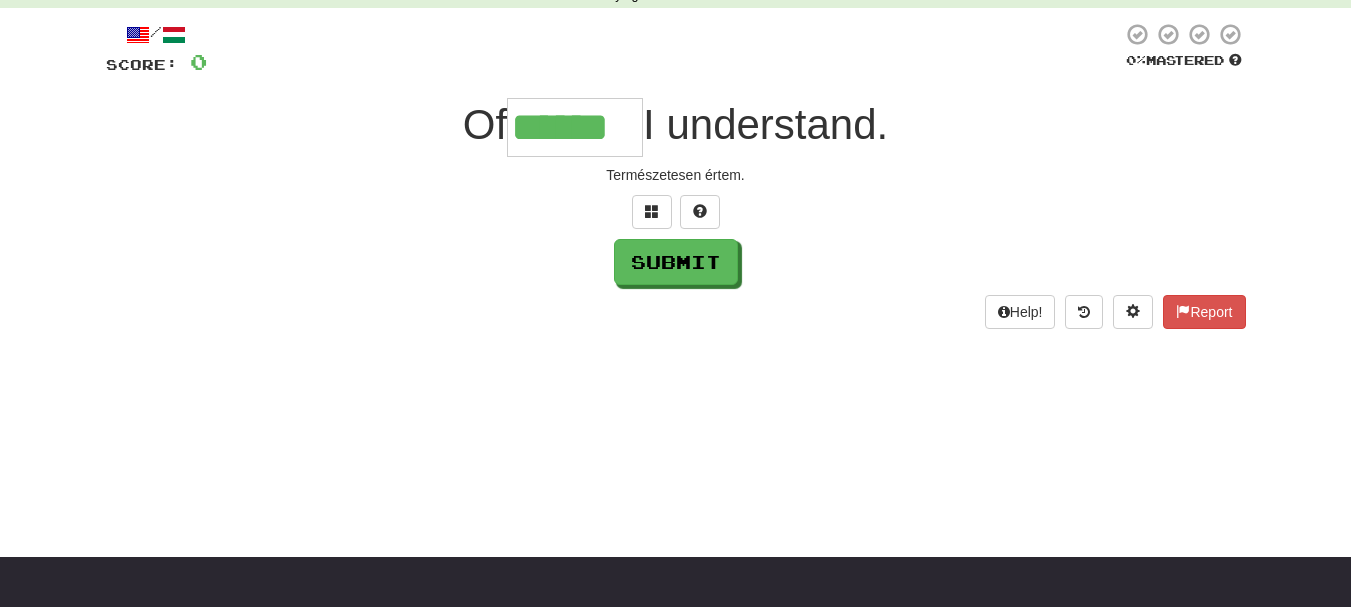 type on "******" 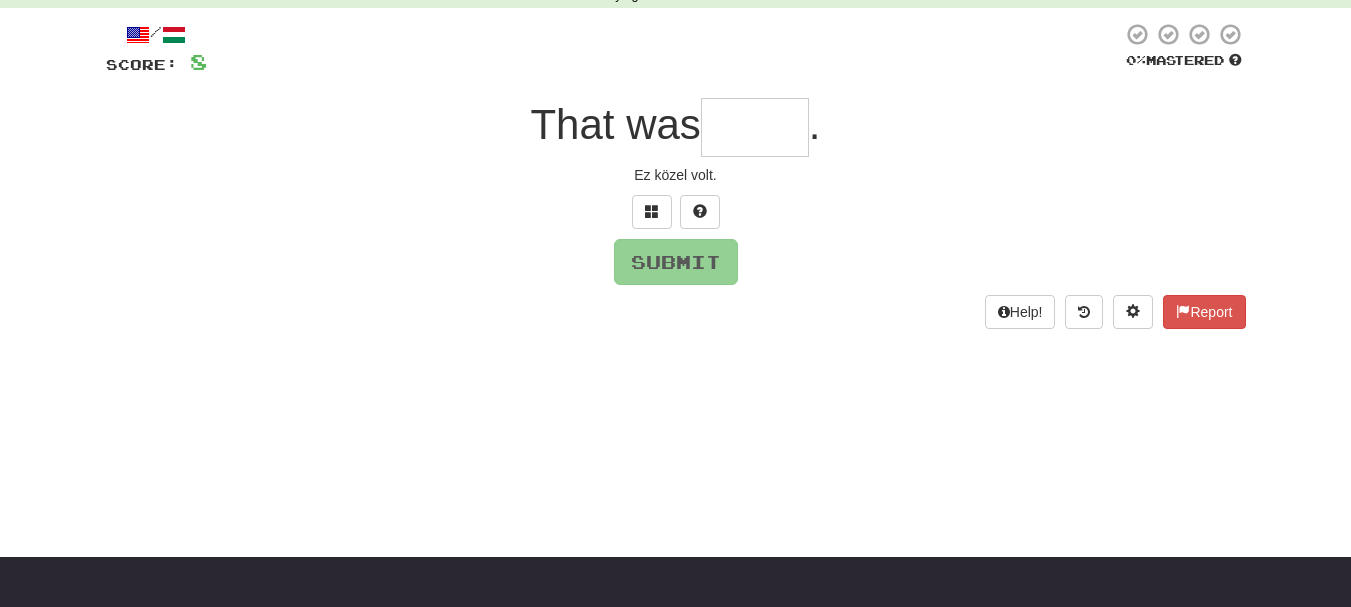 type on "*" 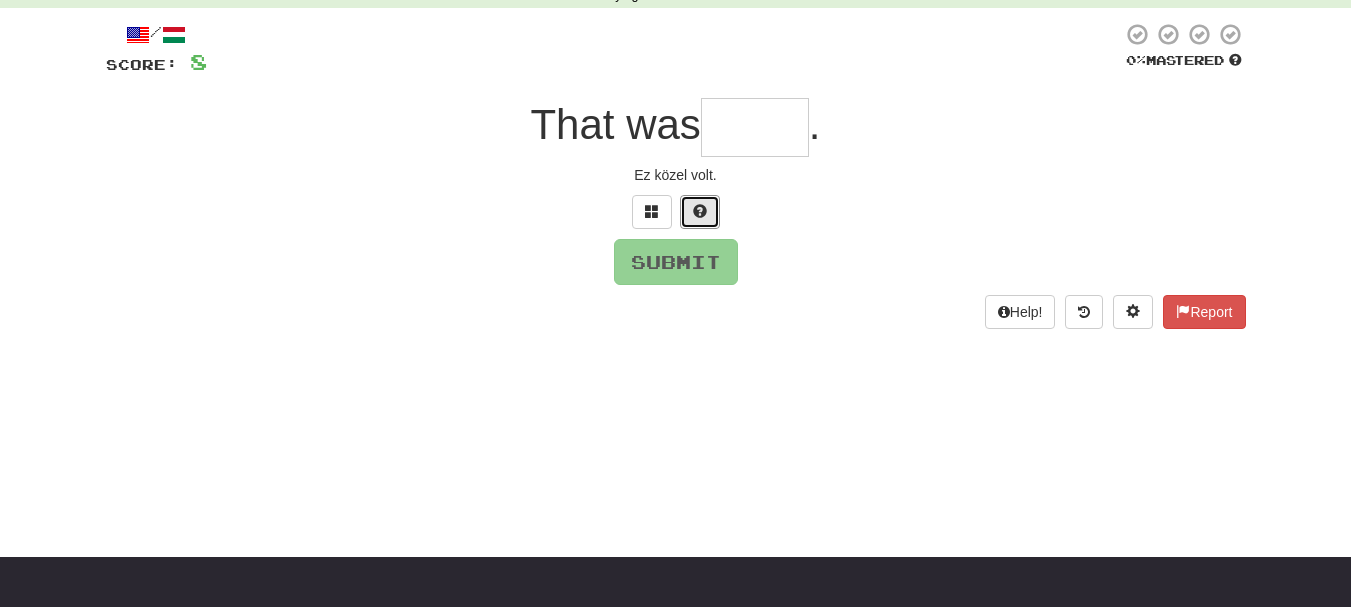 click at bounding box center [700, 211] 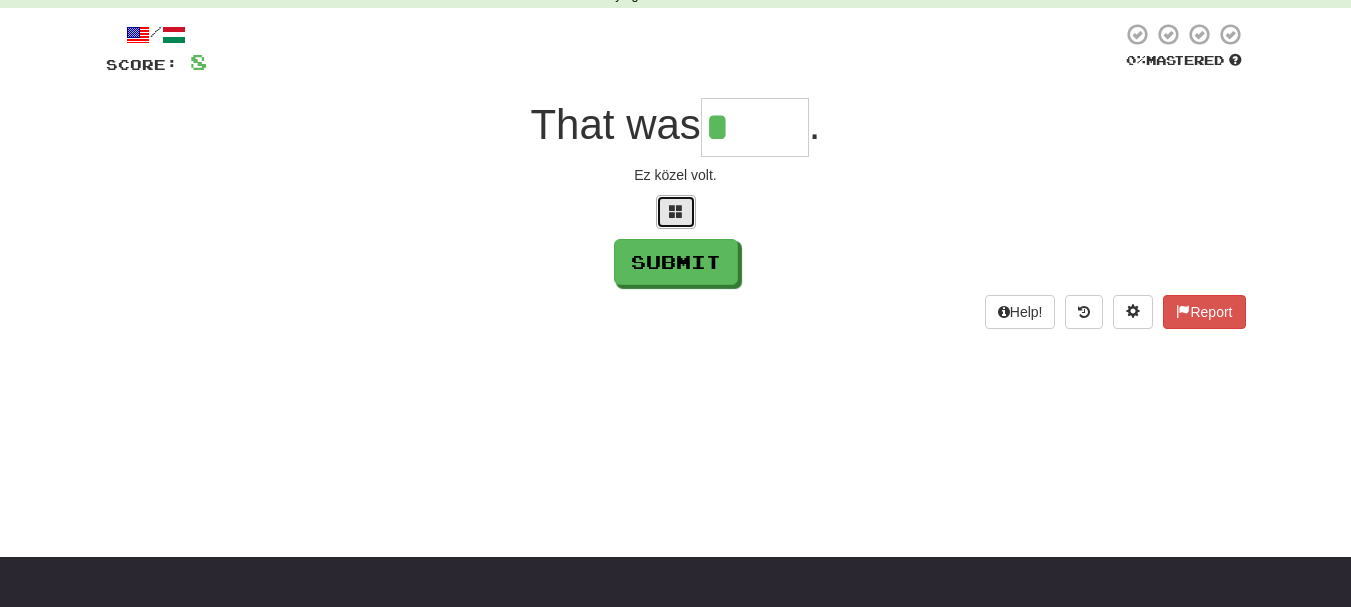 click at bounding box center (676, 211) 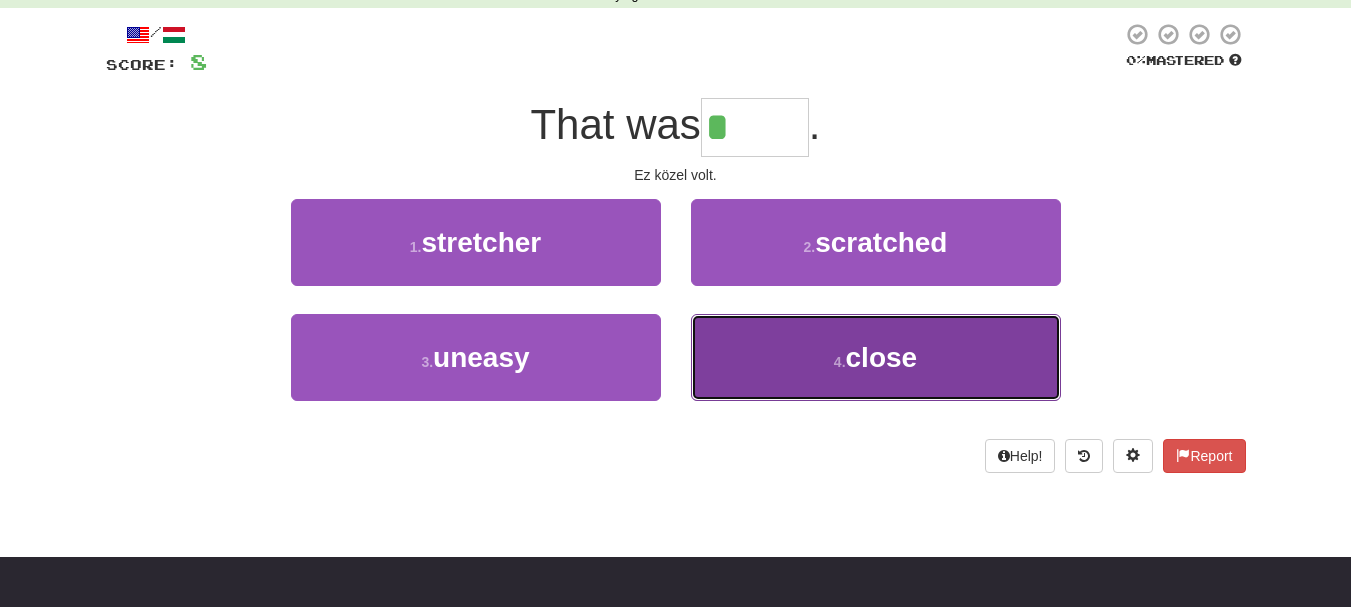 click on "4 .  close" at bounding box center (876, 357) 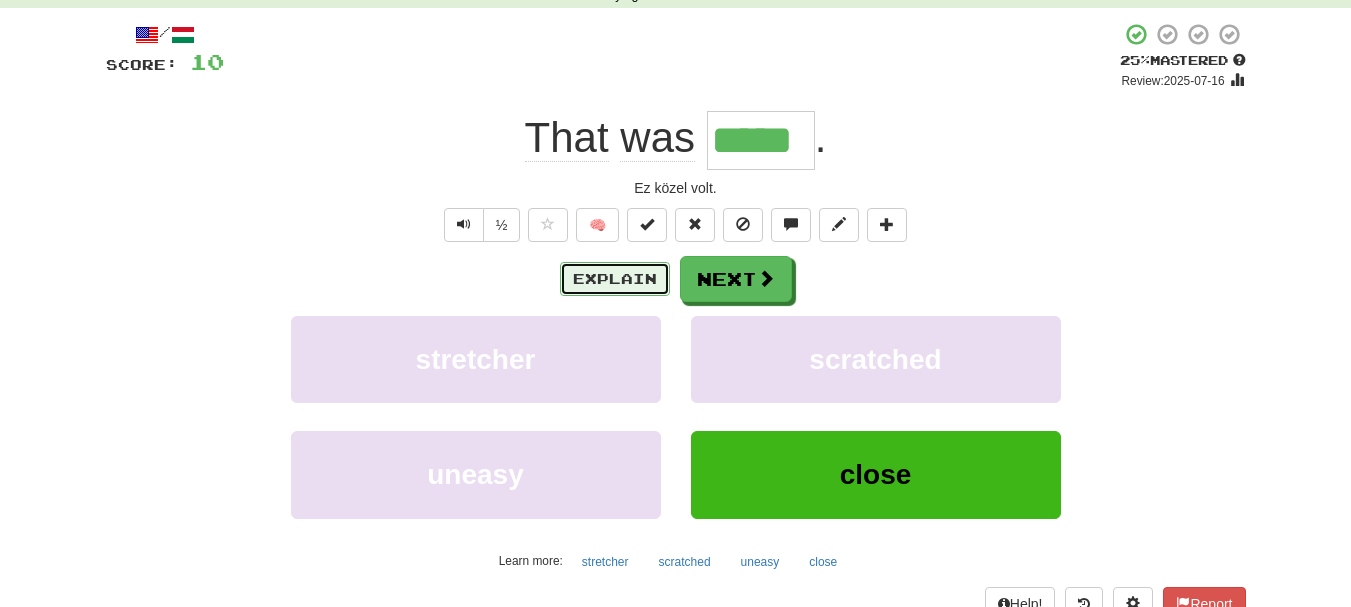 click on "Explain" at bounding box center (615, 279) 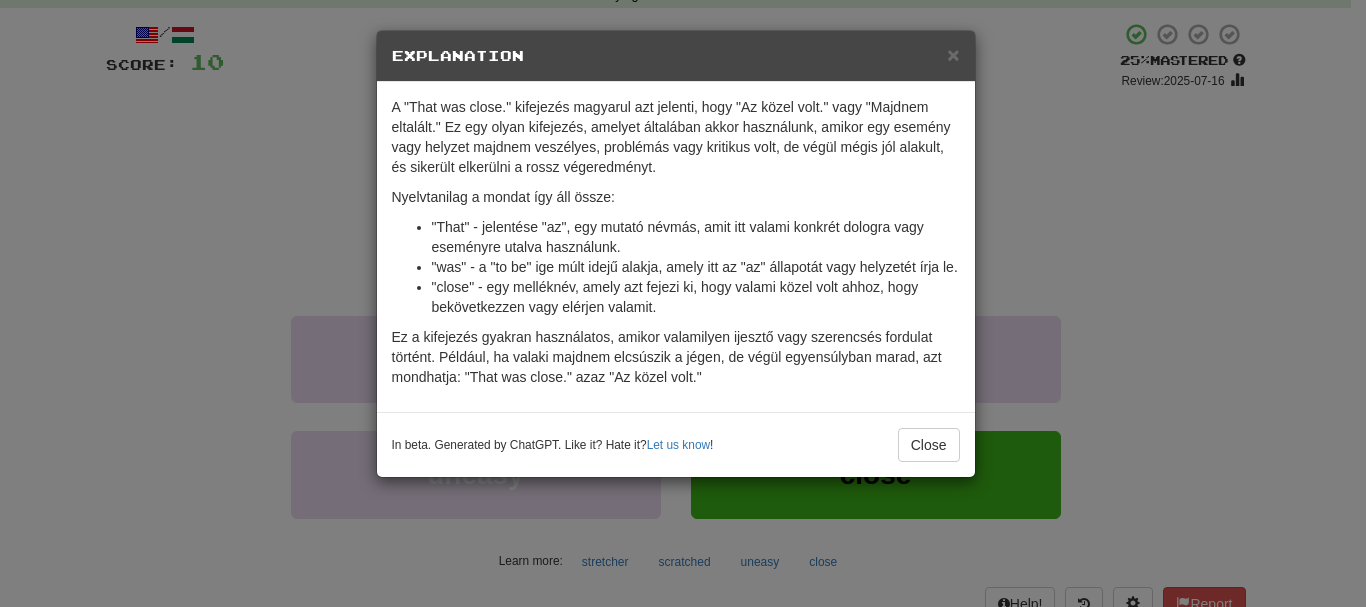 click on "× Explanation A "That was close." kifejezés magyarul azt jelenti, hogy "Az közel volt." vagy "Majdnem eltalált." Ez egy olyan kifejezés, amelyet általában akkor használunk, amikor egy esemény vagy helyzet majdnem veszélyes, problémás vagy kritikus volt, de végül mégis jól alakult, és sikerült elkerülni a rossz végeredményt.
Nyelvtanilag a mondat így áll össze:
"That" - jelentése "az", egy mutató névmás, amit itt valami konkrét dologra vagy eseményre utalva használunk.
"was" - a "to be" ige múlt idejű alakja, amely itt az "az" állapotát vagy helyzetét írja le.
"close" - egy melléknév, amely azt fejezi ki, hogy valami közel volt ahhoz, hogy bekövetkezzen vagy elérjen valamit.
Ez a kifejezés gyakran használatos, amikor valamilyen ijesztő vagy szerencsés fordulat történt. Például, ha valaki majdnem elcsúszik a jégen, de végül egyensúlyban marad, azt mondhatja: "That was close." azaz "Az közel volt." Let us know ! Close" at bounding box center (683, 303) 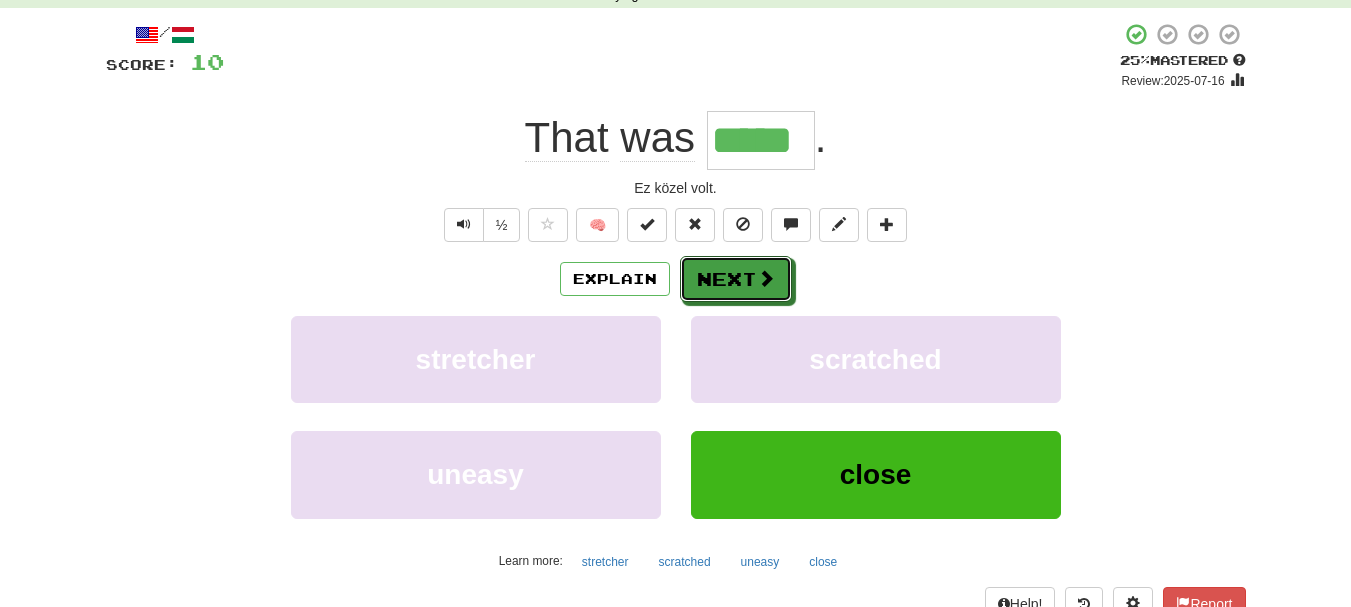 click on "Next" at bounding box center (736, 279) 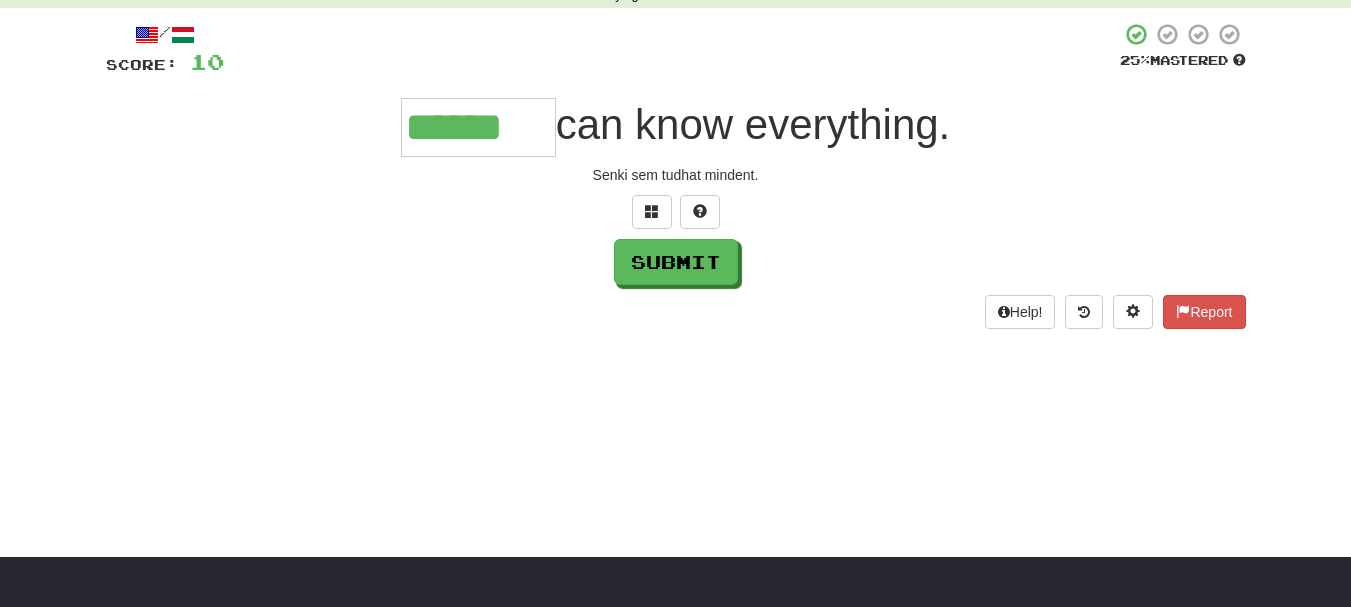 type on "******" 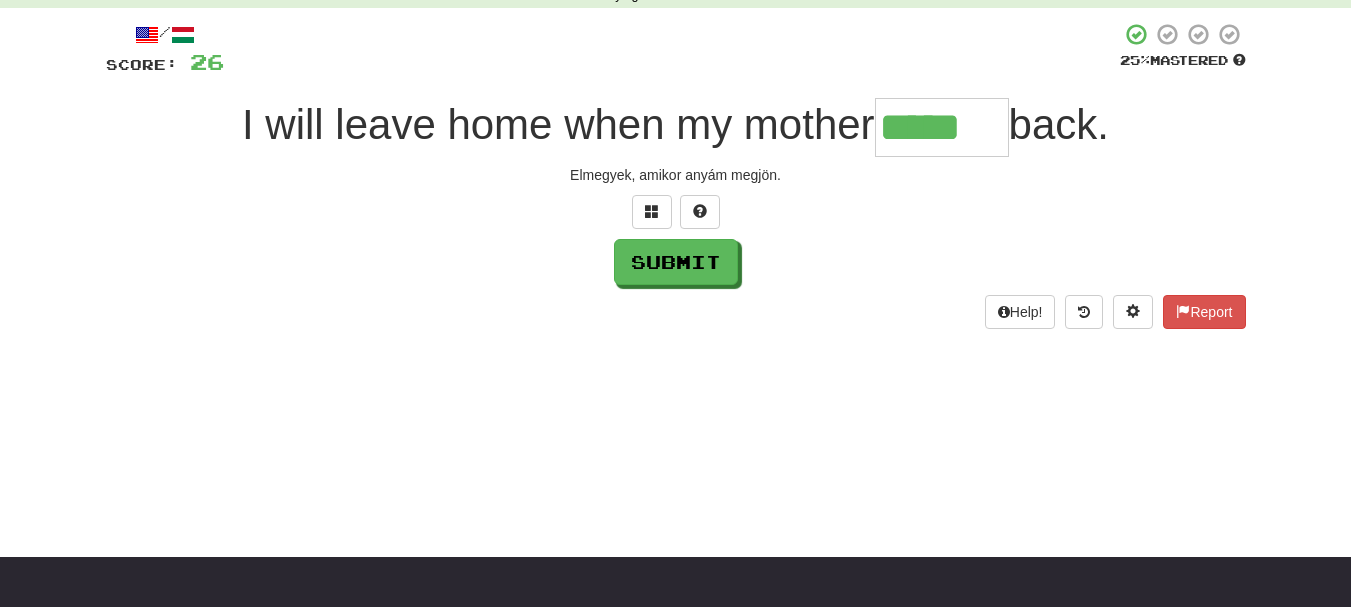 type on "*****" 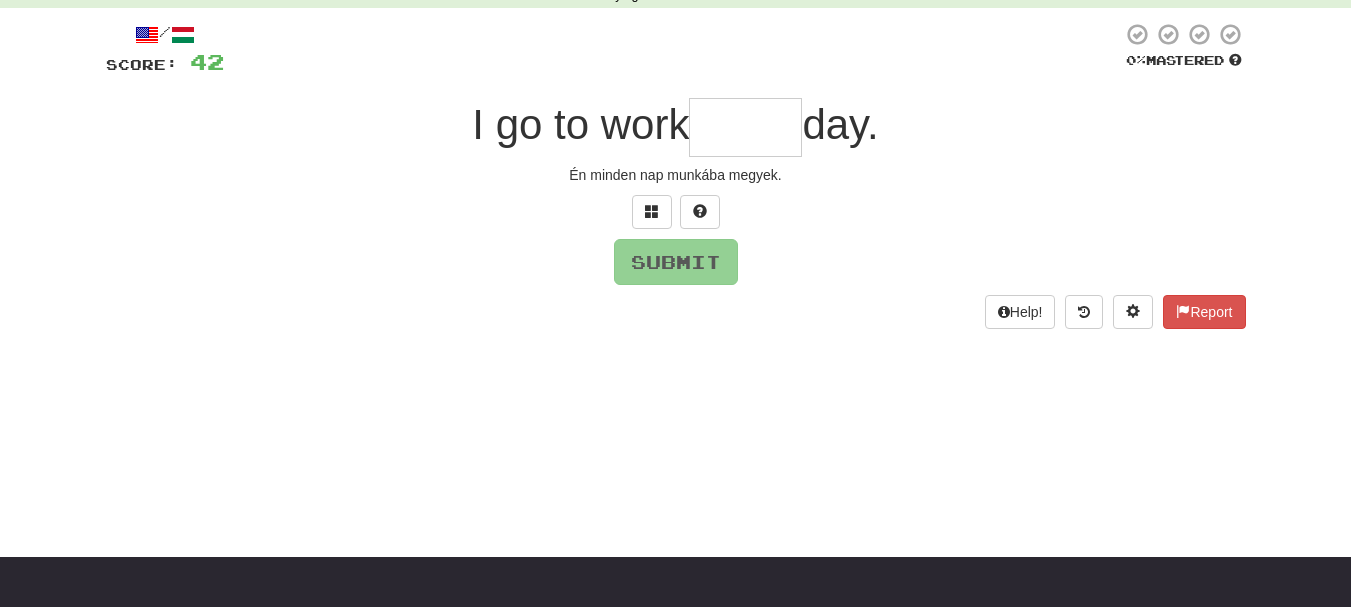 type on "*" 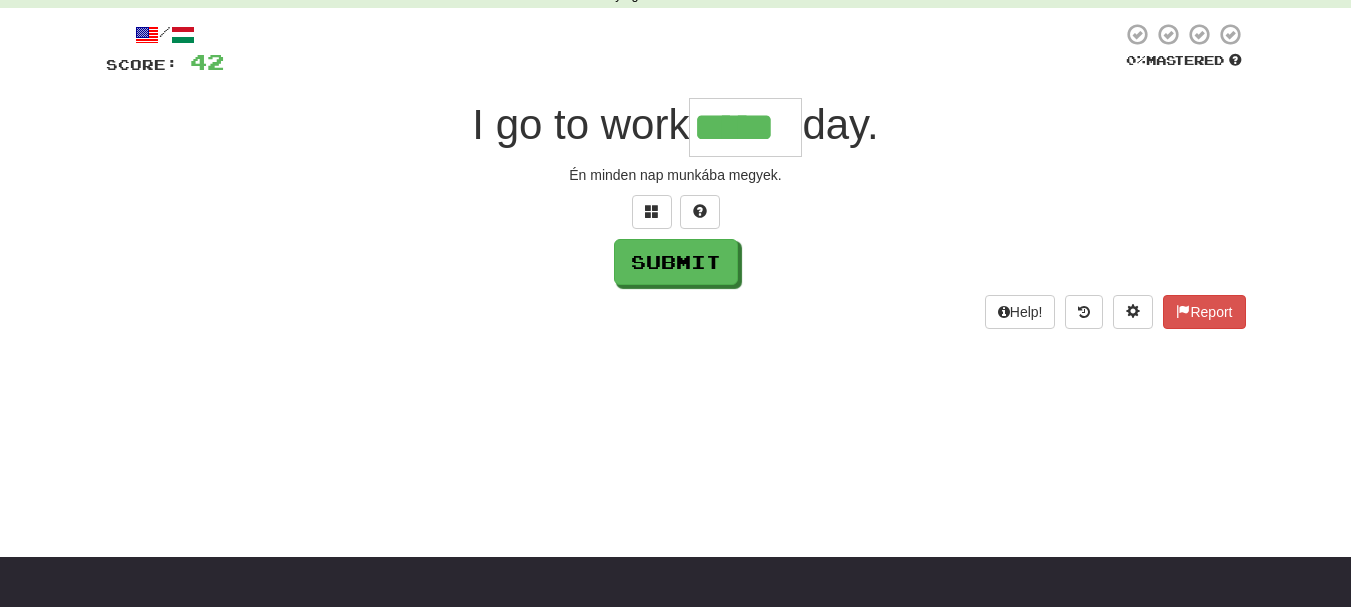 type on "*****" 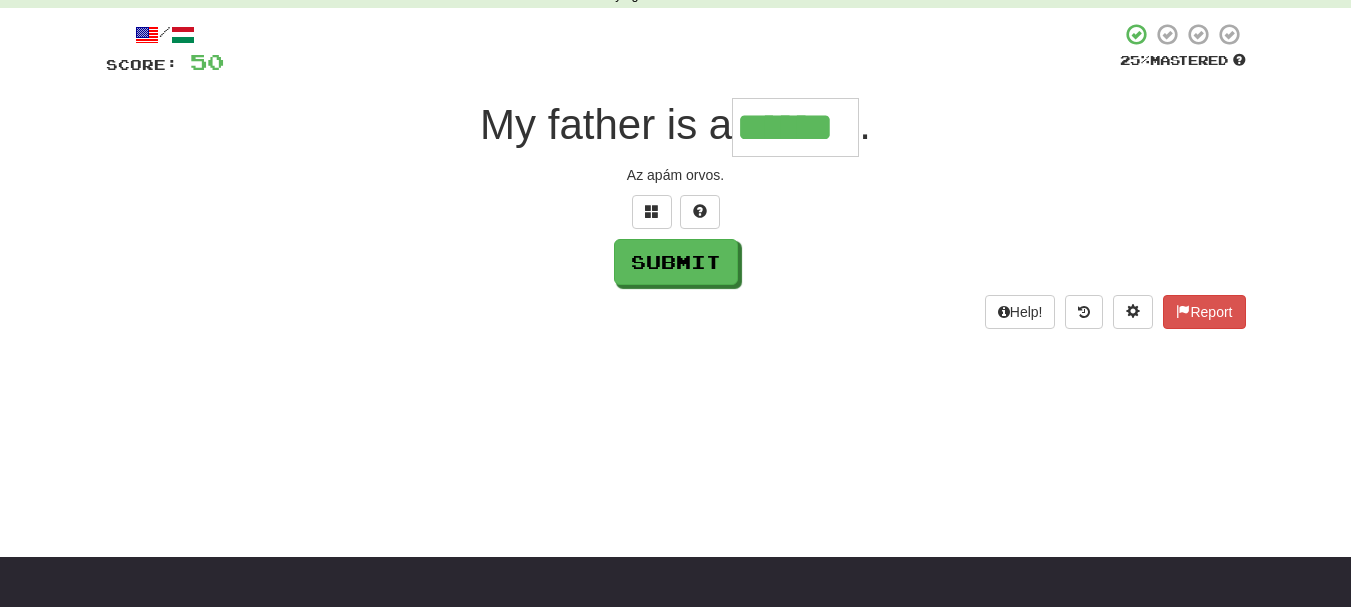 type on "******" 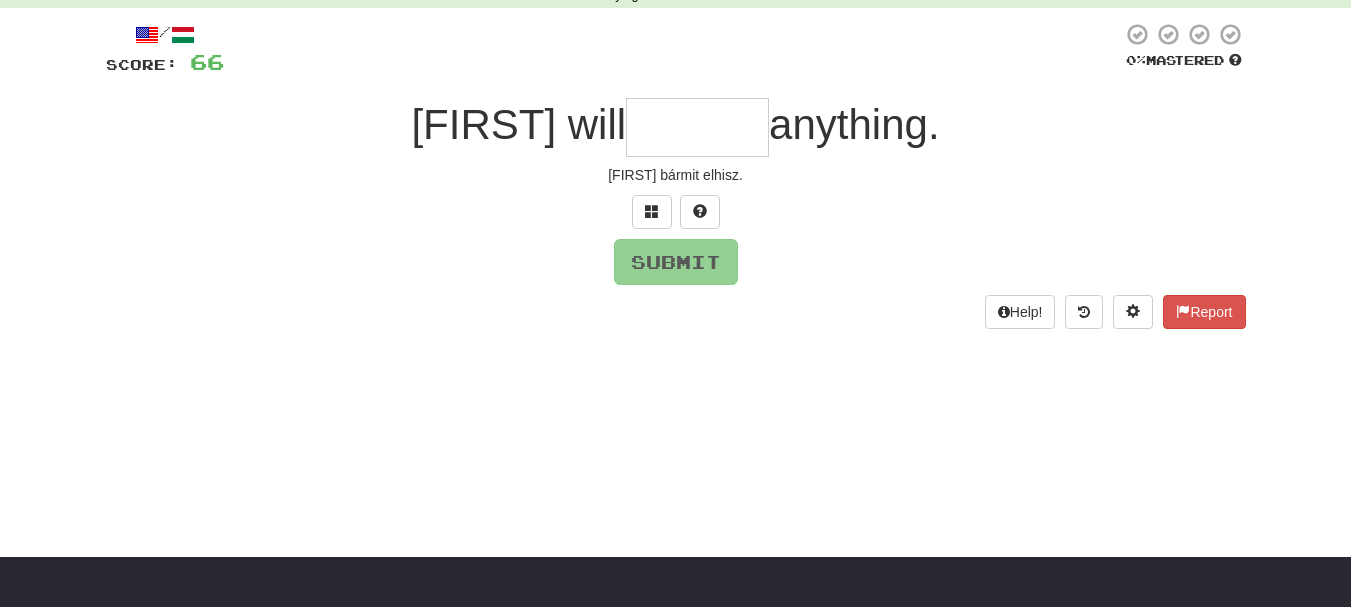 type on "*" 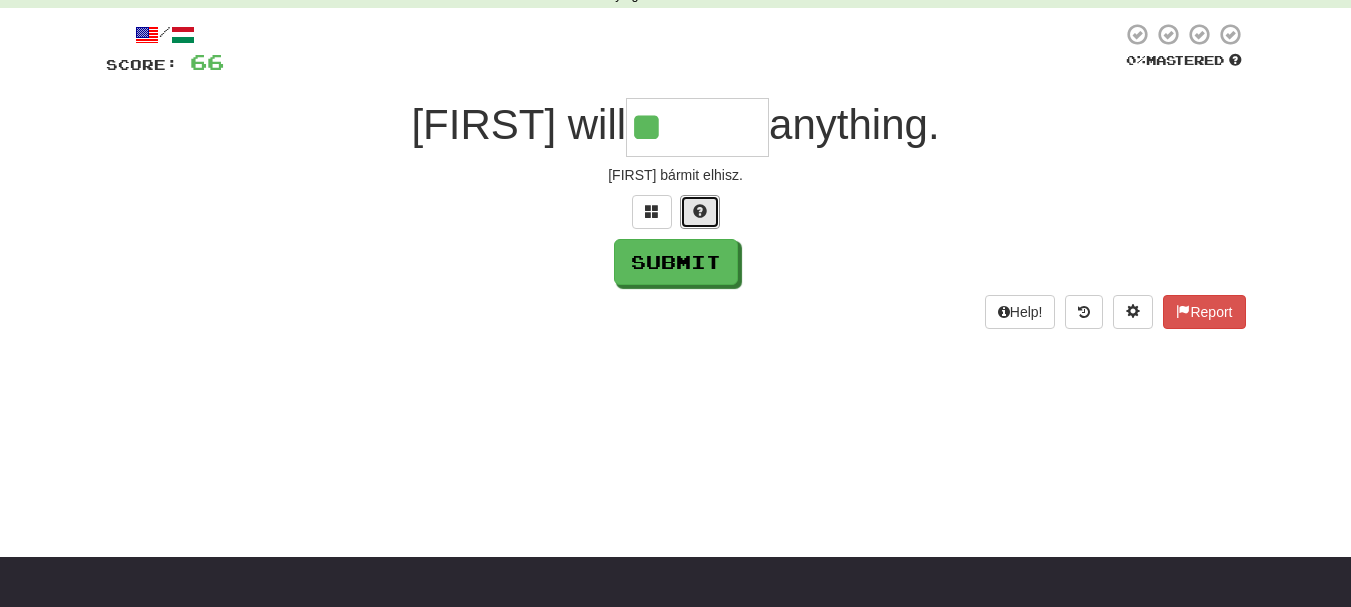 drag, startPoint x: 695, startPoint y: 208, endPoint x: 755, endPoint y: 221, distance: 61.39218 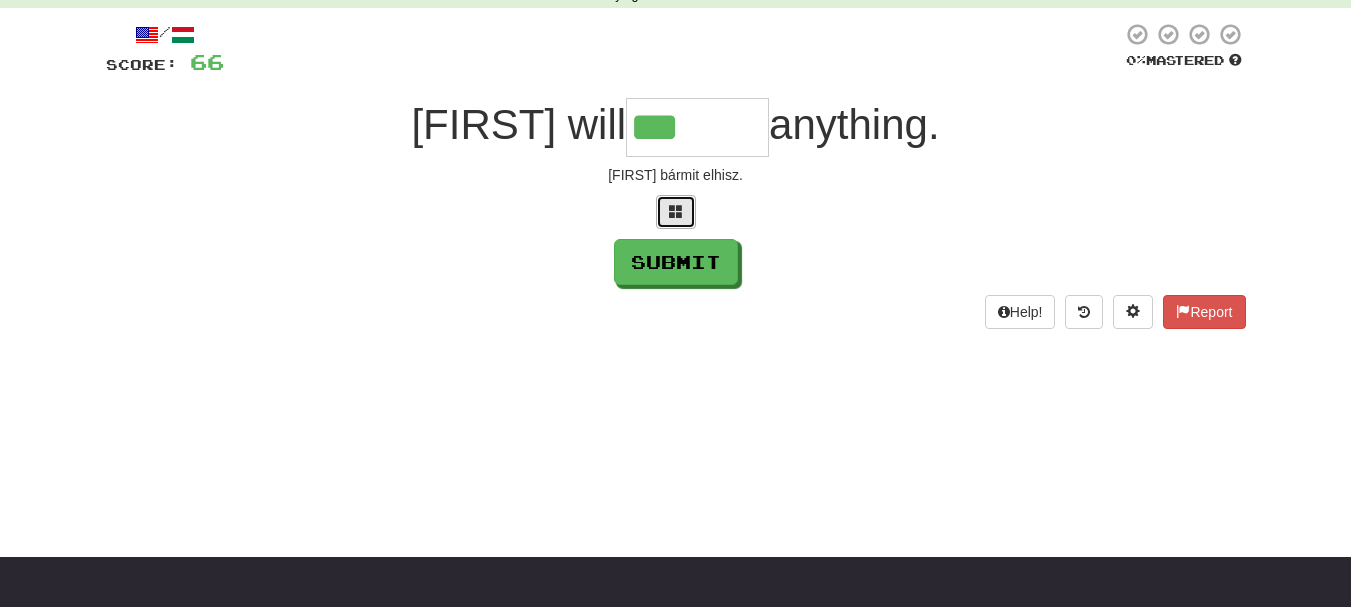 click at bounding box center [676, 212] 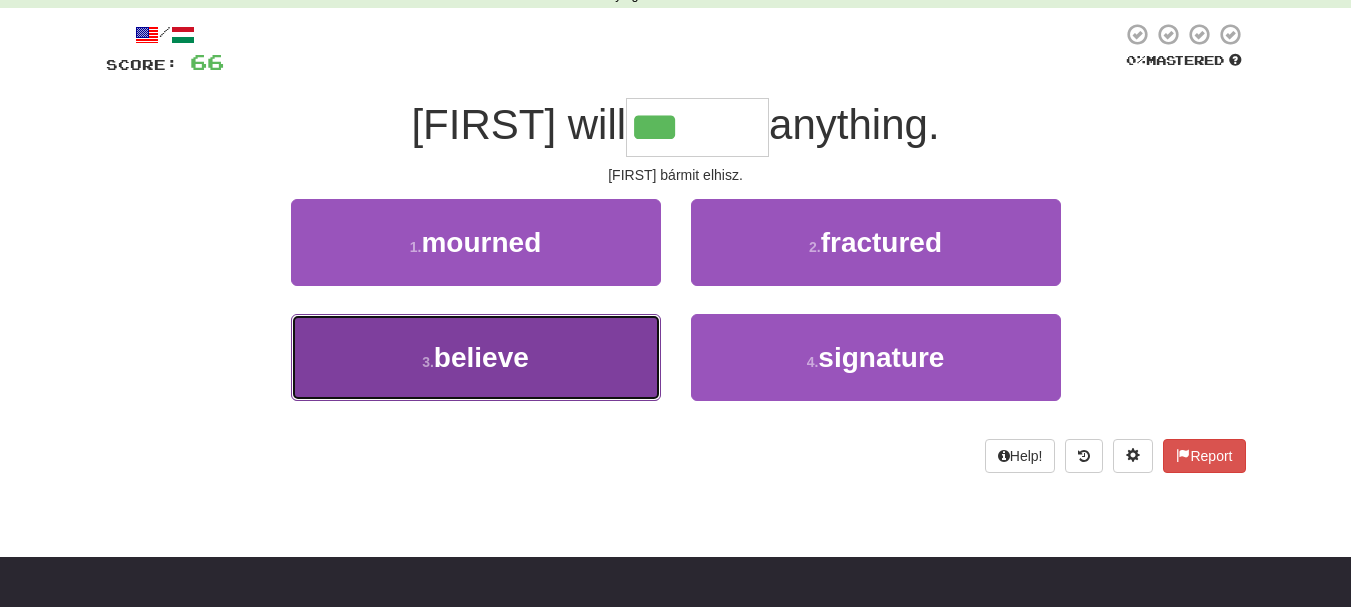 click on "3 .  believe" at bounding box center (476, 357) 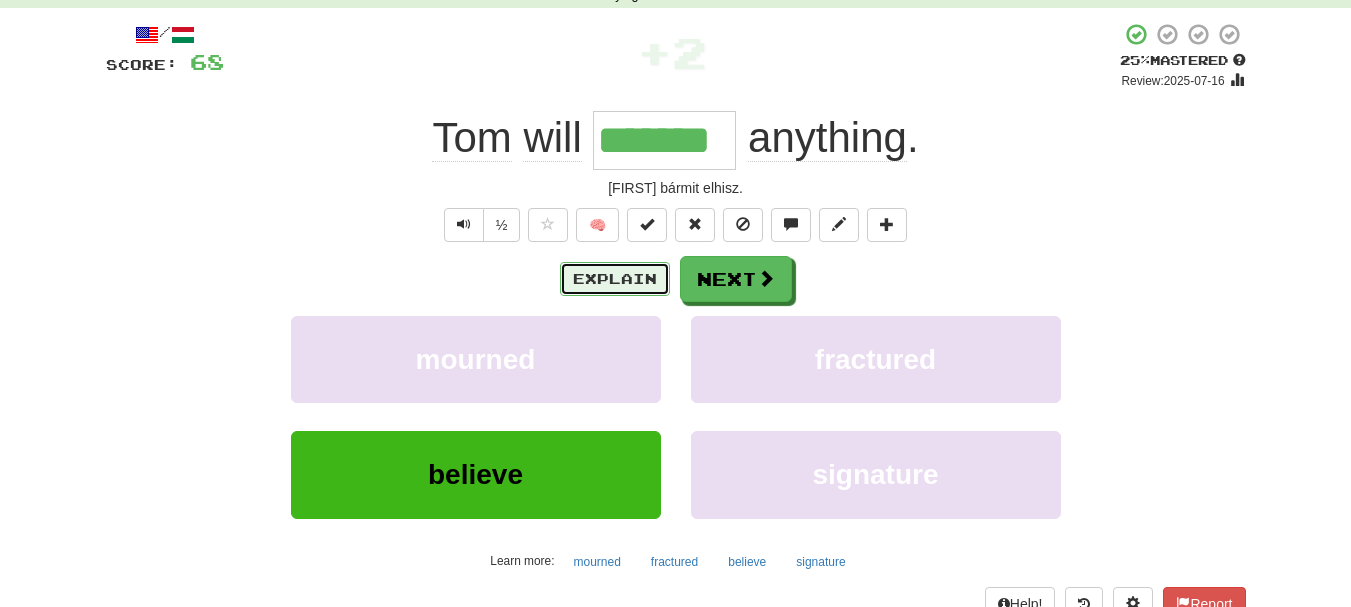 click on "Explain" at bounding box center [615, 279] 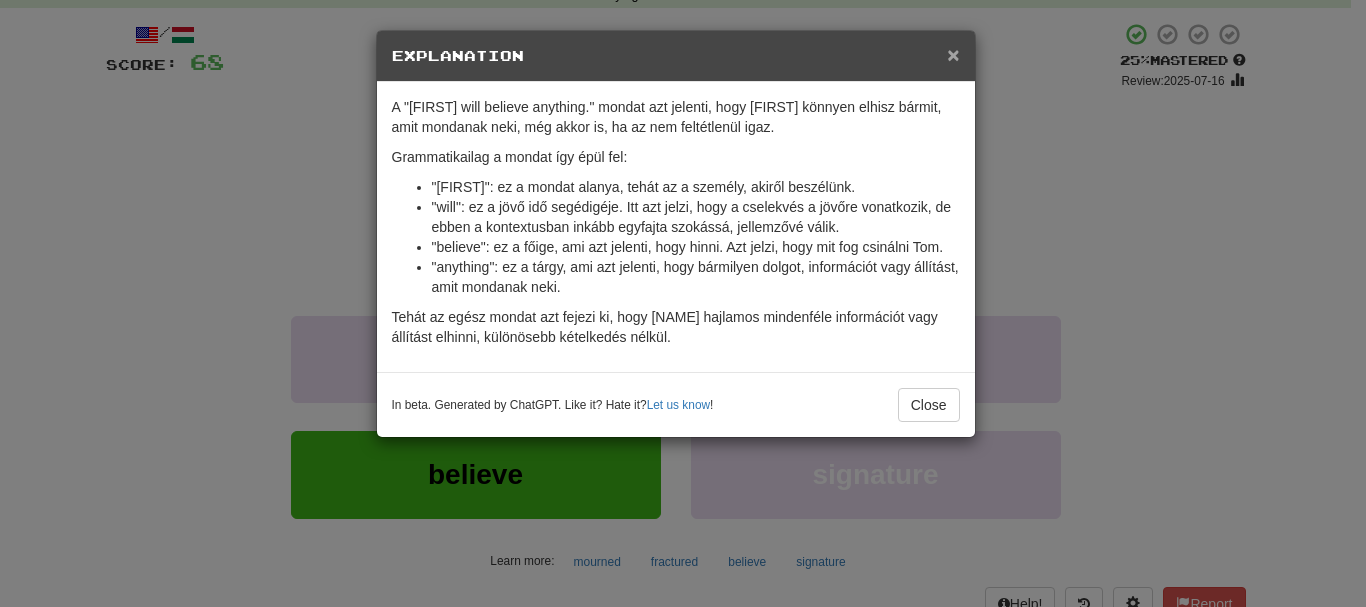 click on "×" at bounding box center (953, 54) 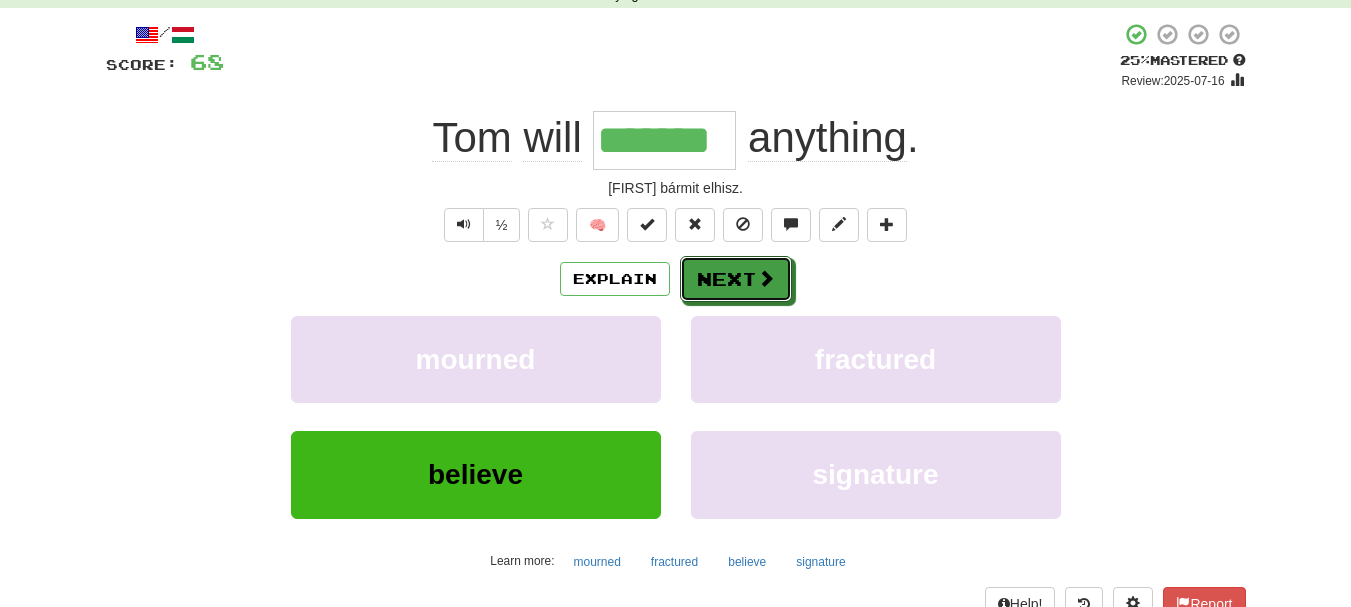 click on "Next" at bounding box center [736, 279] 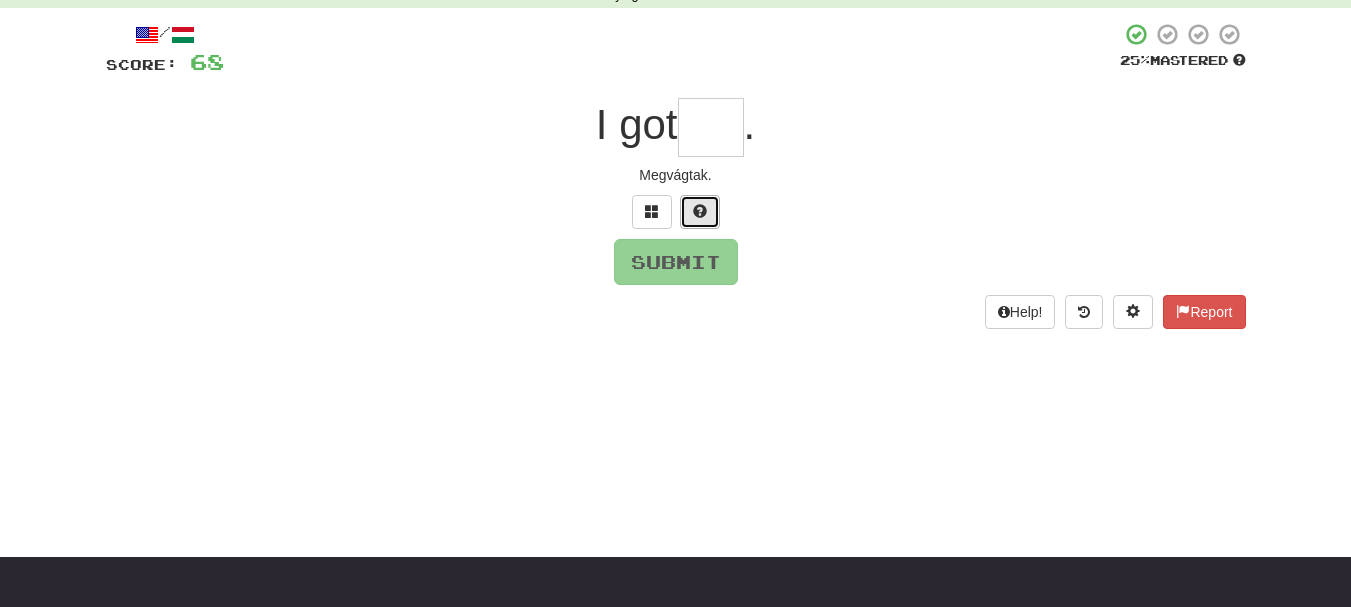 click at bounding box center [700, 211] 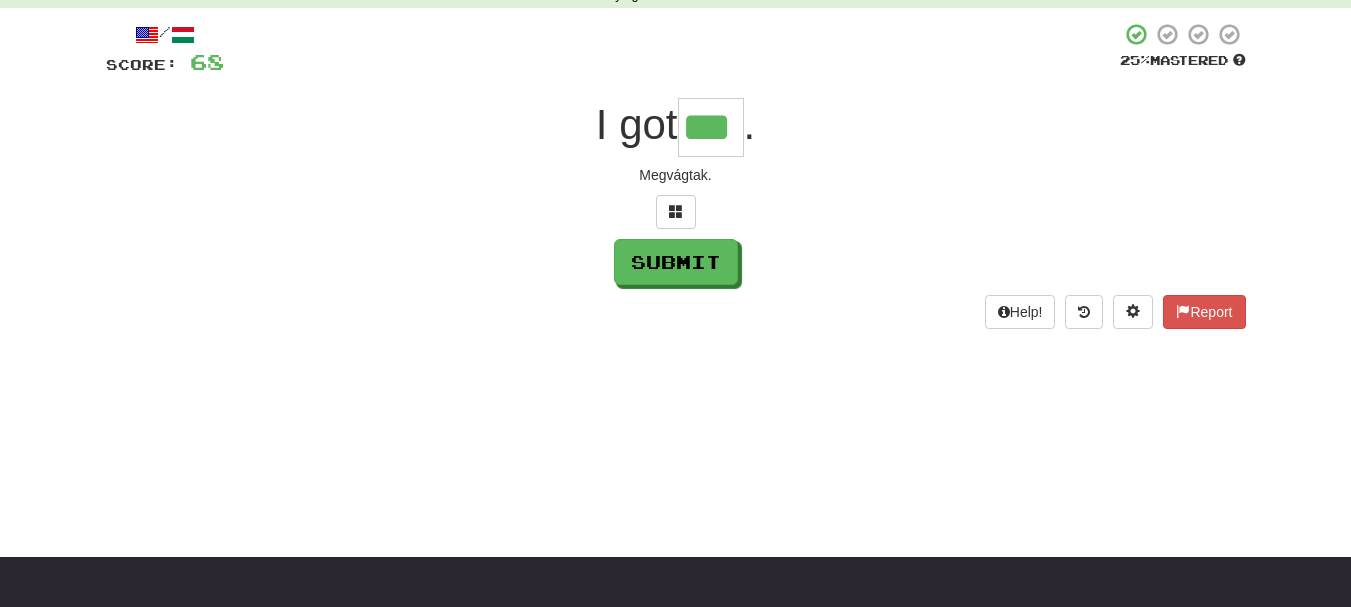 type on "***" 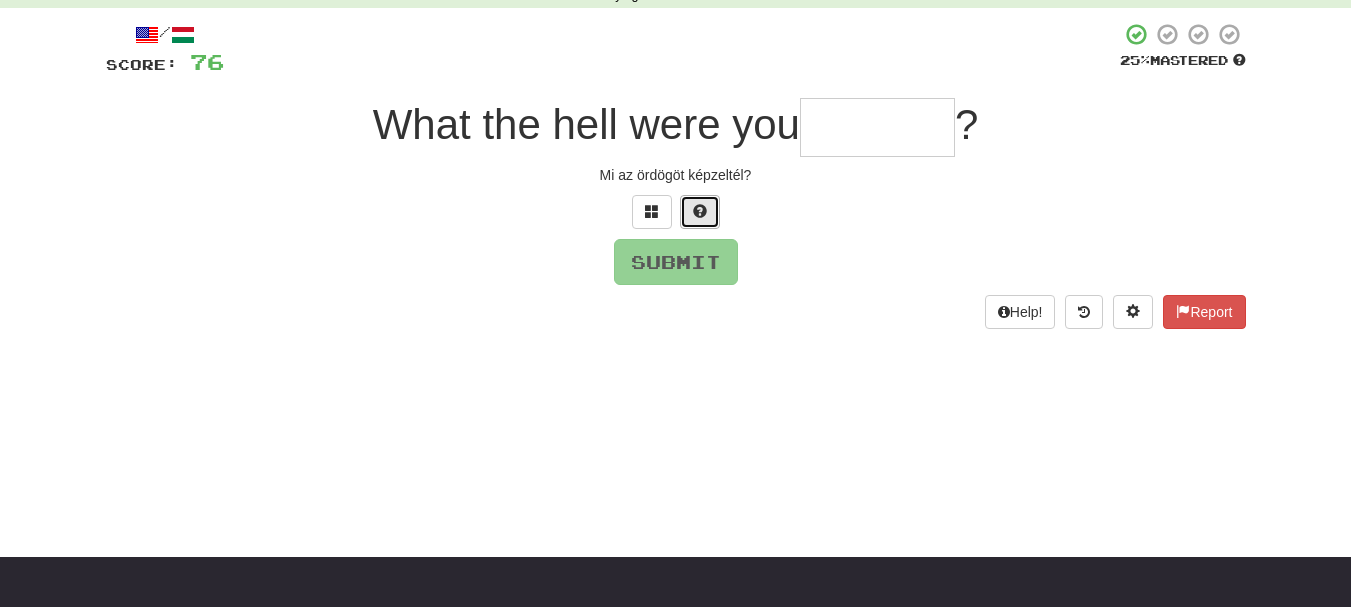 click at bounding box center (700, 212) 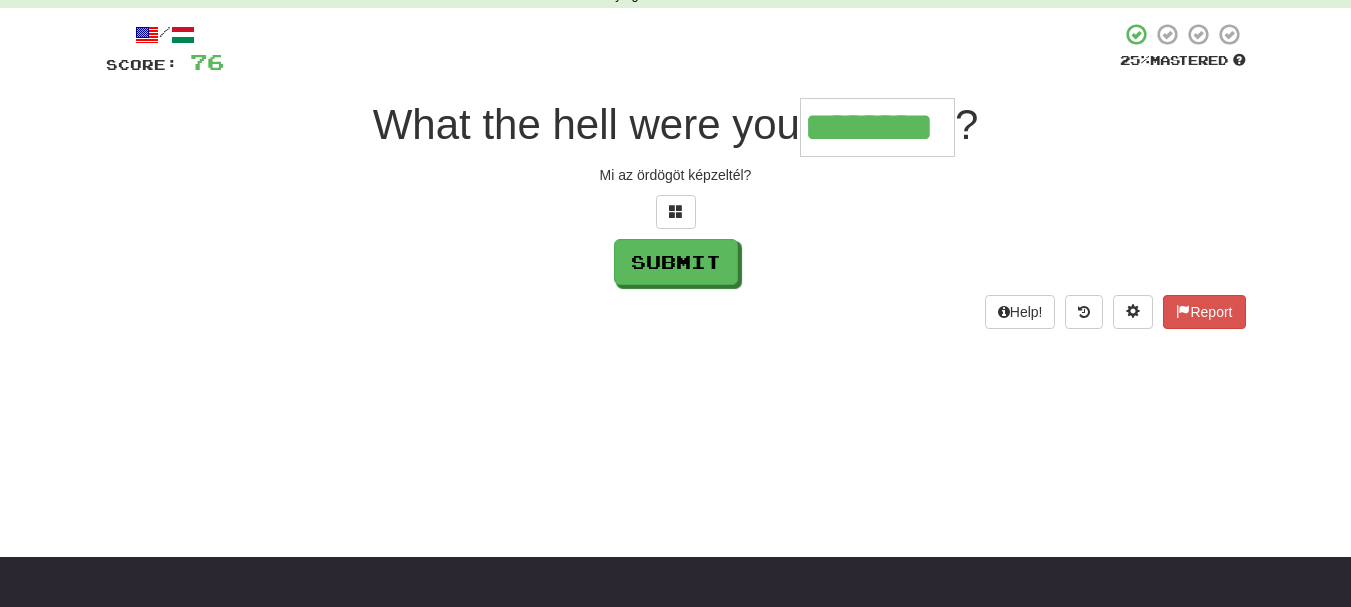 type on "********" 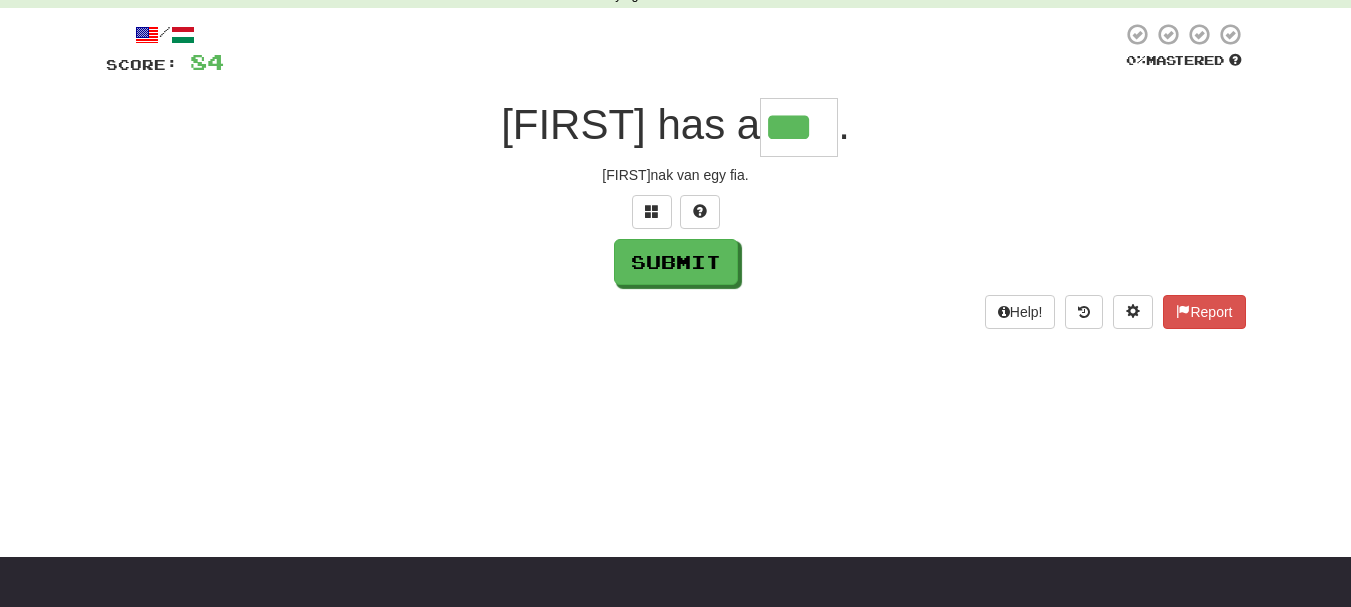 type on "***" 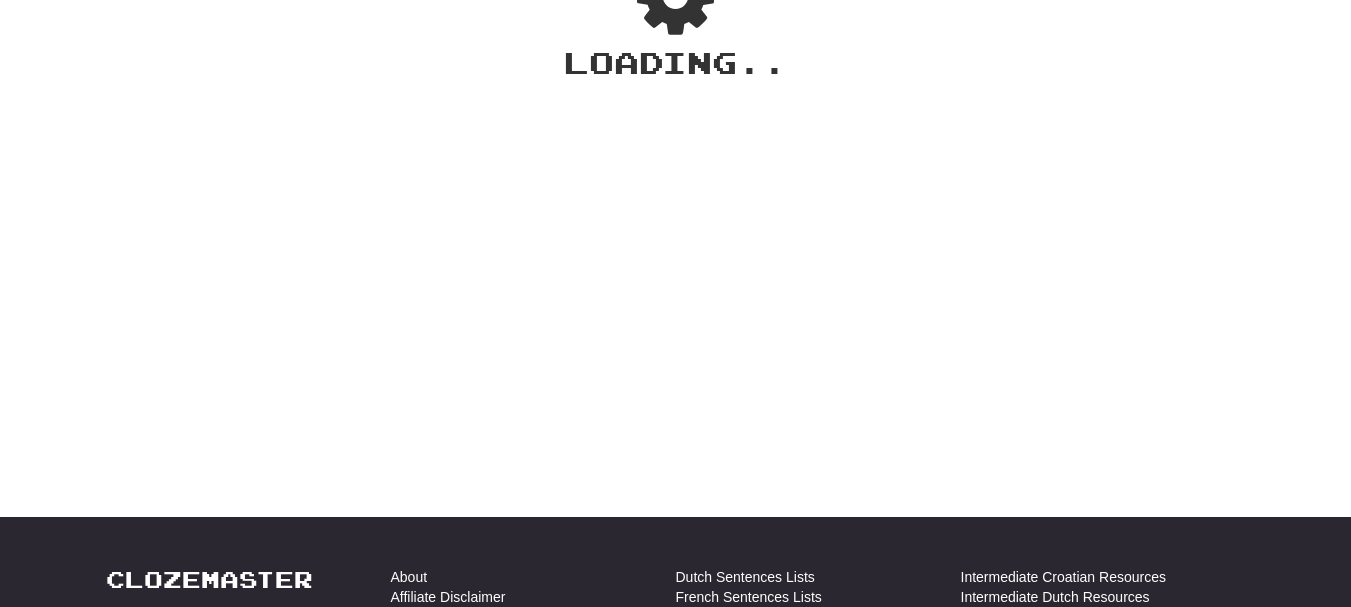 scroll, scrollTop: 100, scrollLeft: 0, axis: vertical 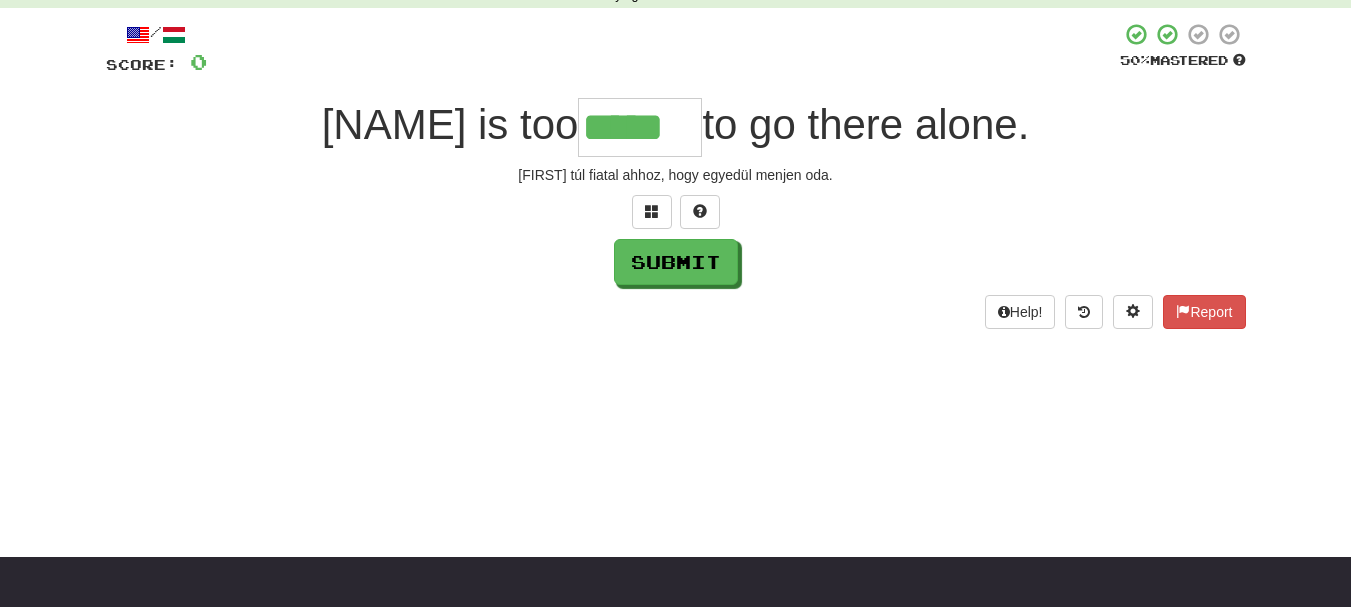 type on "*****" 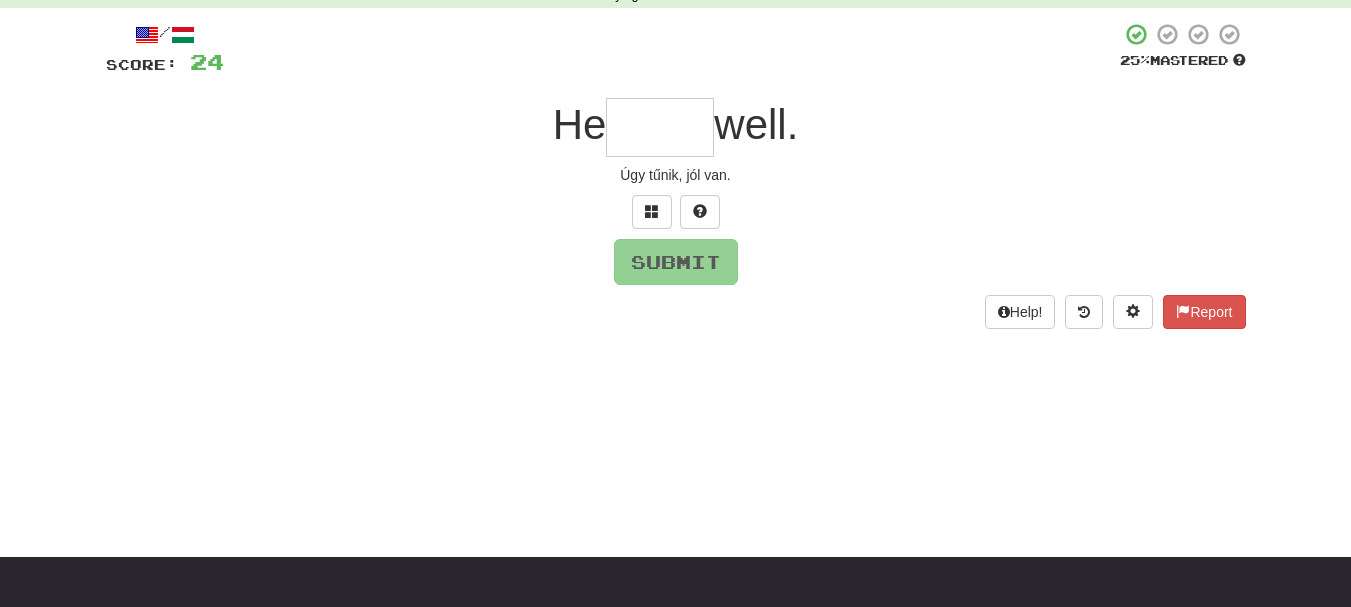 type on "*" 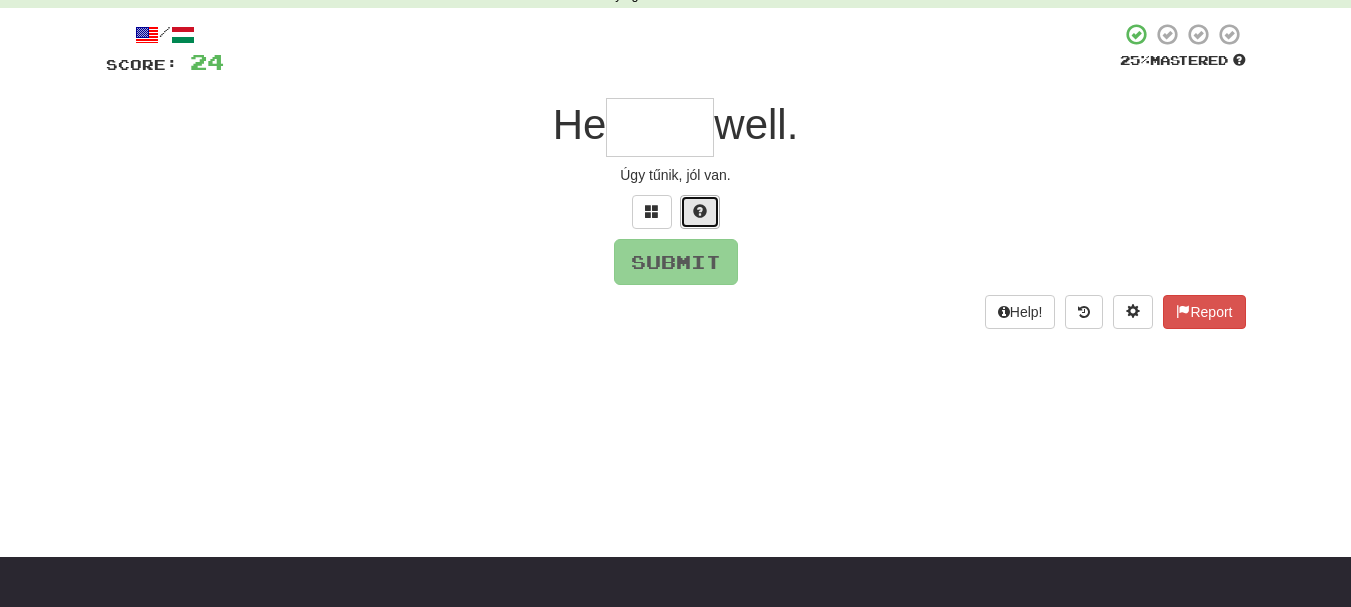 click at bounding box center [700, 211] 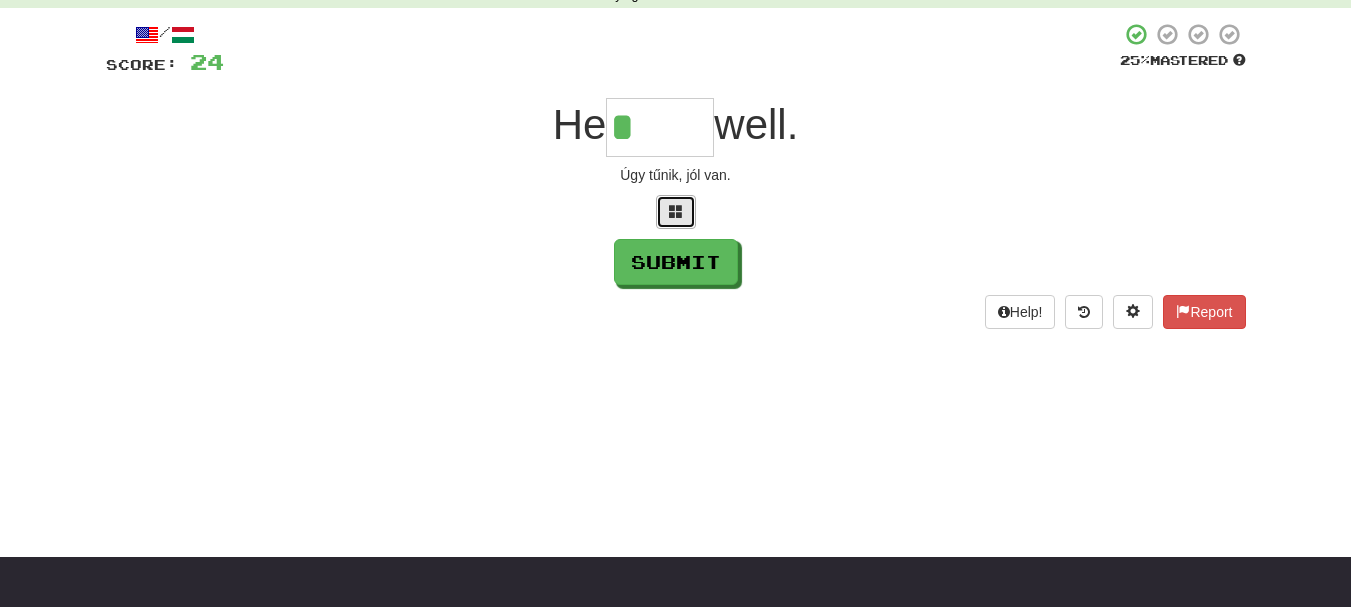 click at bounding box center (676, 212) 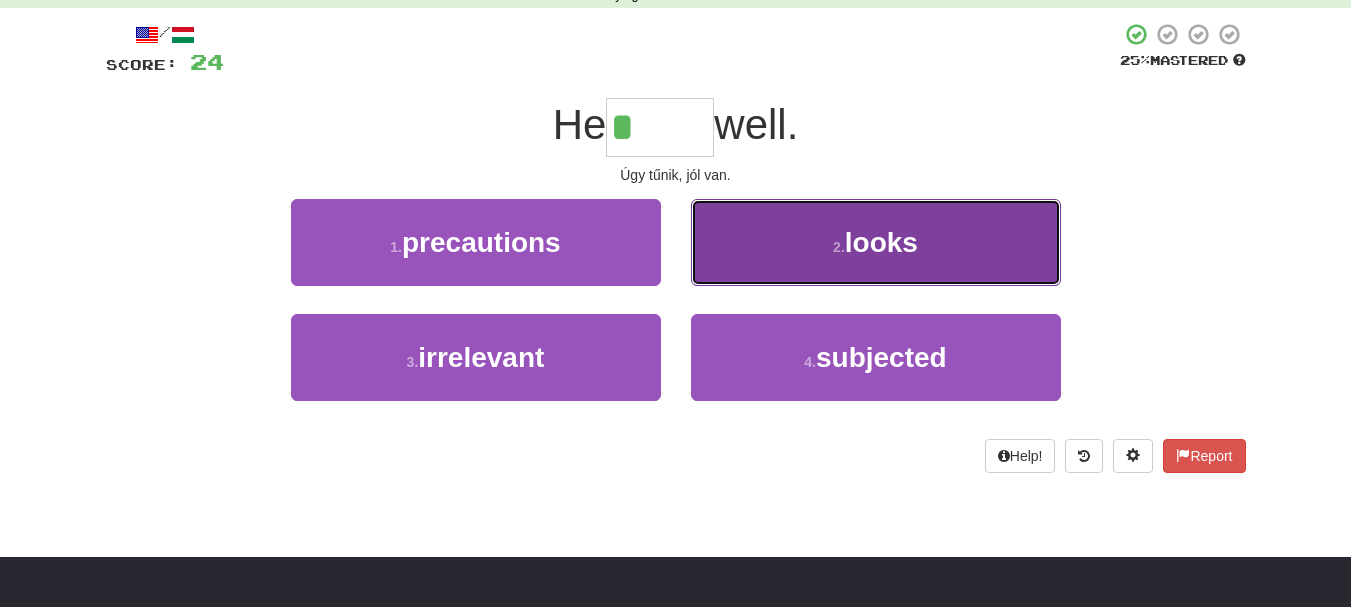 click on "looks" at bounding box center (881, 242) 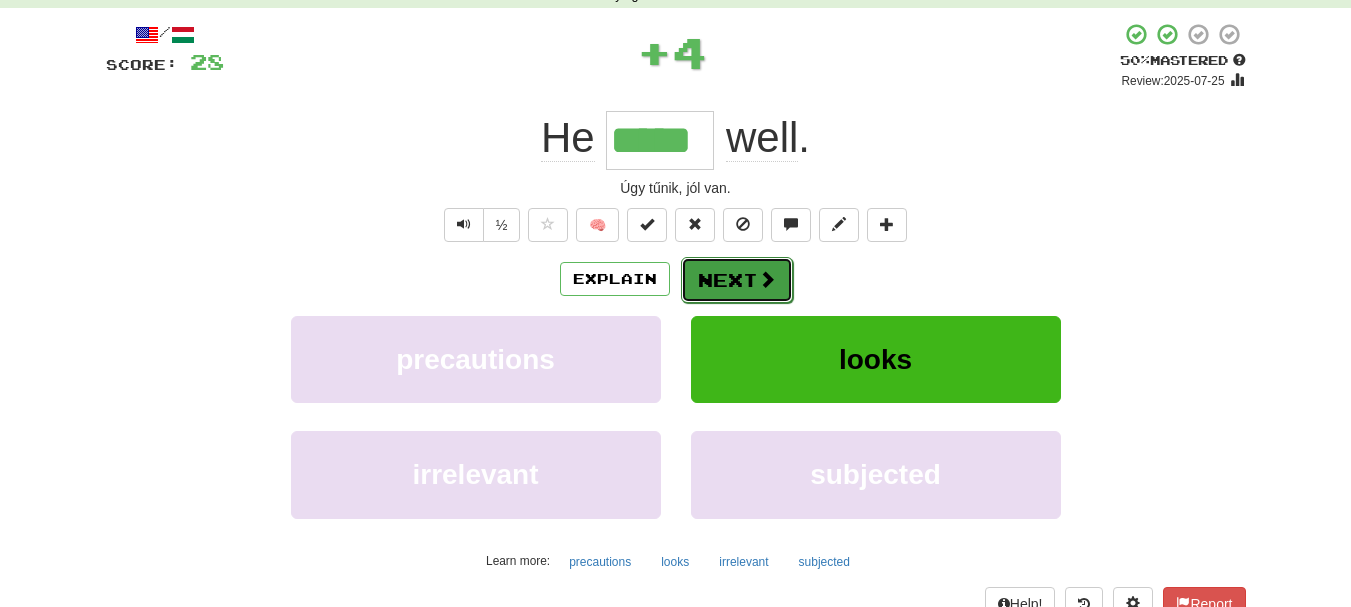 click at bounding box center (767, 279) 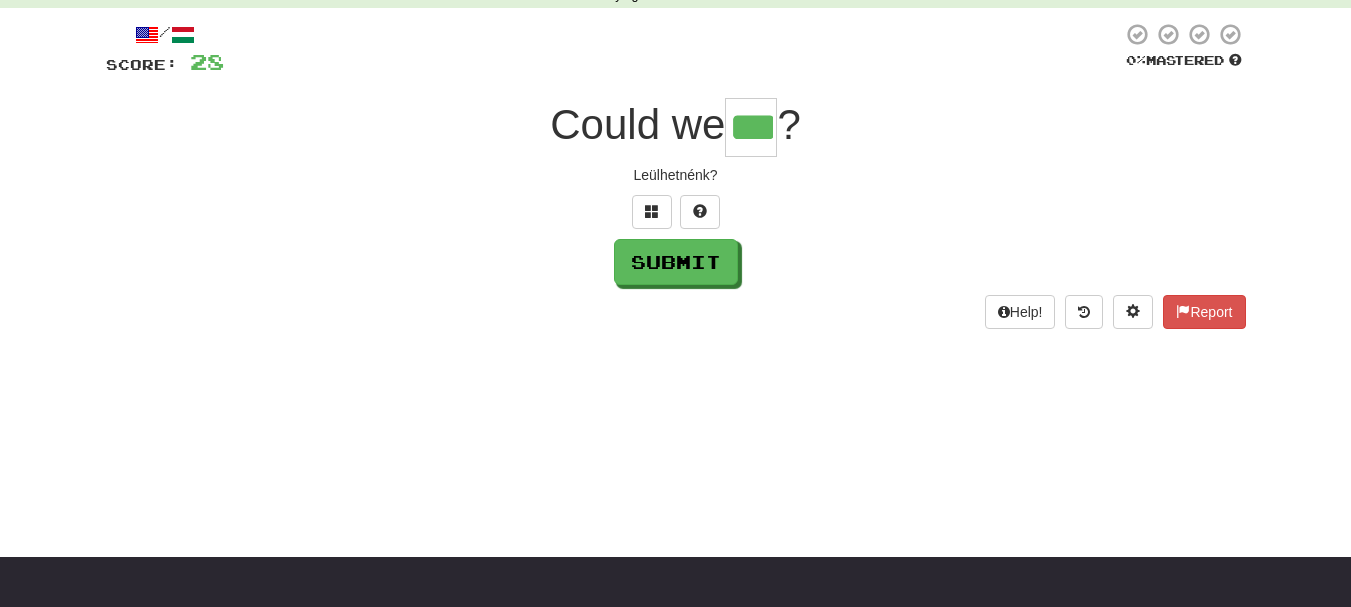 type on "***" 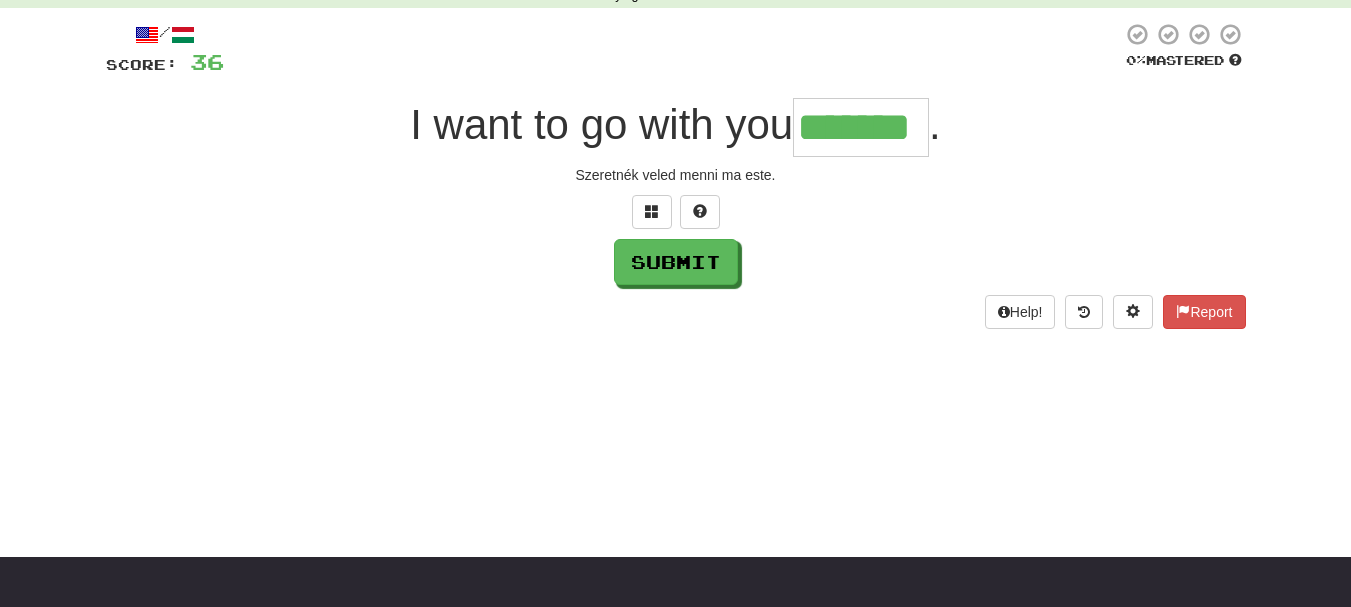 type on "*******" 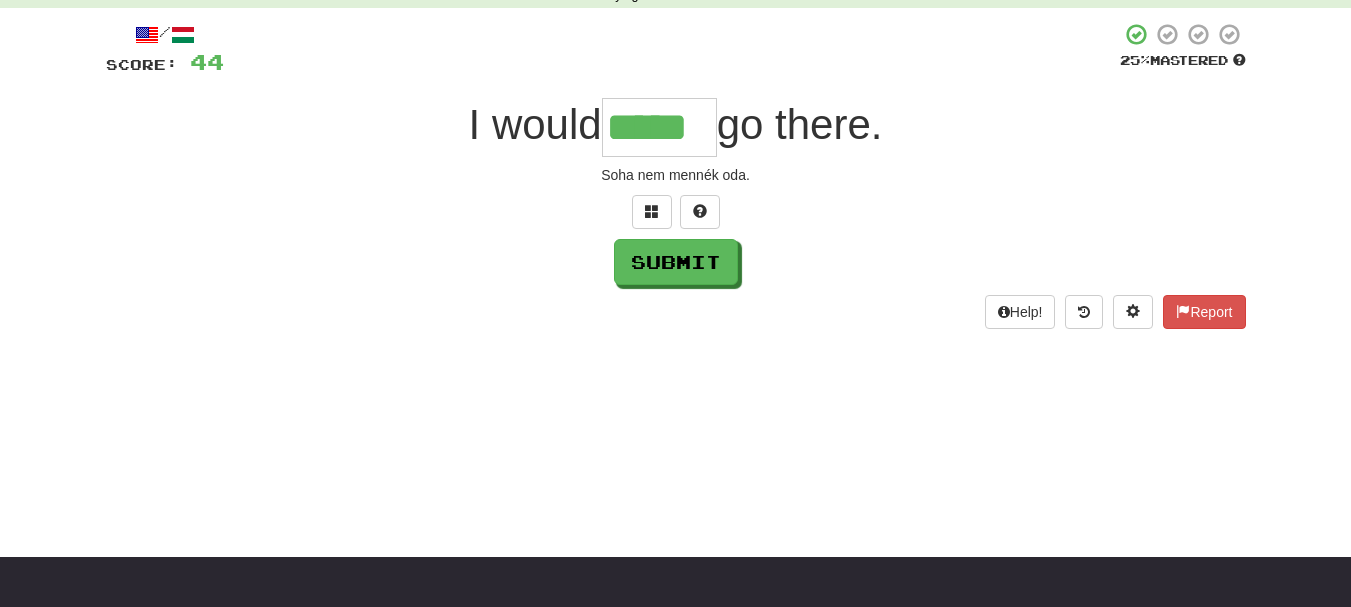type on "*****" 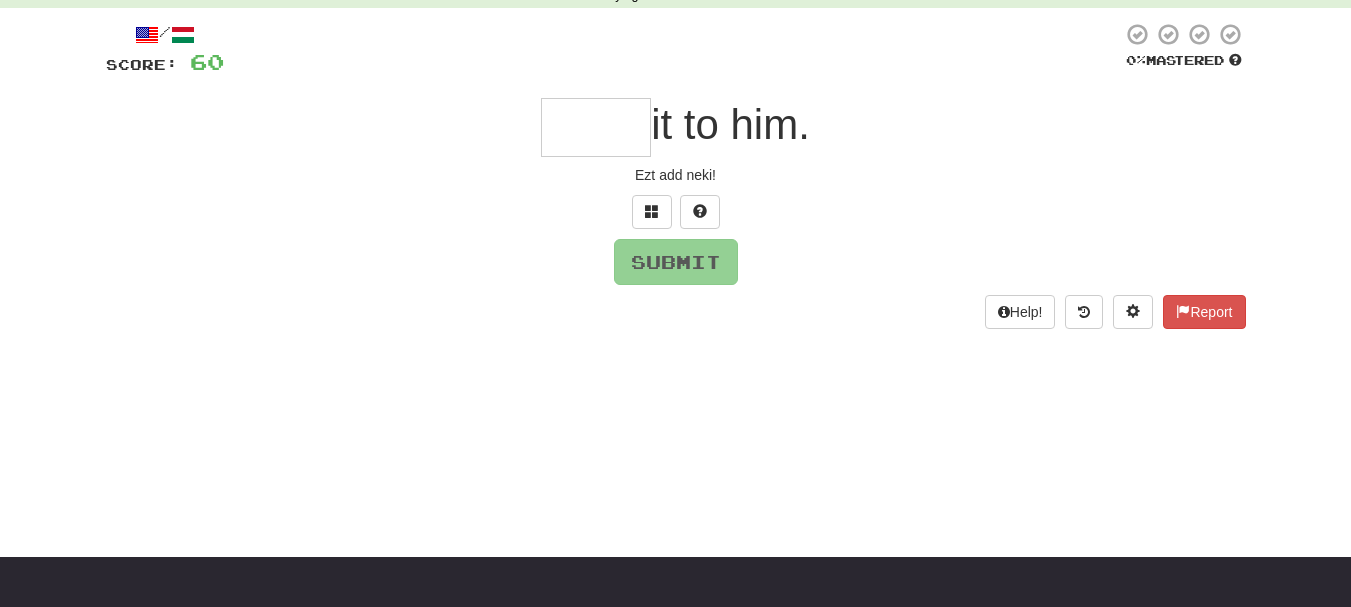 type on "*" 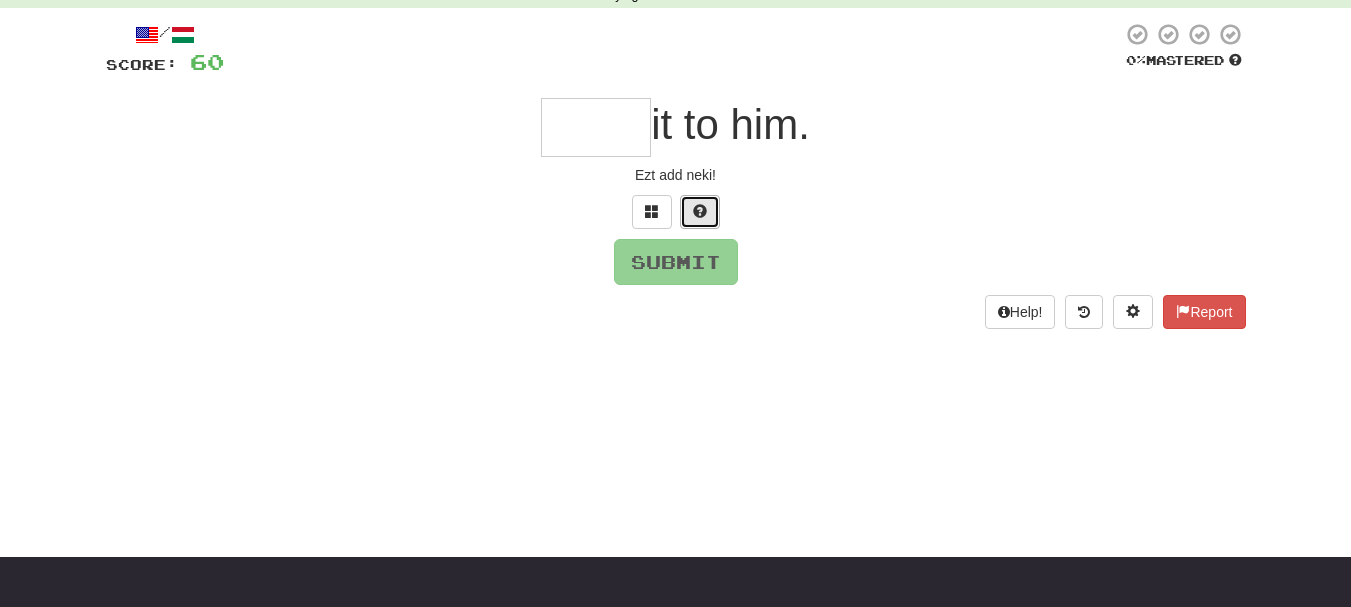 click at bounding box center (700, 211) 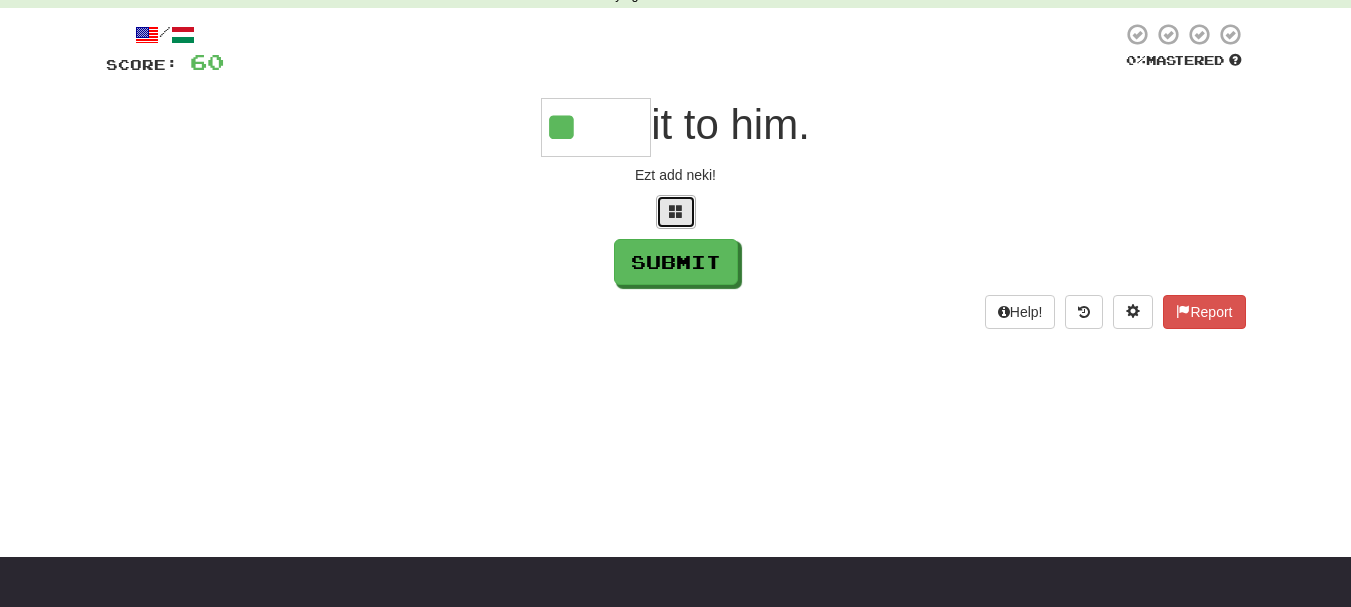click at bounding box center [676, 212] 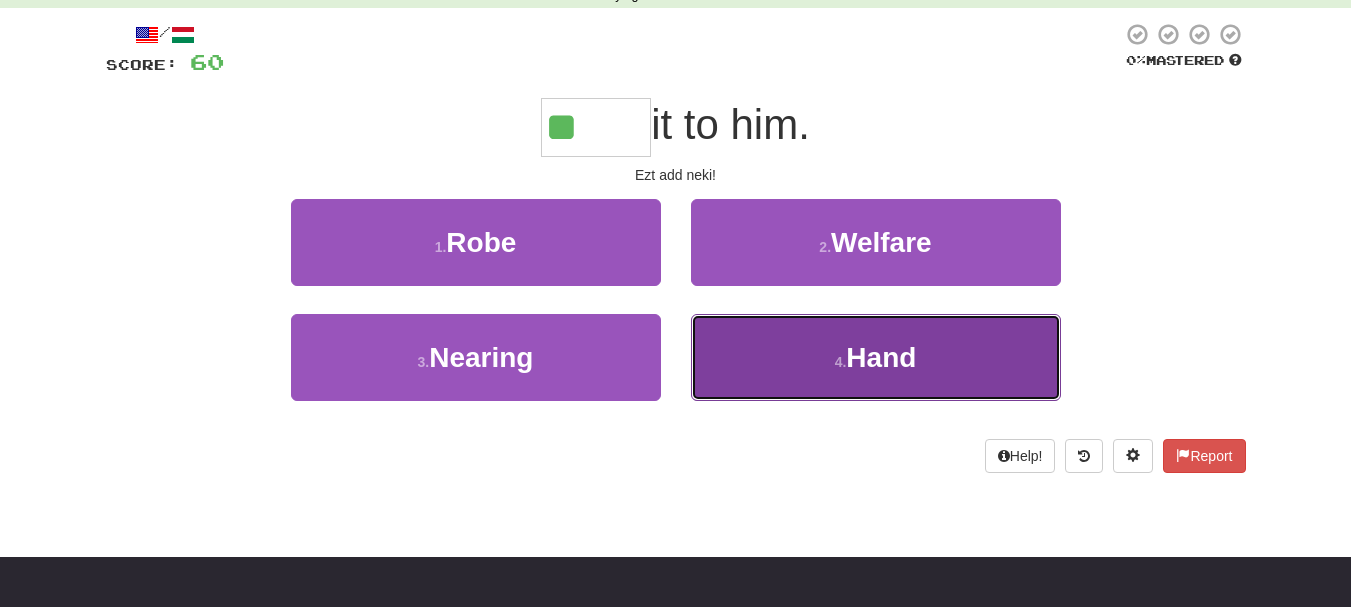 click on "4 .  Hand" at bounding box center [876, 357] 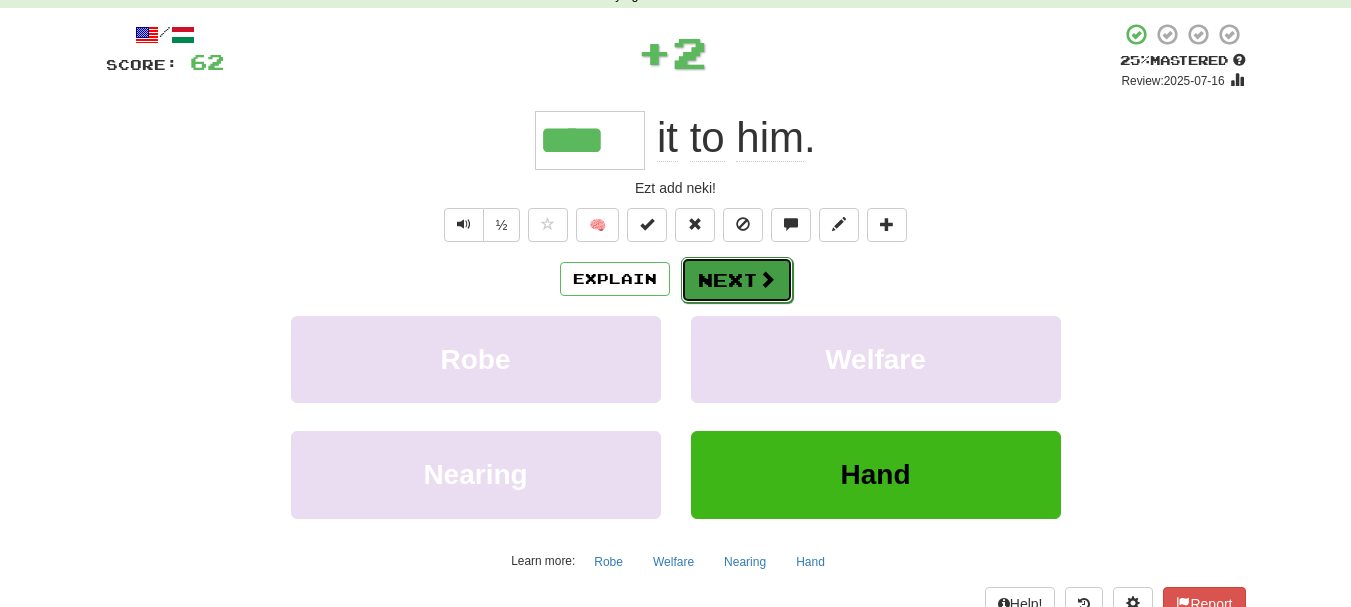 click on "Next" at bounding box center (737, 280) 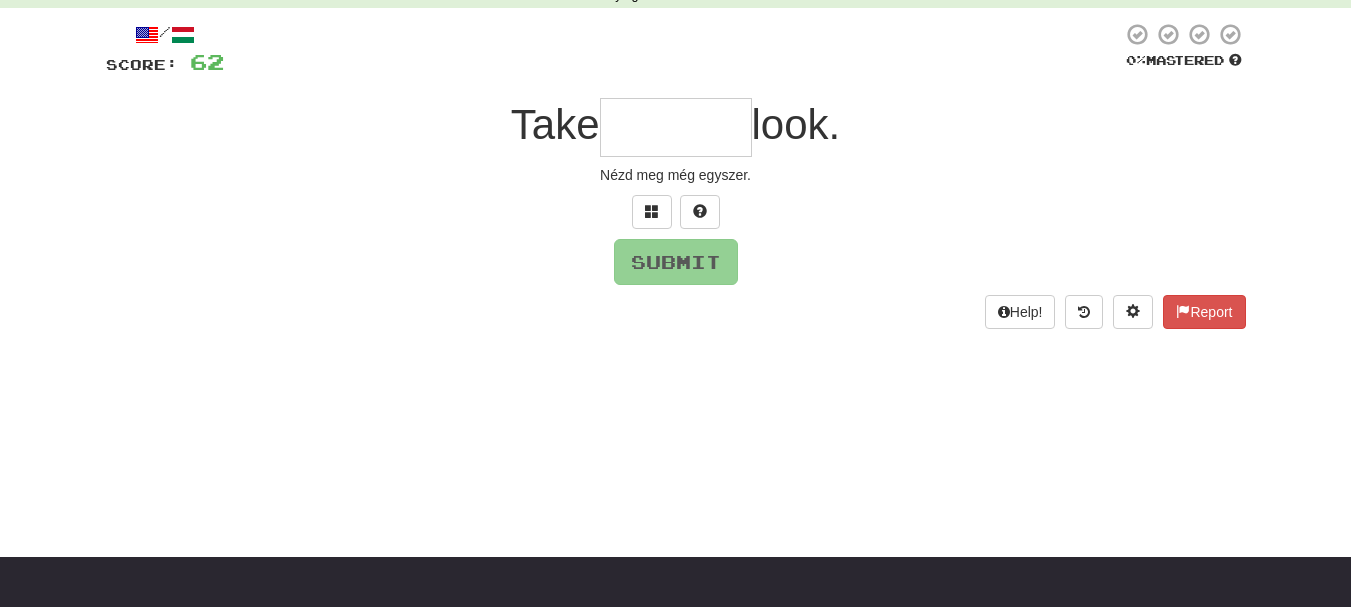 type on "*" 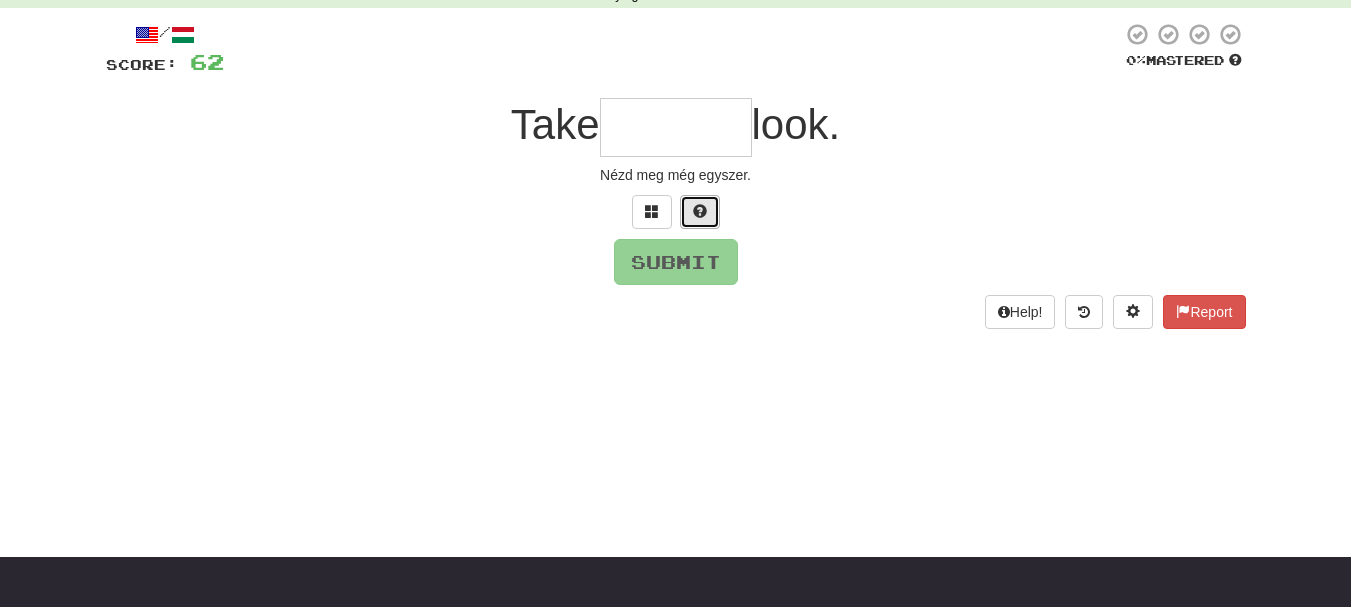 click at bounding box center (700, 212) 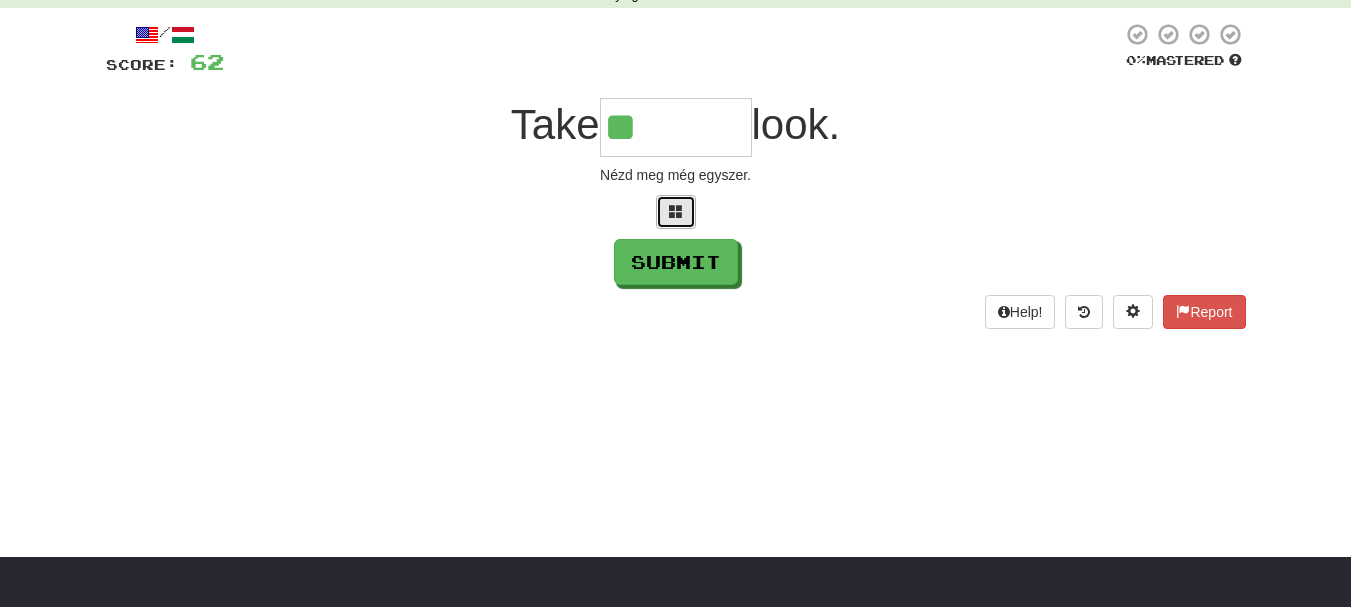 click at bounding box center [676, 211] 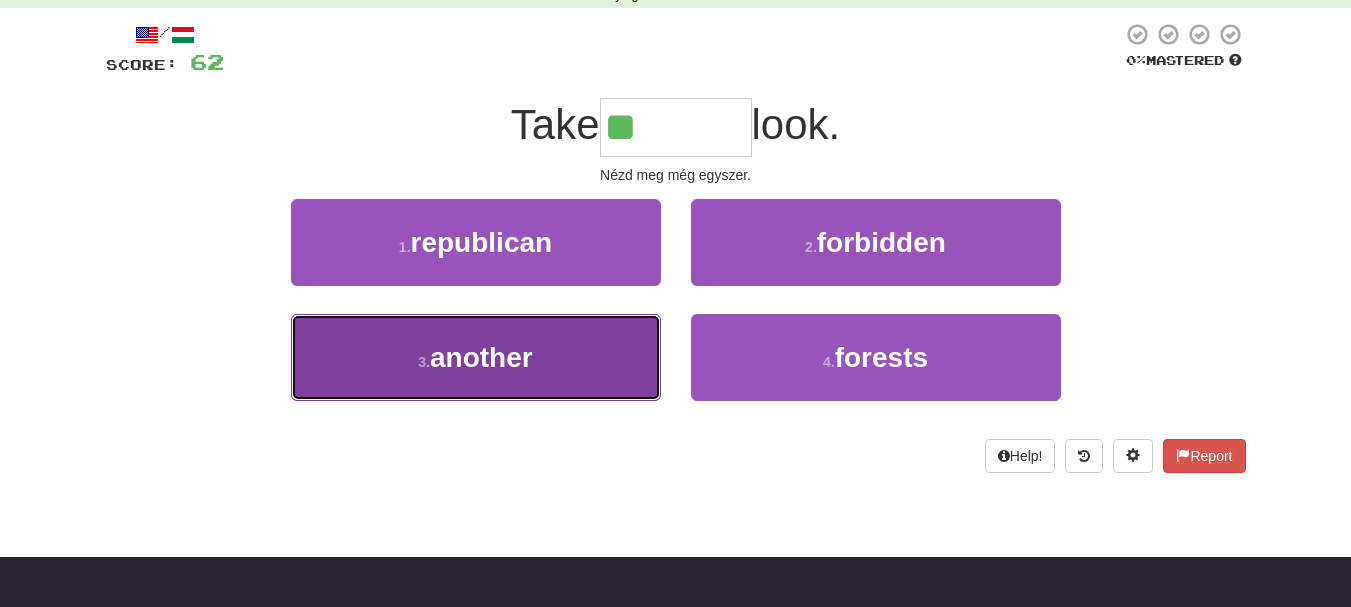 click on "3 .  another" at bounding box center (476, 357) 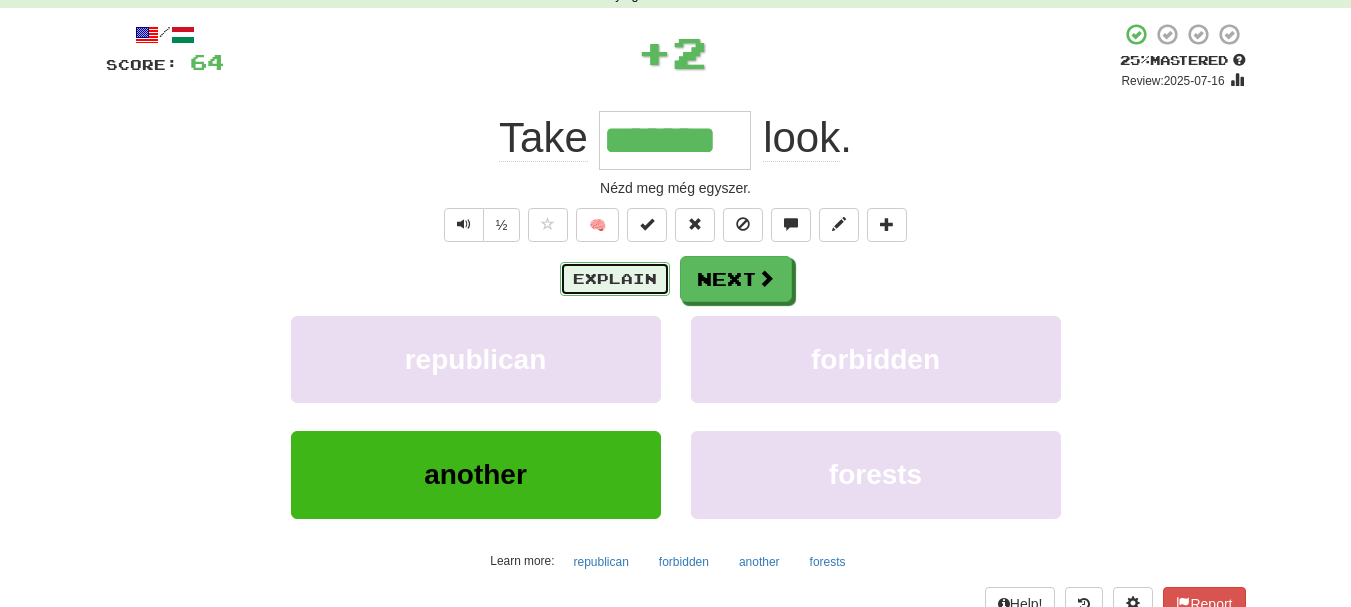 click on "Explain" at bounding box center [615, 279] 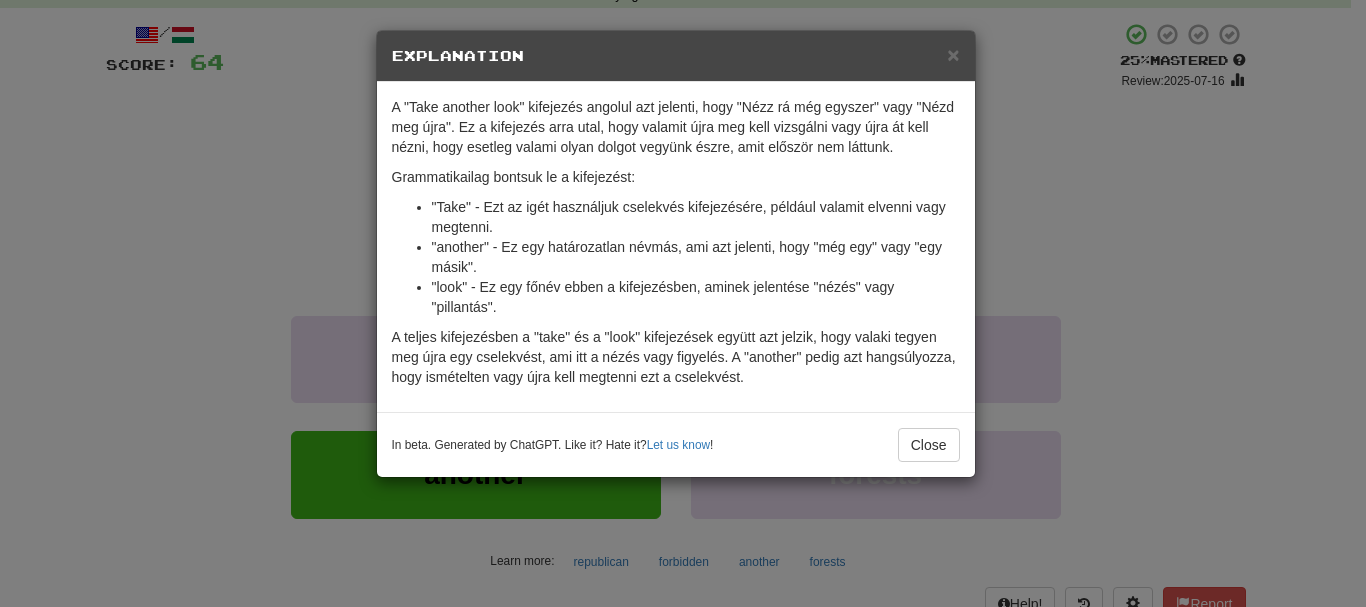 click on "× Explanation A "Take another look" kifejezés angolul azt jelenti, hogy "Nézz rá még egyszer" vagy "Nézd meg újra". Ez a kifejezés arra utal, hogy valamit újra meg kell vizsgálni vagy újra át kell nézni, hogy esetleg valami olyan dolgot vegyünk észre, amit először nem láttunk.
Grammatikailag bontsuk le a kifejezést:
"Take" - Ezt az igét használjuk cselekvés kifejezésére, például valamit elvenni vagy megtenni.
"another" - Ez egy határozatlan névmás, ami azt jelenti, hogy "még egy" vagy "egy másik".
"look" - Ez egy főnév ebben a kifejezésben, aminek jelentése "nézés" vagy "pillantás".
A teljes kifejezésben a "take" és a "look" kifejezések együtt azt jelzik, hogy valaki tegyen meg újra egy cselekvést, ami itt a nézés vagy figyelés. A "another" pedig azt hangsúlyozza, hogy ismételten vagy újra kell megtenni ezt a cselekvést. In beta. Generated by ChatGPT. Like it? Hate it?  Let us know ! Close" at bounding box center [683, 303] 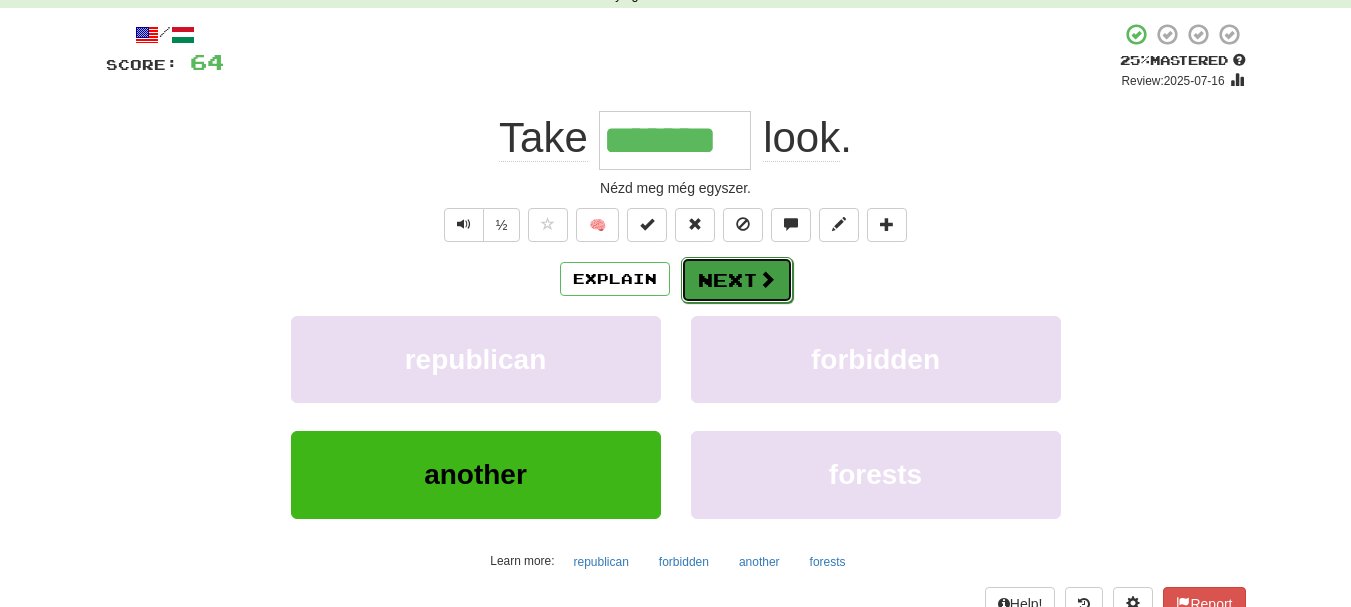click on "Next" at bounding box center (737, 280) 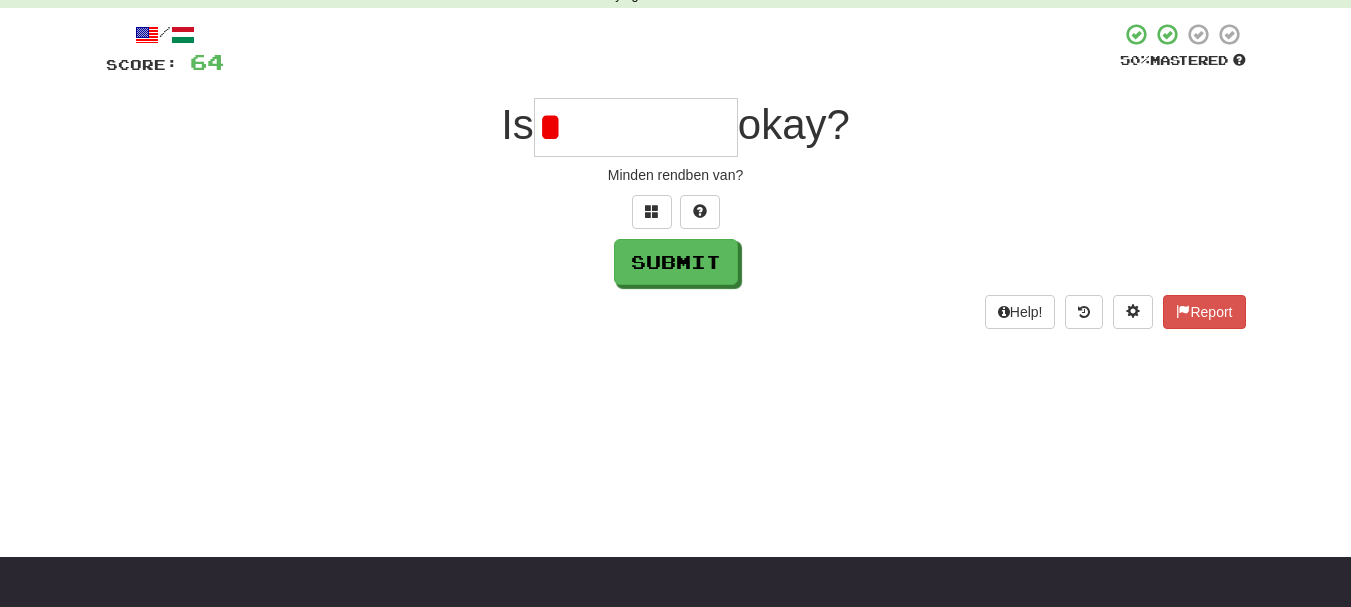 type on "**********" 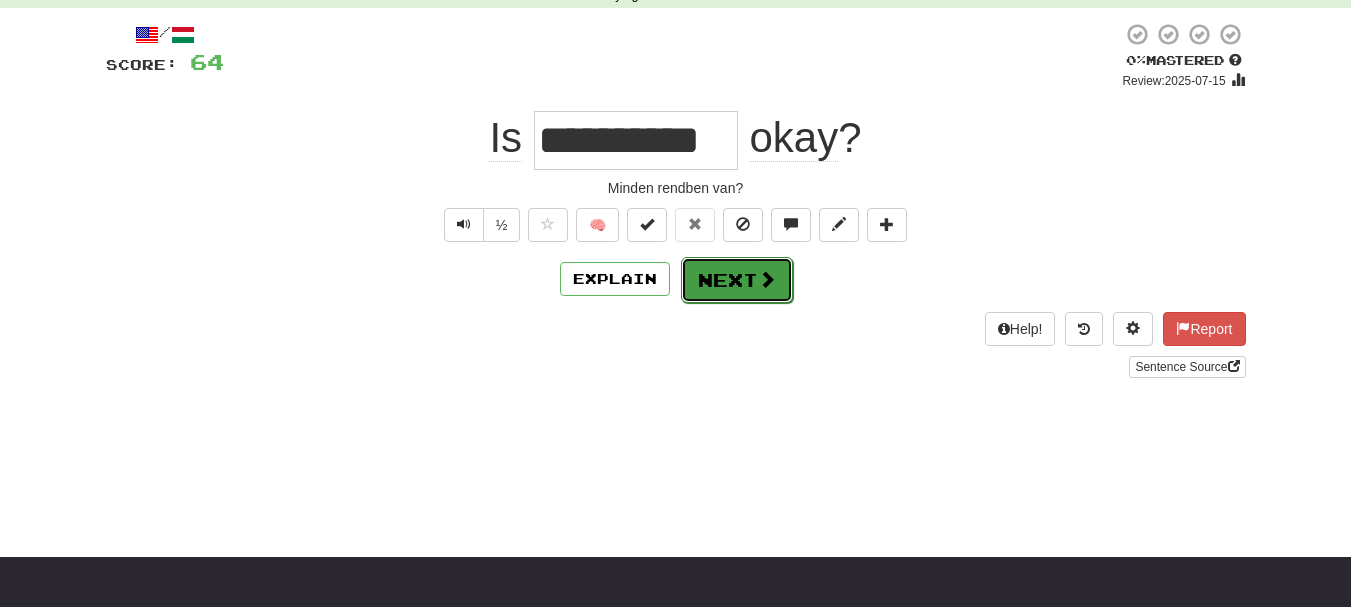 click on "Next" at bounding box center (737, 280) 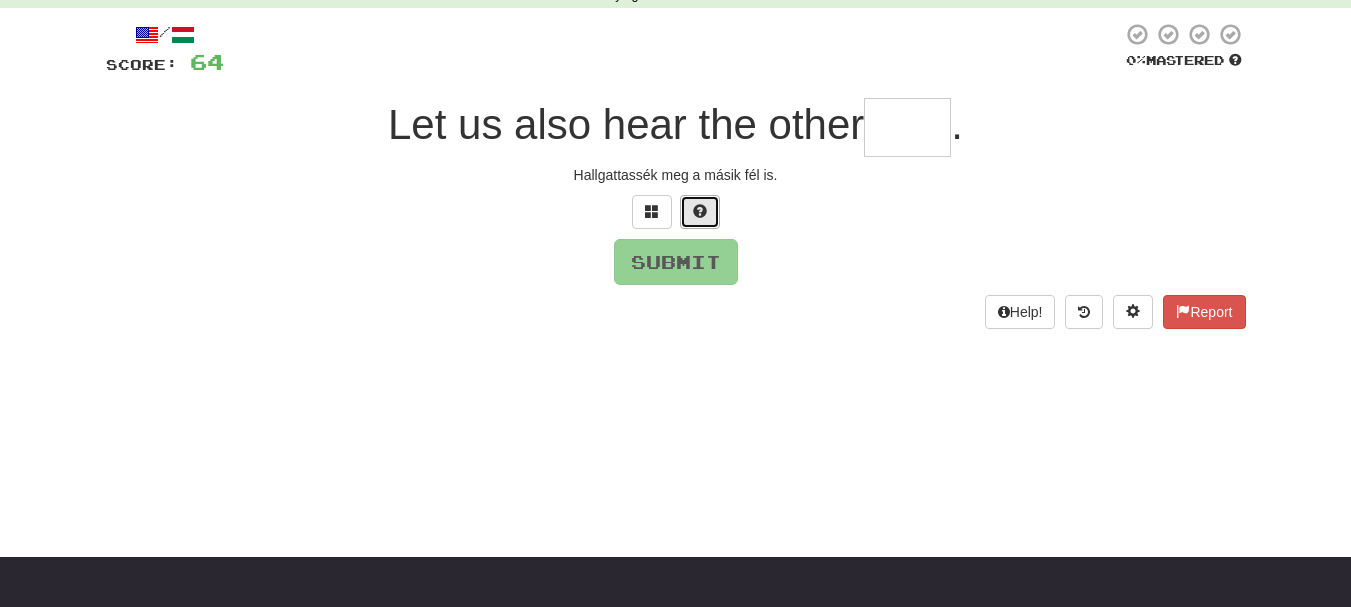 click at bounding box center [700, 211] 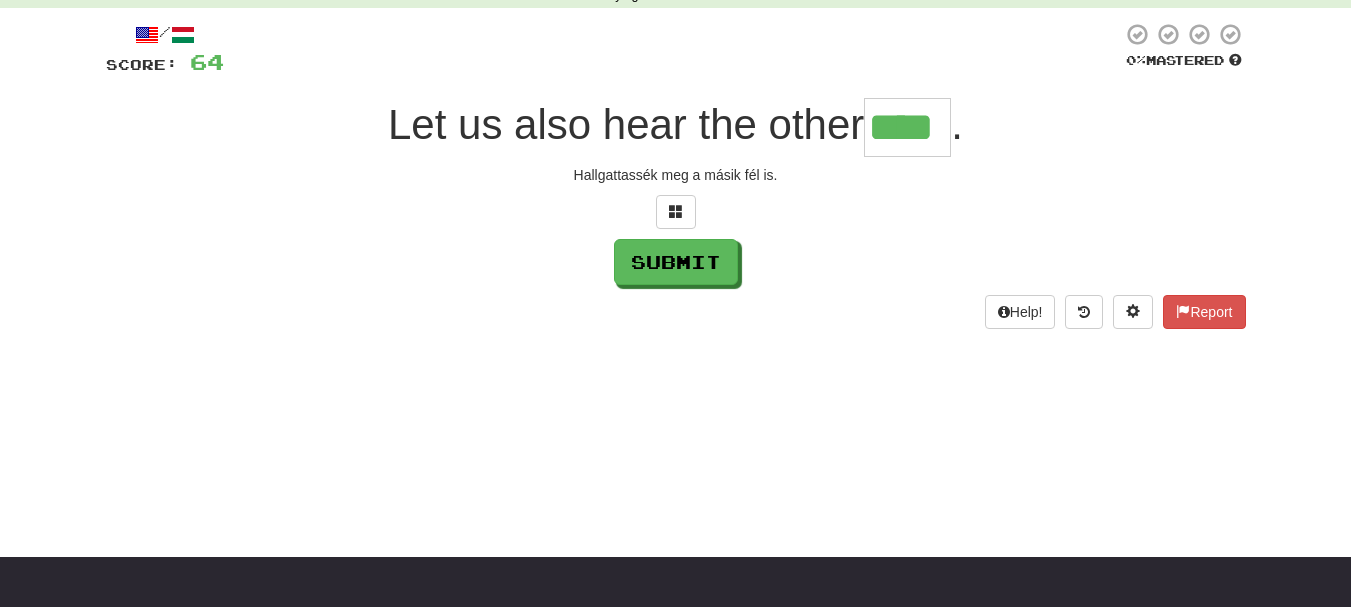 type on "****" 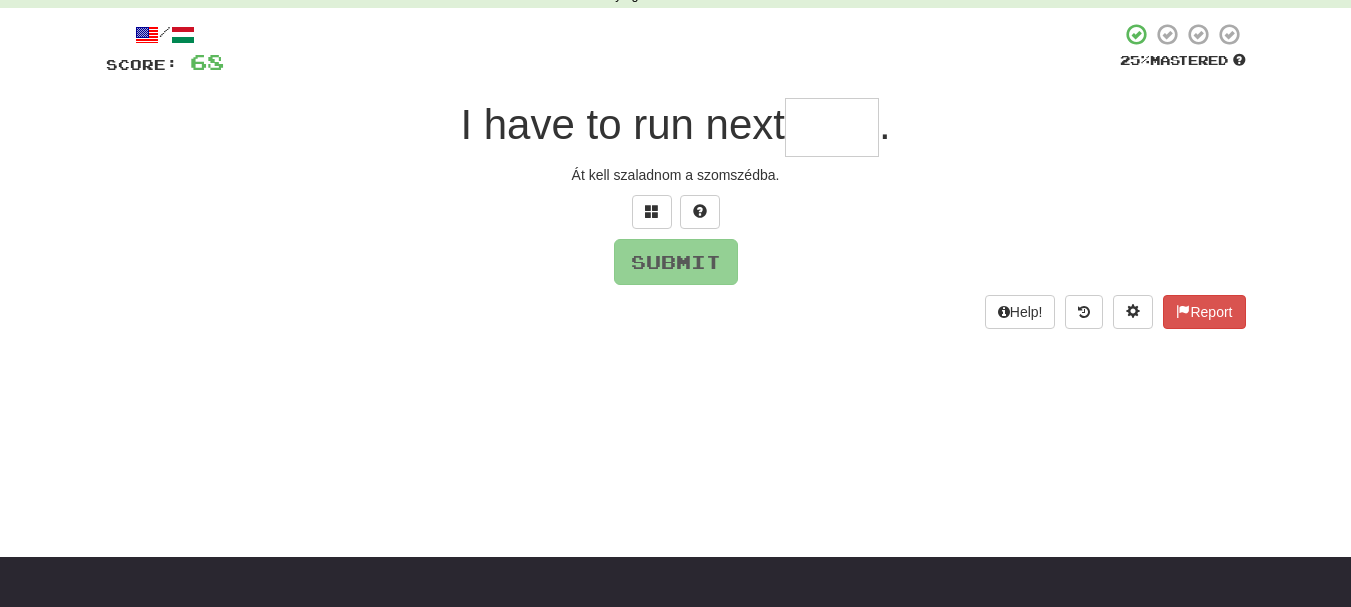 type on "*" 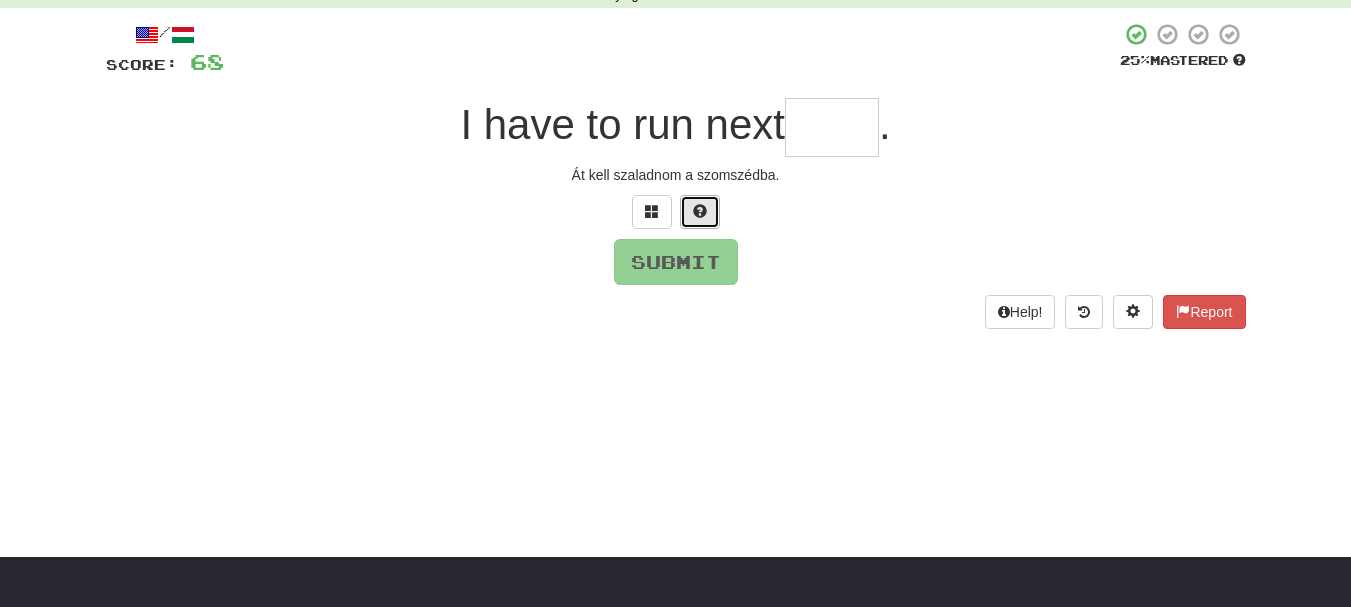 click at bounding box center [700, 211] 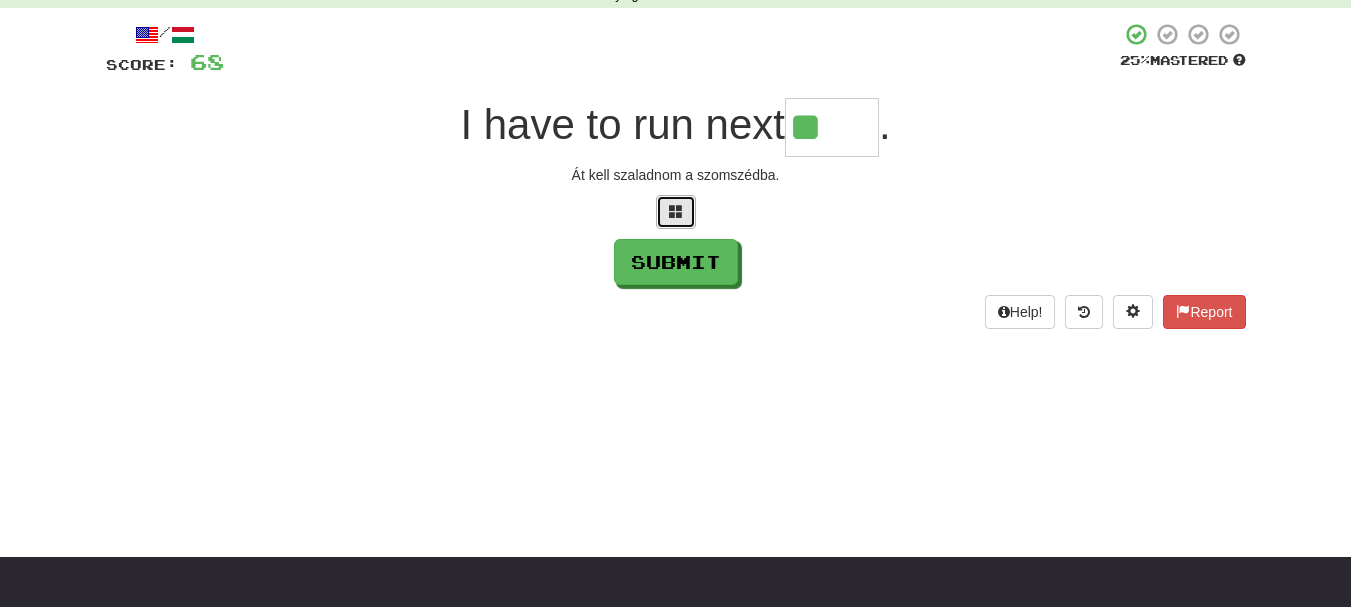 click at bounding box center (676, 211) 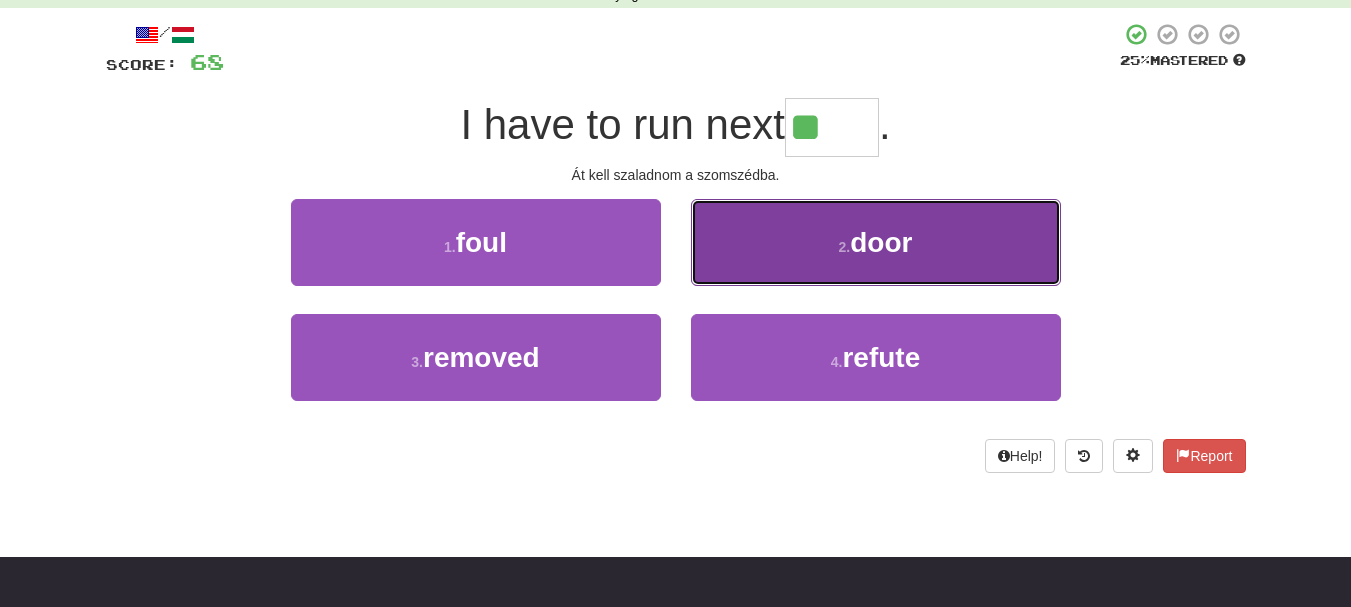 click on "door" at bounding box center (881, 242) 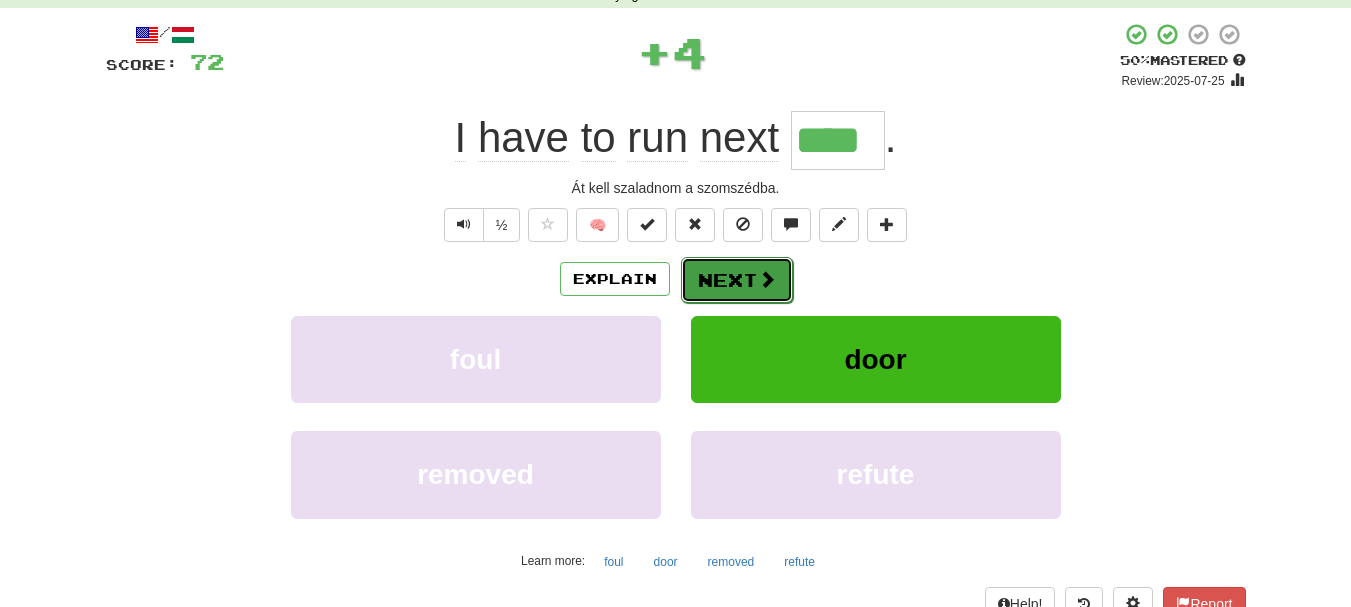 click on "Next" at bounding box center (737, 280) 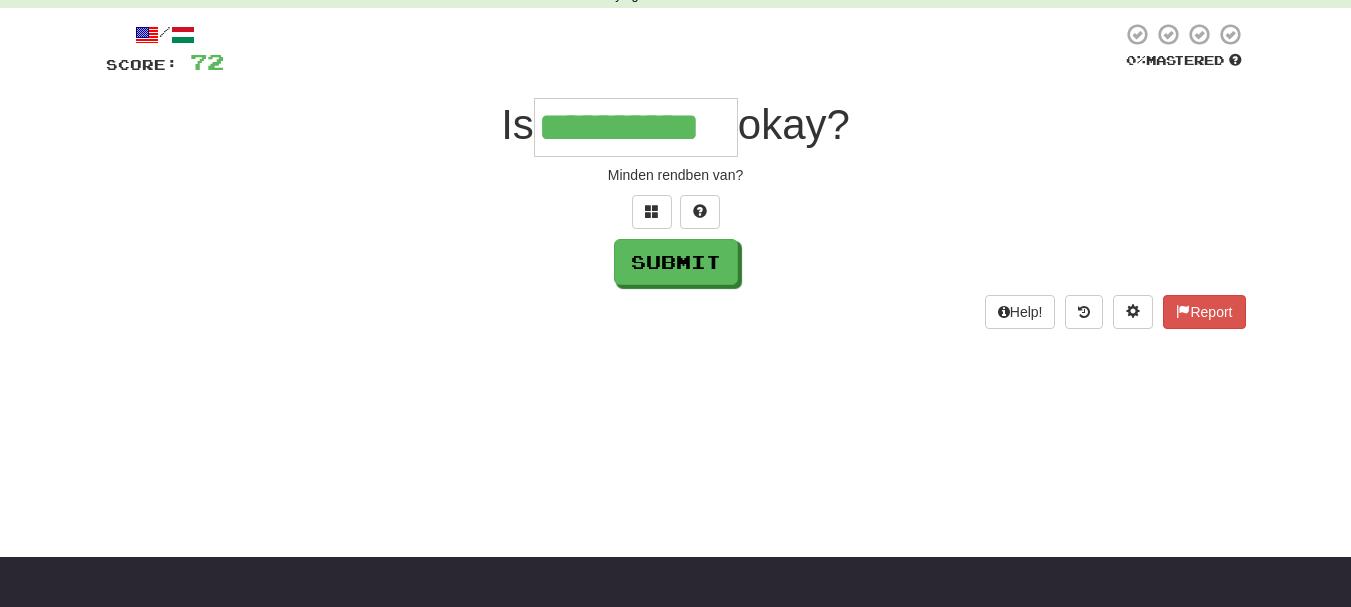 type on "**********" 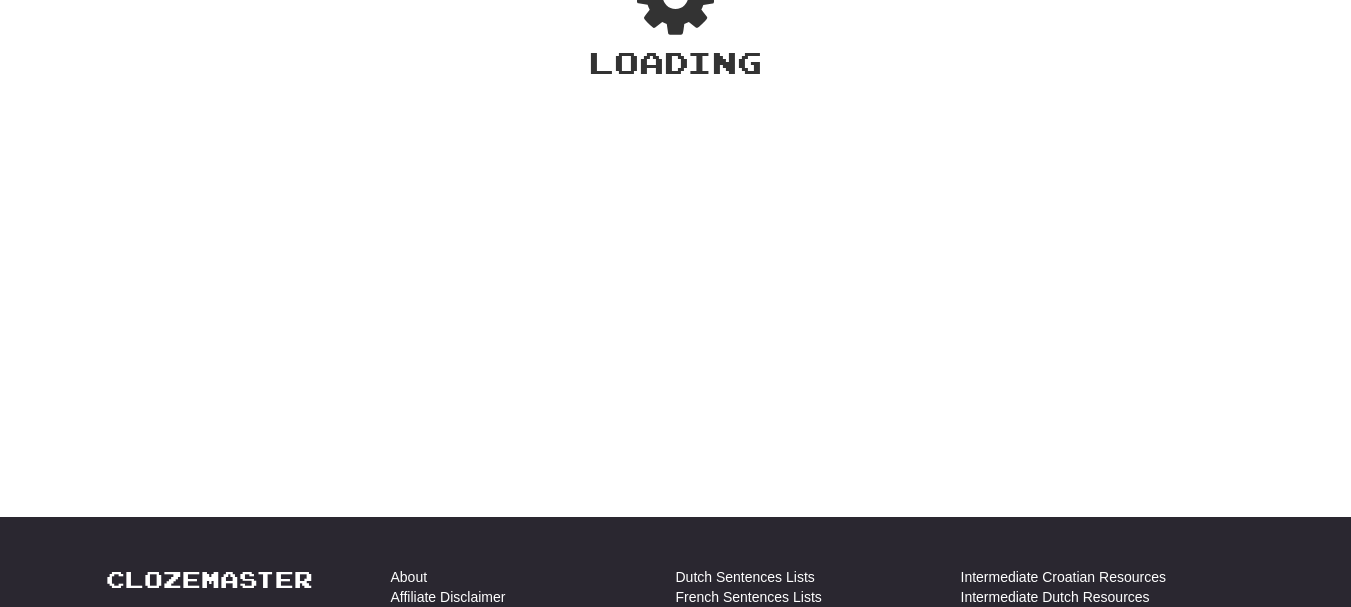 scroll, scrollTop: 100, scrollLeft: 0, axis: vertical 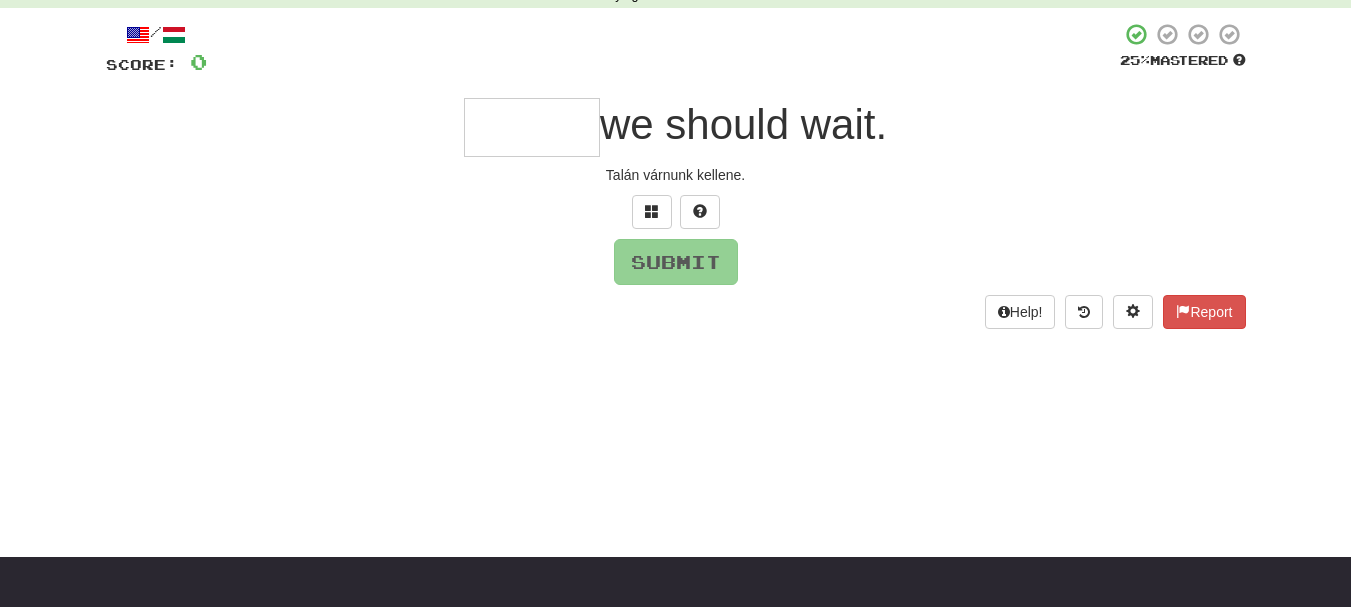 type on "*" 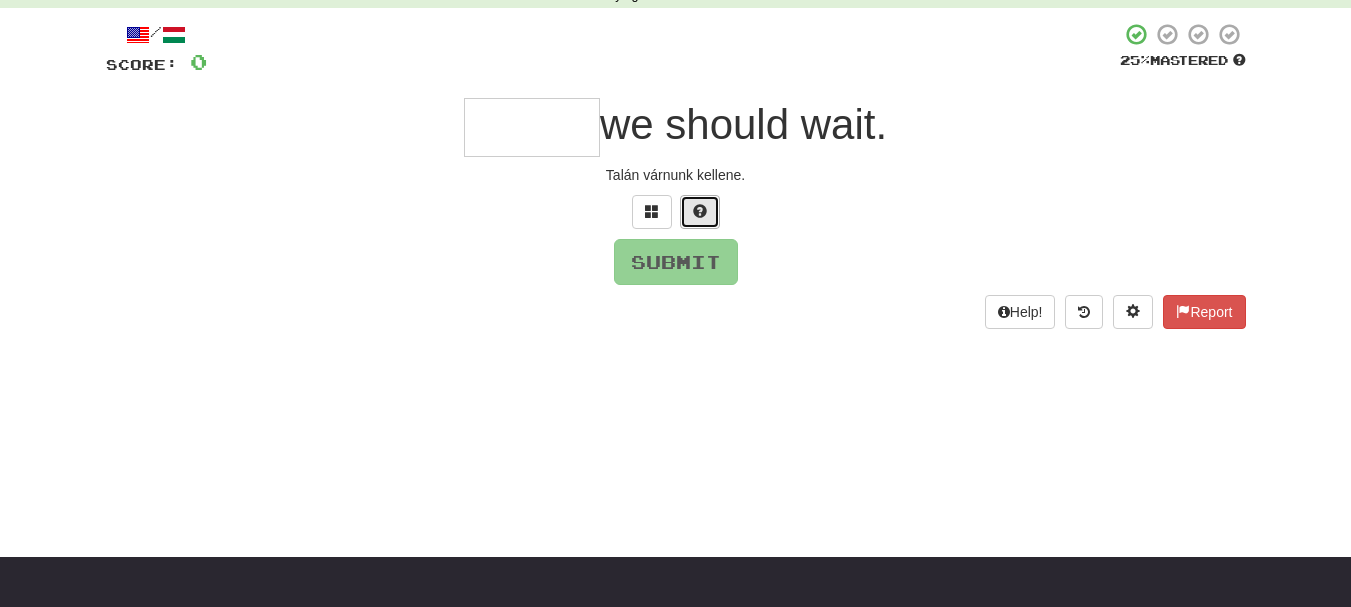 click at bounding box center (700, 212) 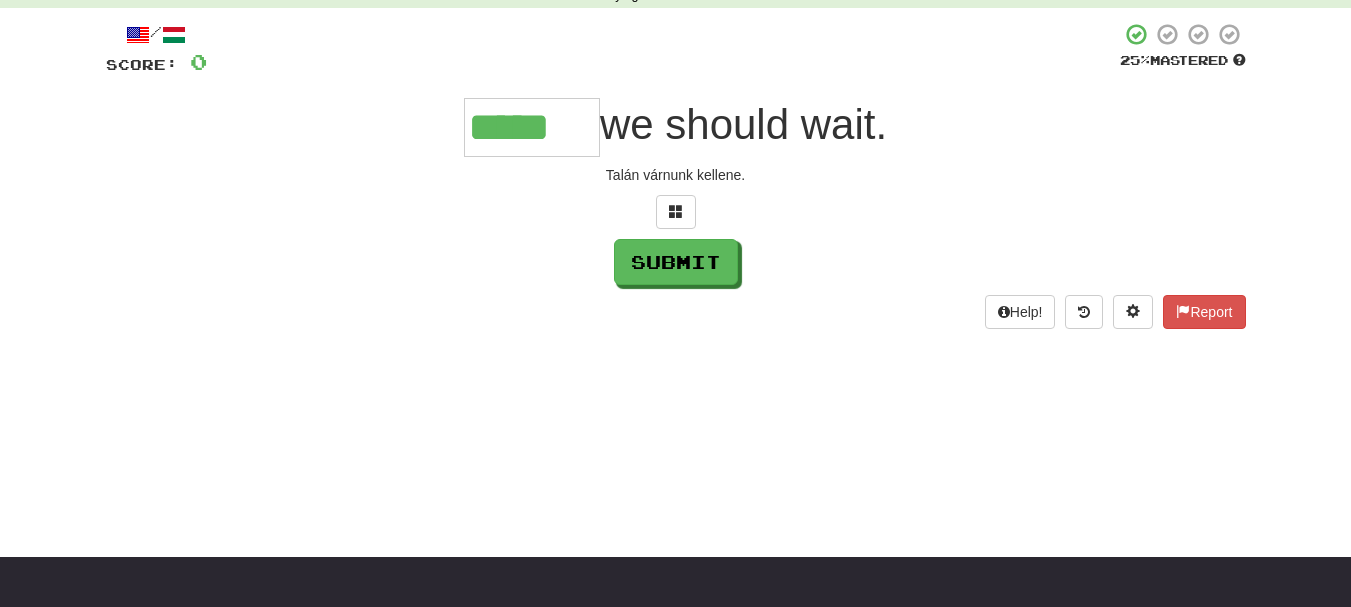 type on "*****" 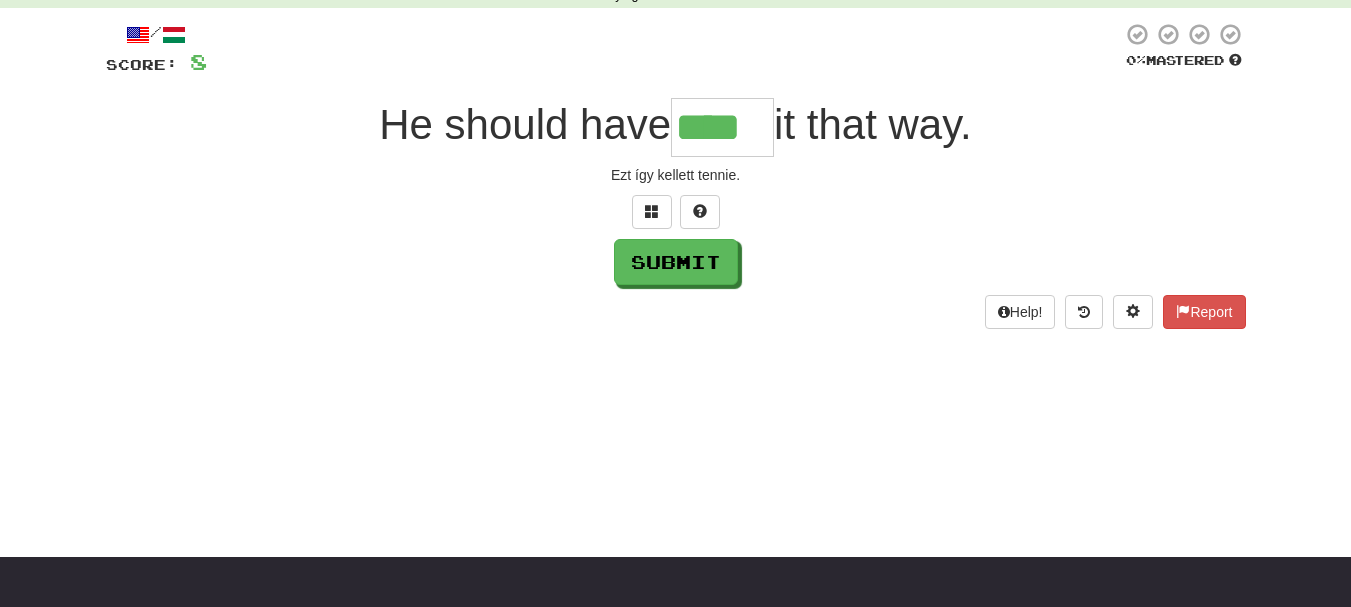 type on "****" 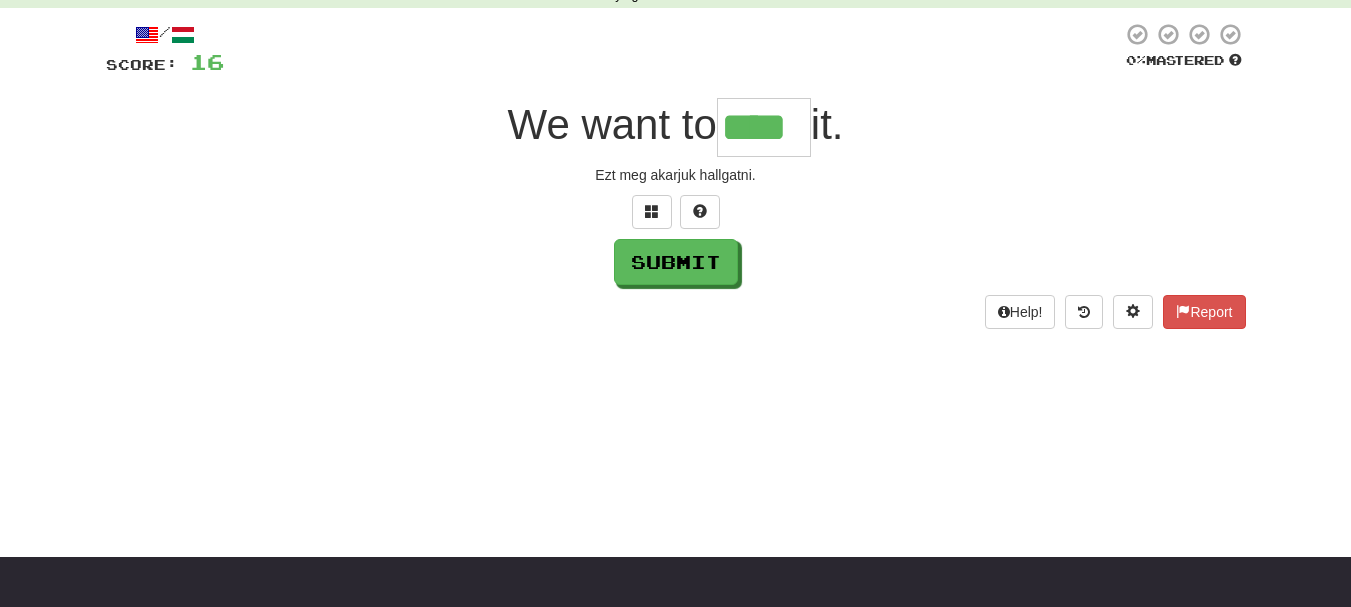 type on "****" 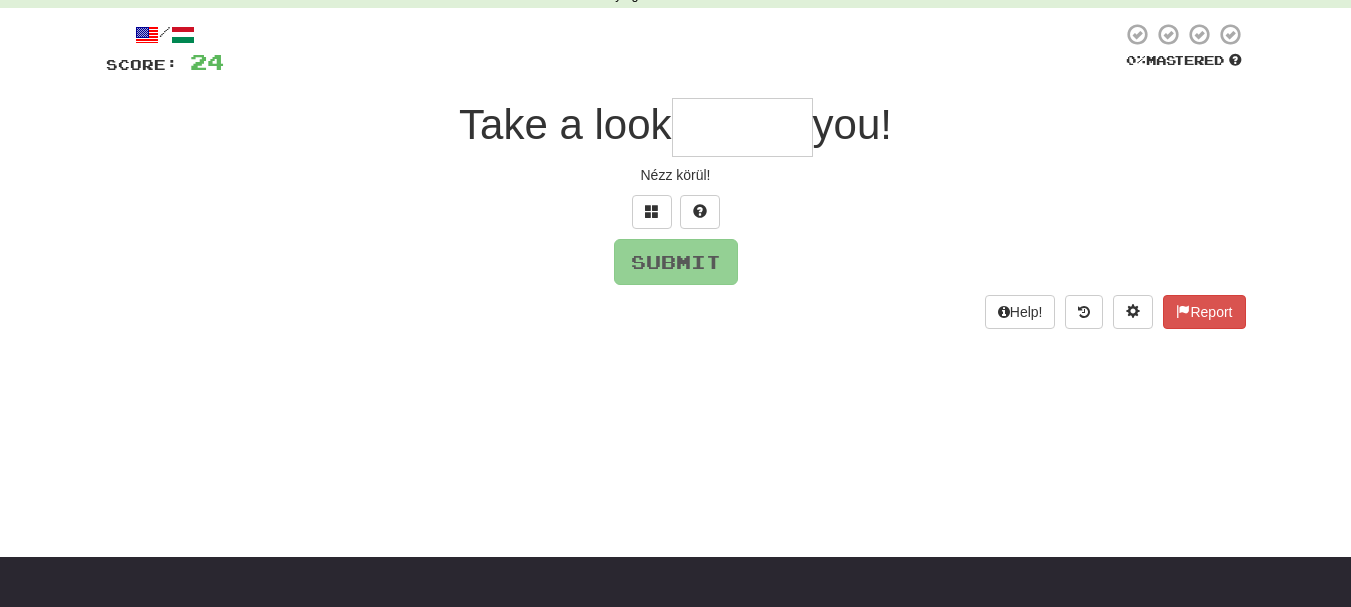 type on "*" 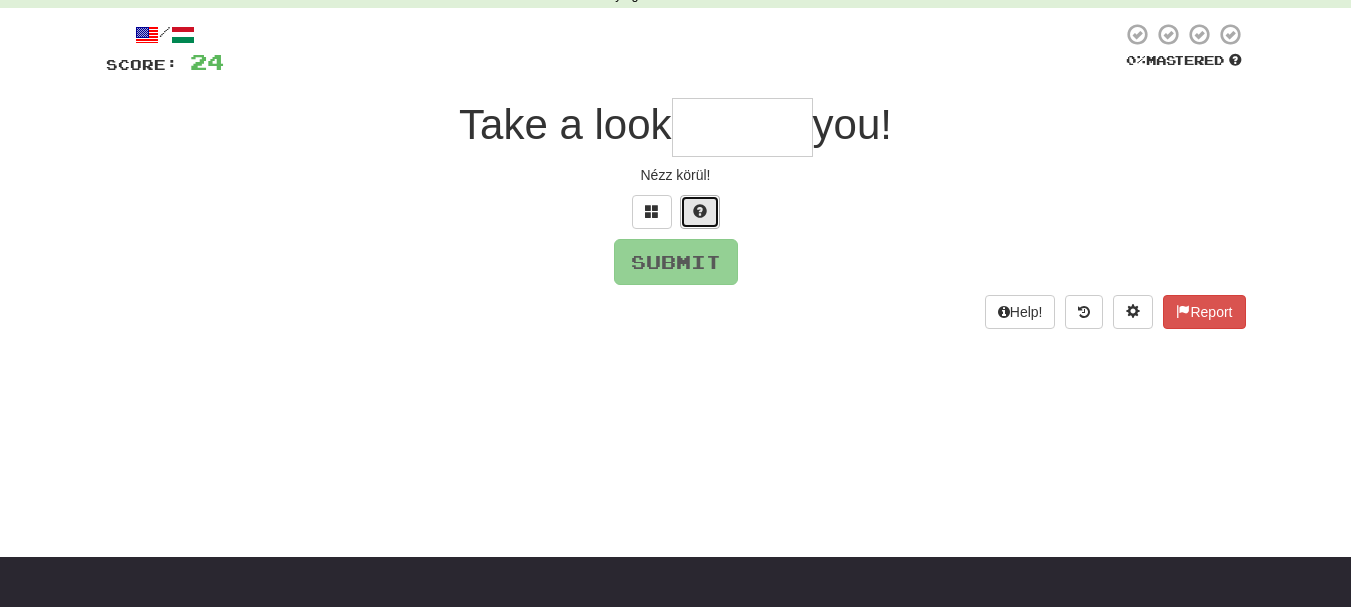 click at bounding box center (700, 211) 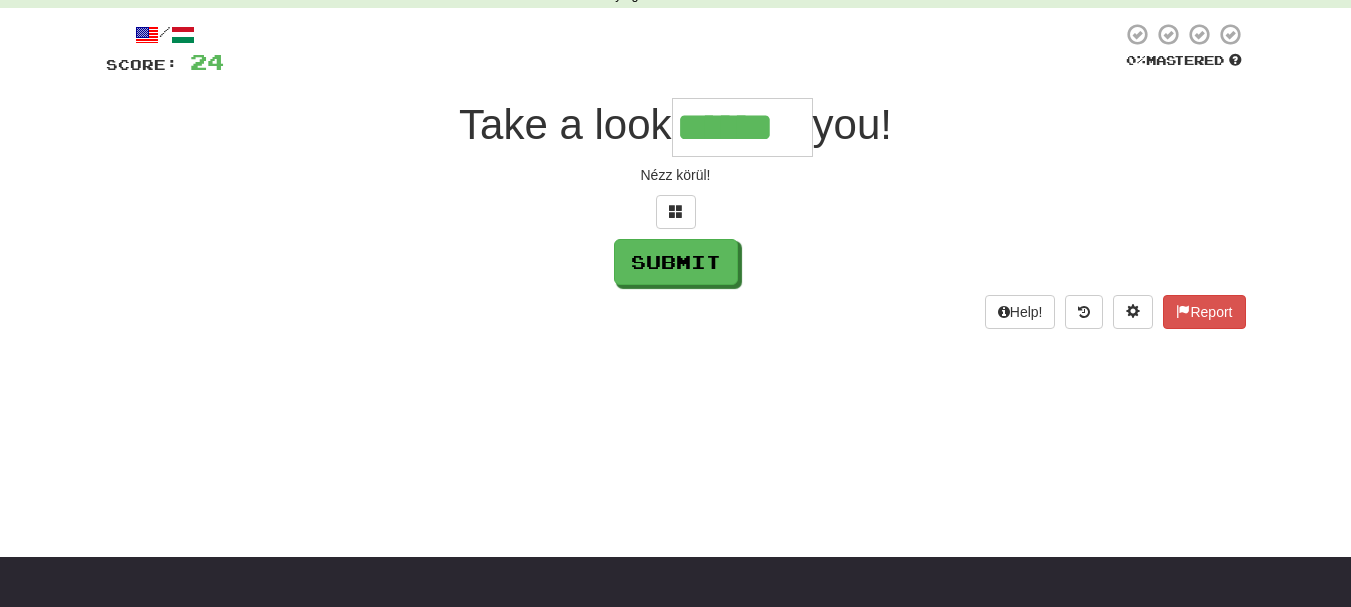 type on "******" 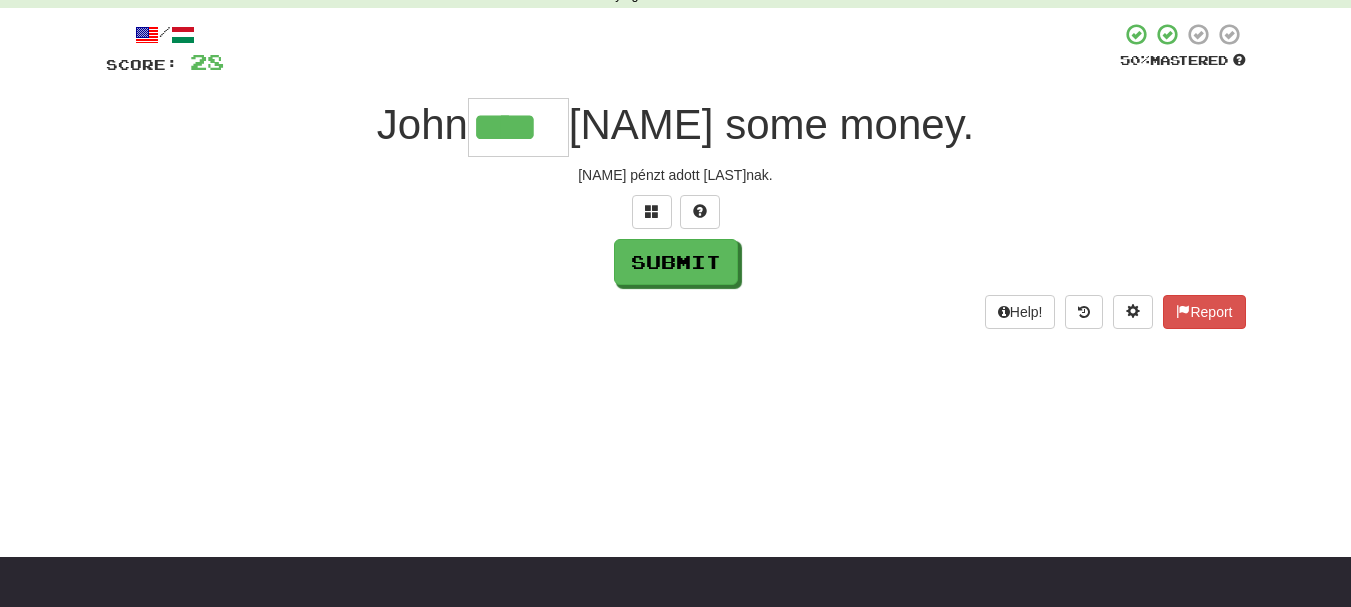 type on "****" 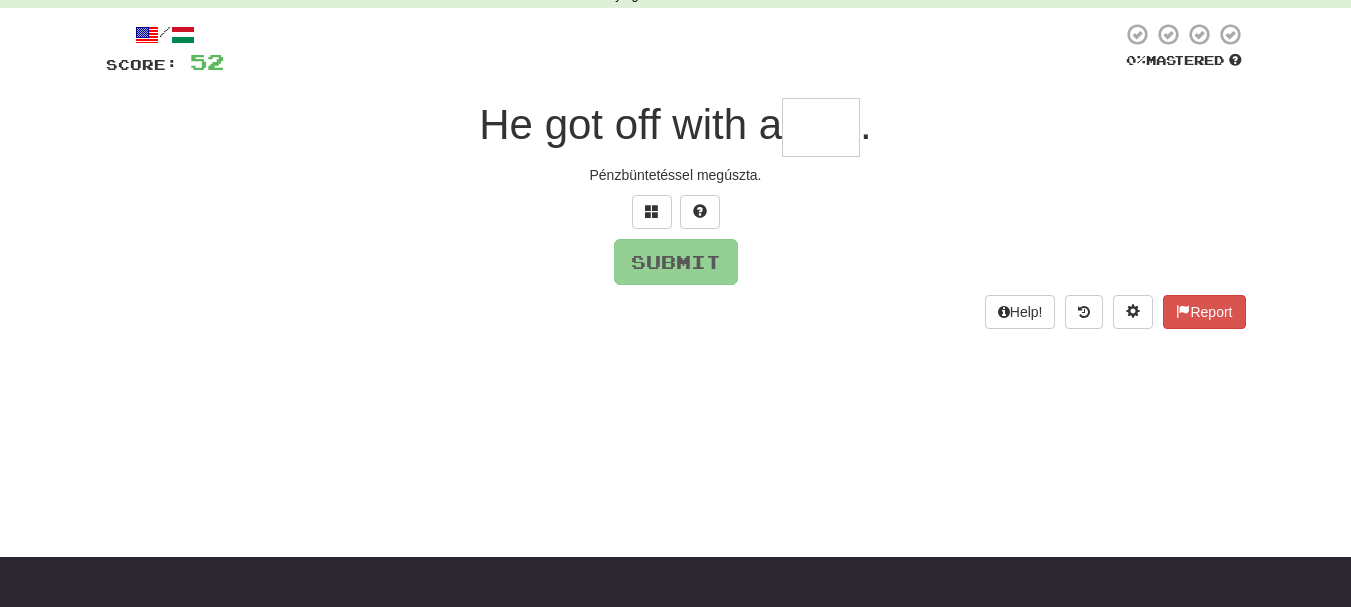 type on "*" 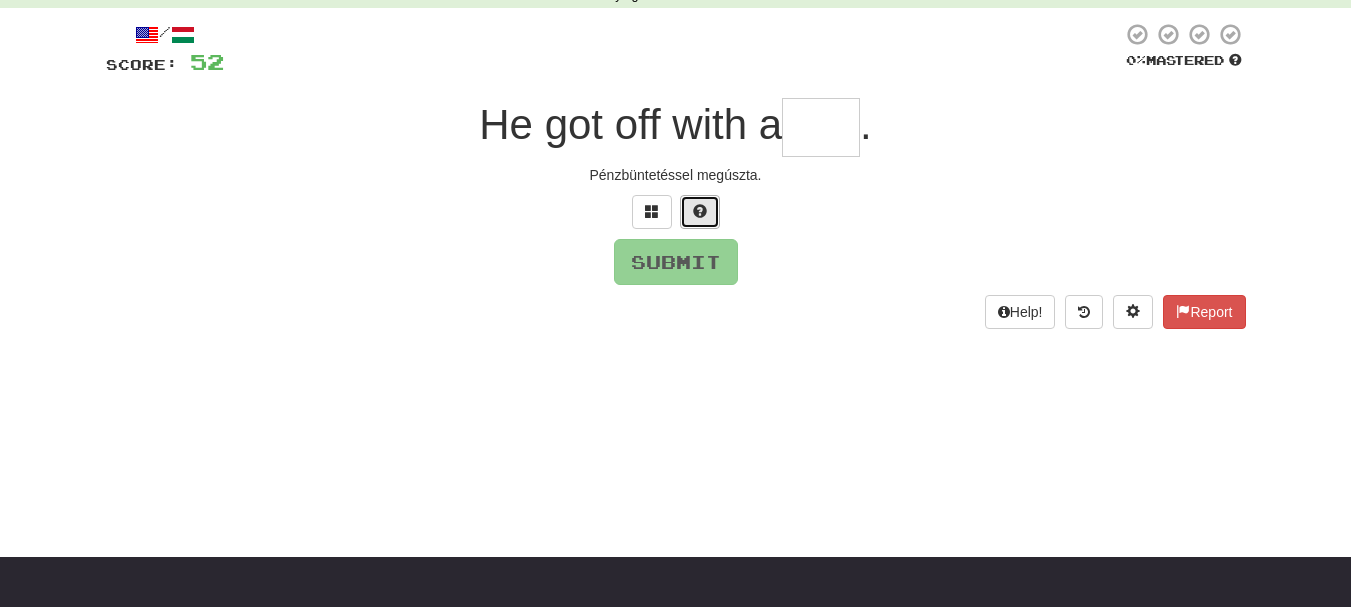click at bounding box center [700, 212] 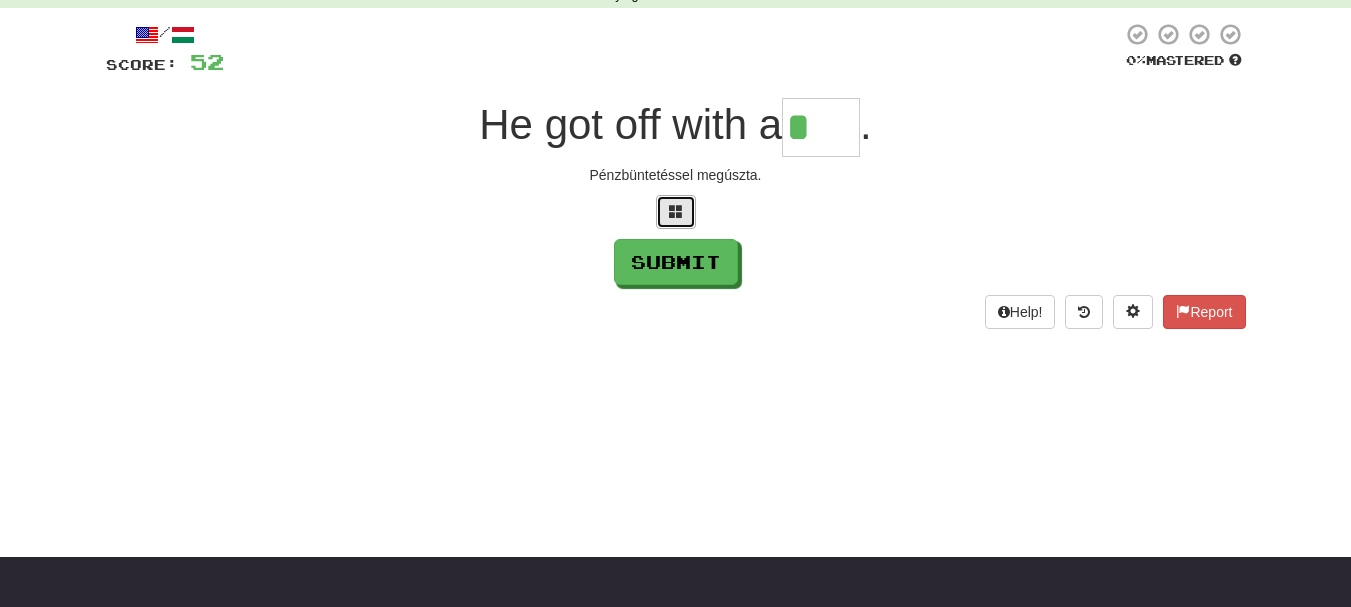 click at bounding box center (676, 212) 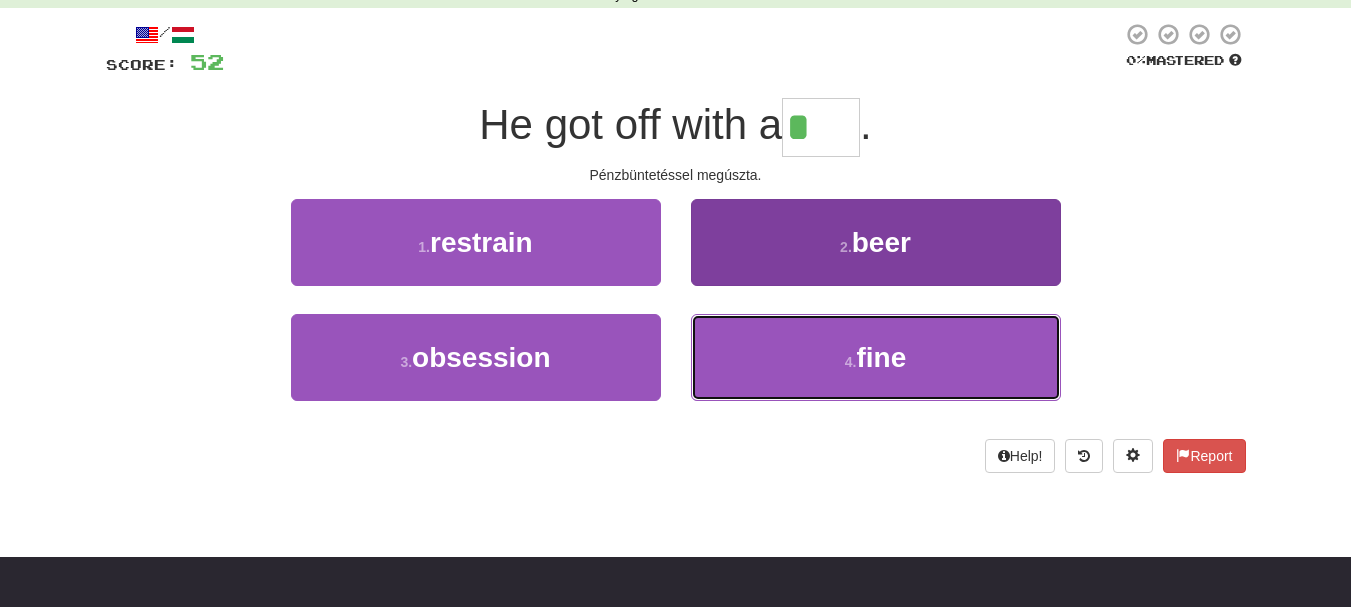 click on "fine" at bounding box center (881, 357) 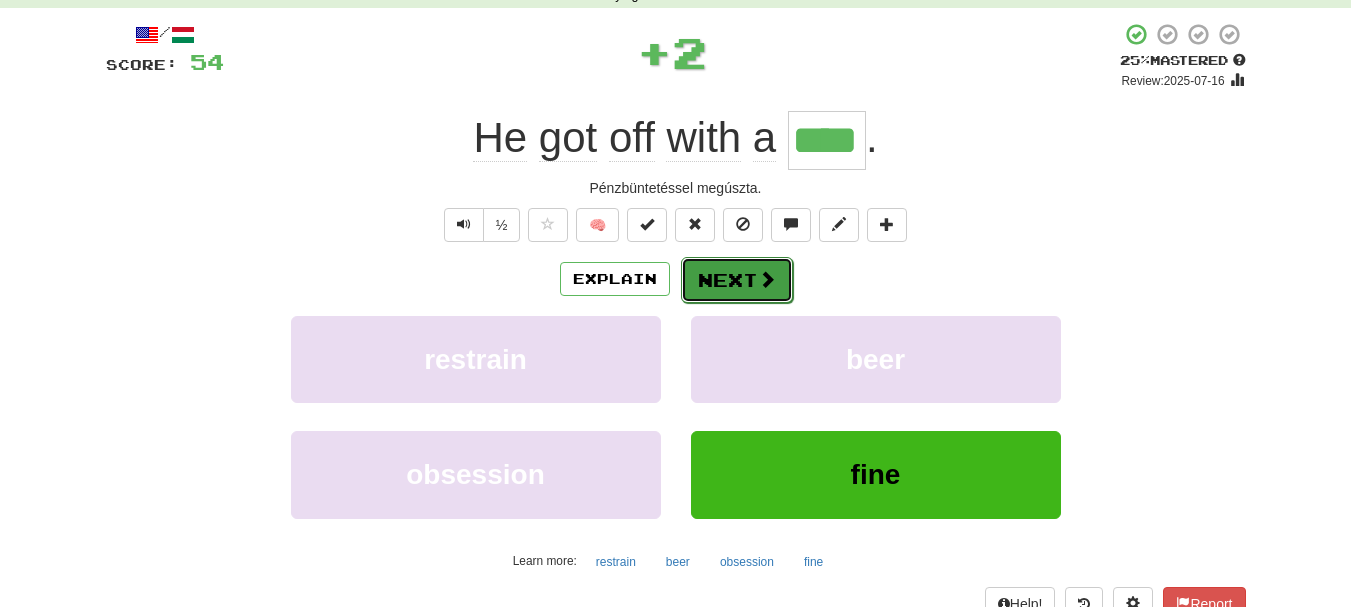 click at bounding box center (767, 279) 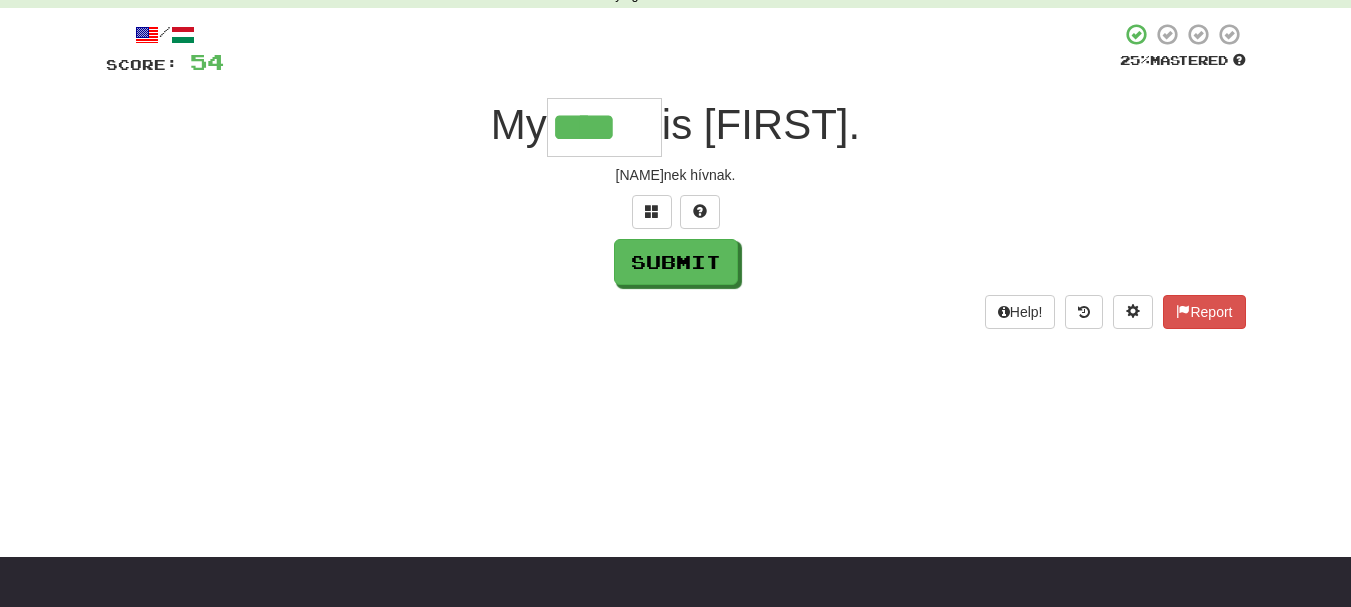 type on "****" 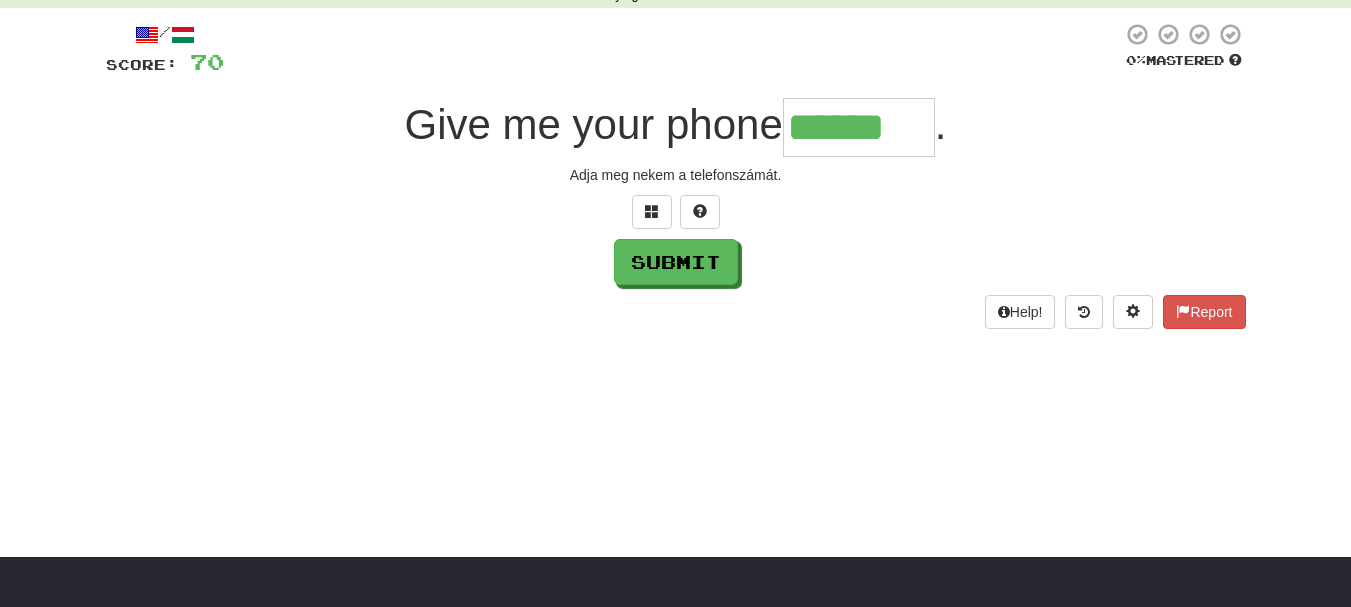 type on "******" 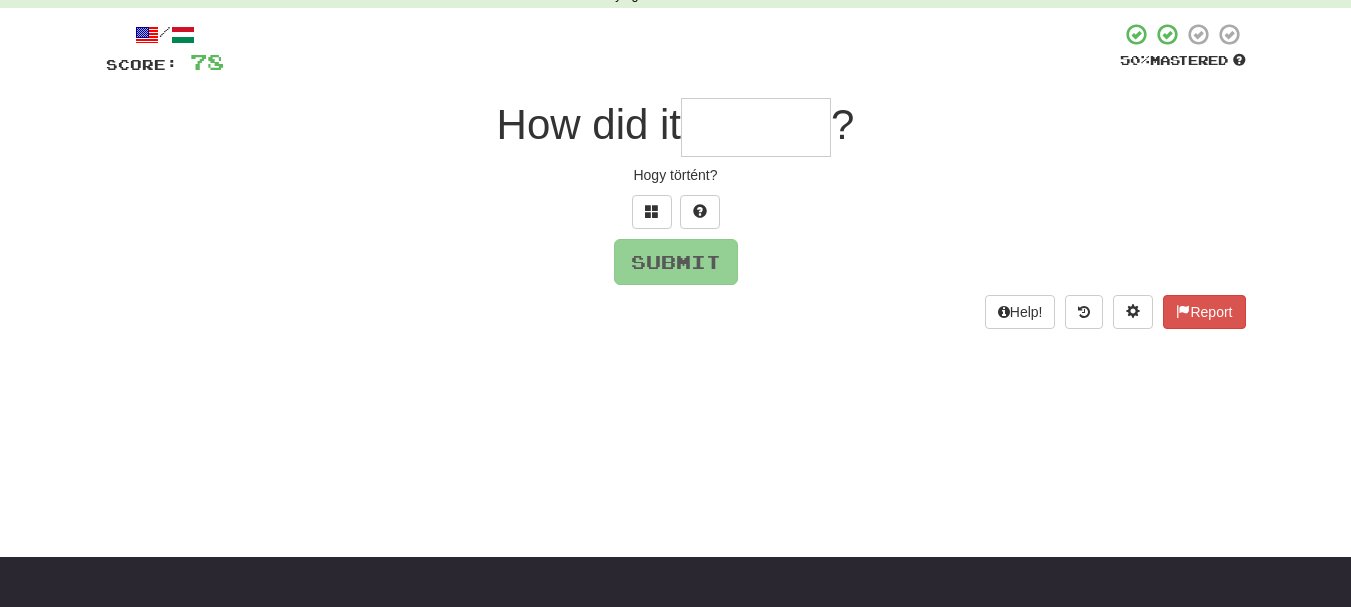 click on "Submit" at bounding box center (676, 262) 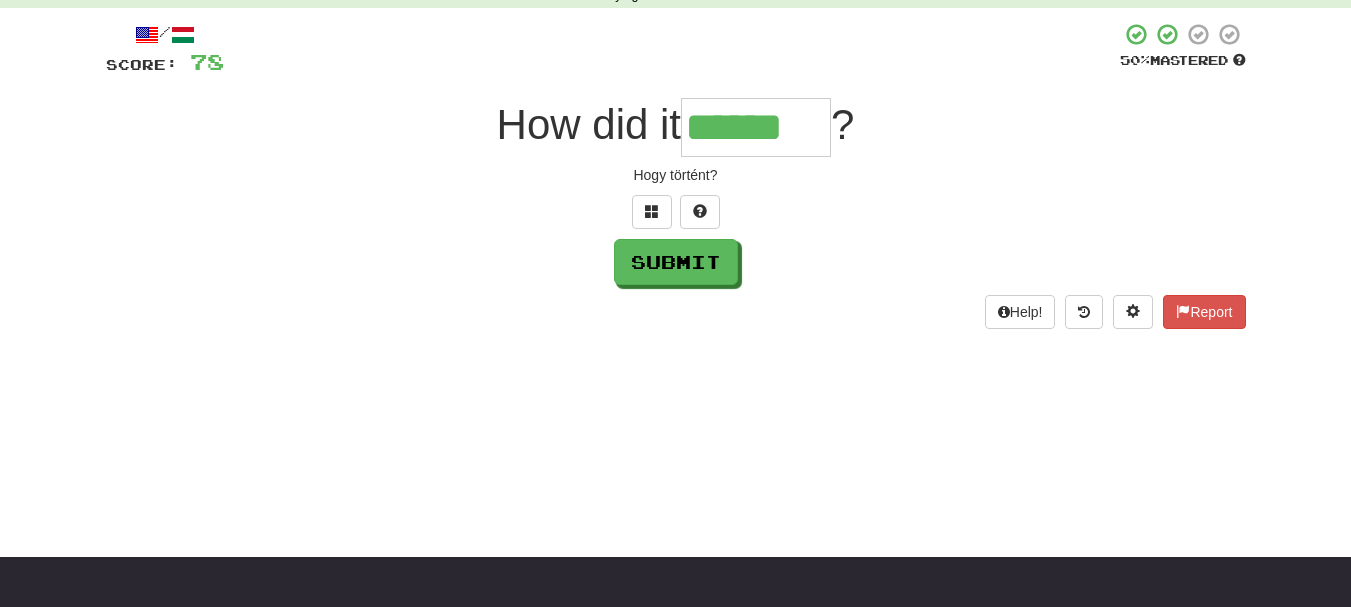 type on "******" 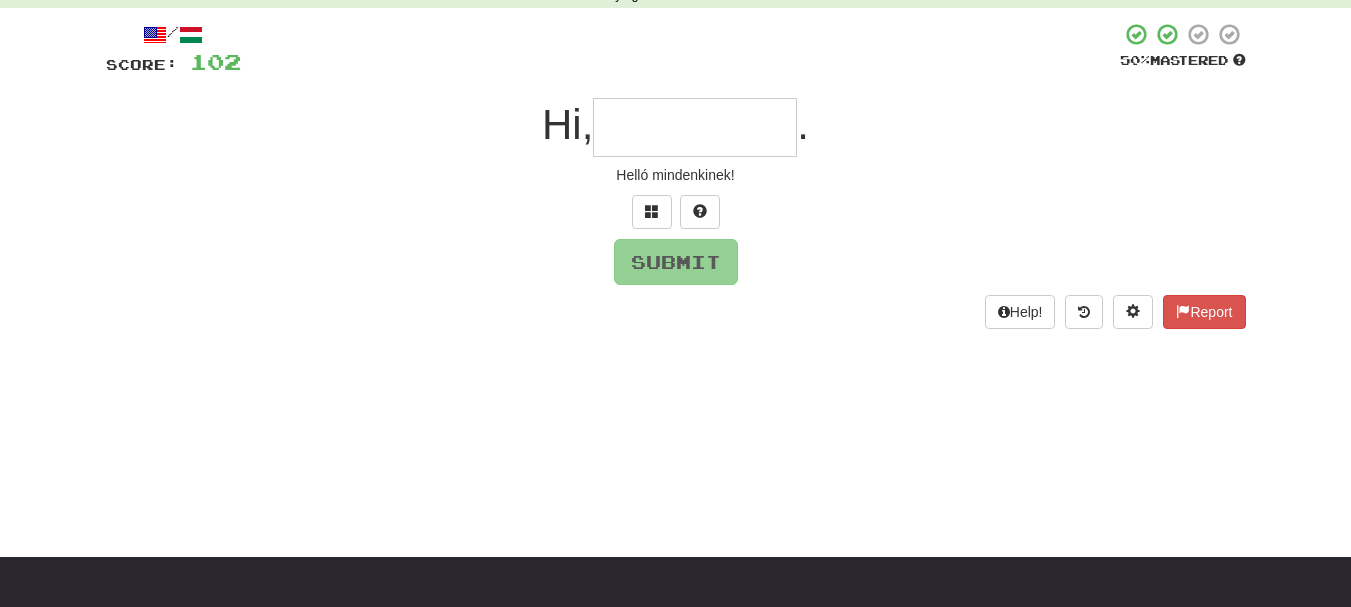 type on "*" 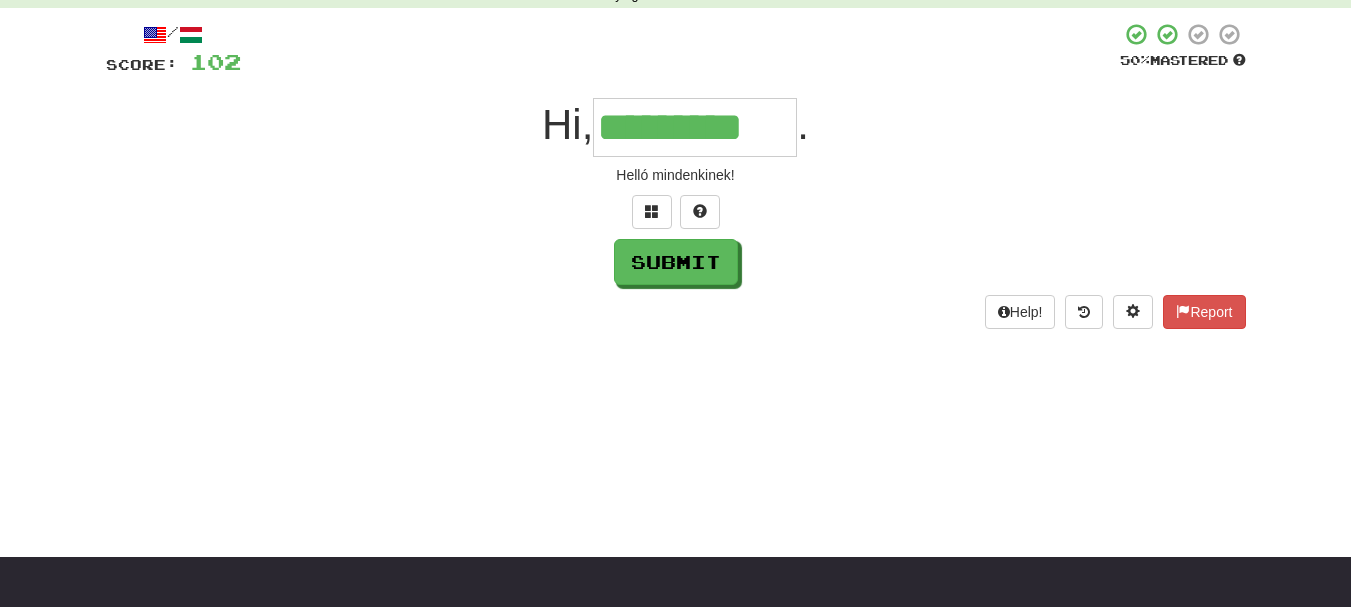 type on "*********" 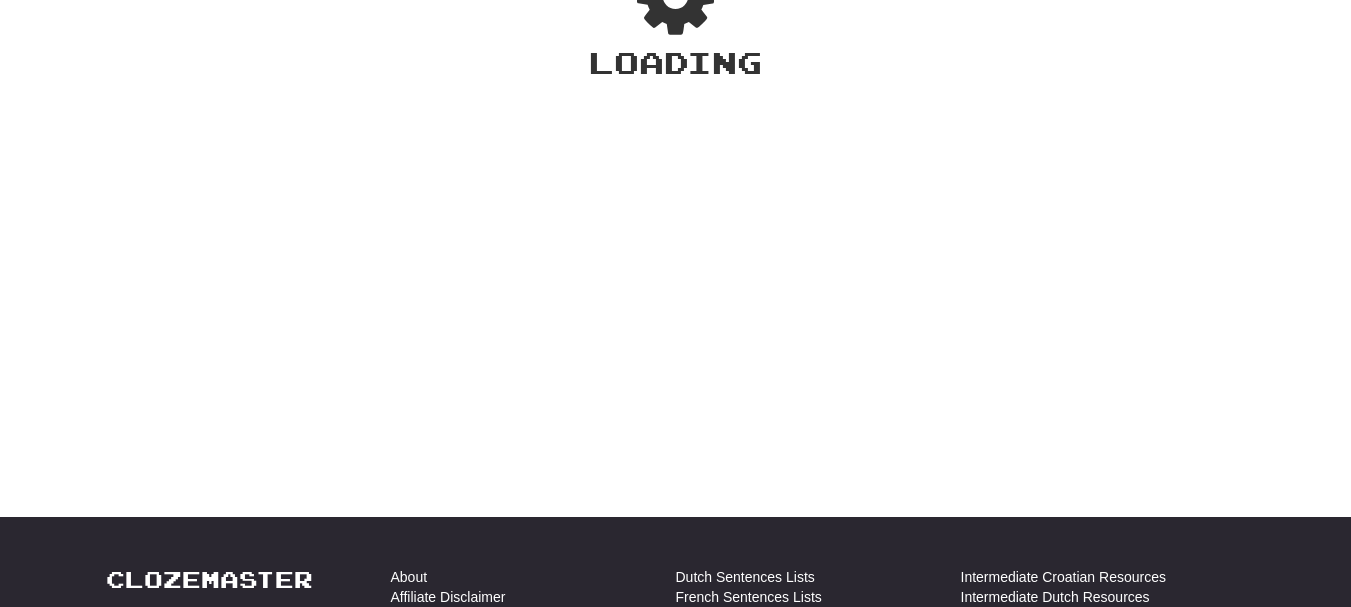 scroll, scrollTop: 100, scrollLeft: 0, axis: vertical 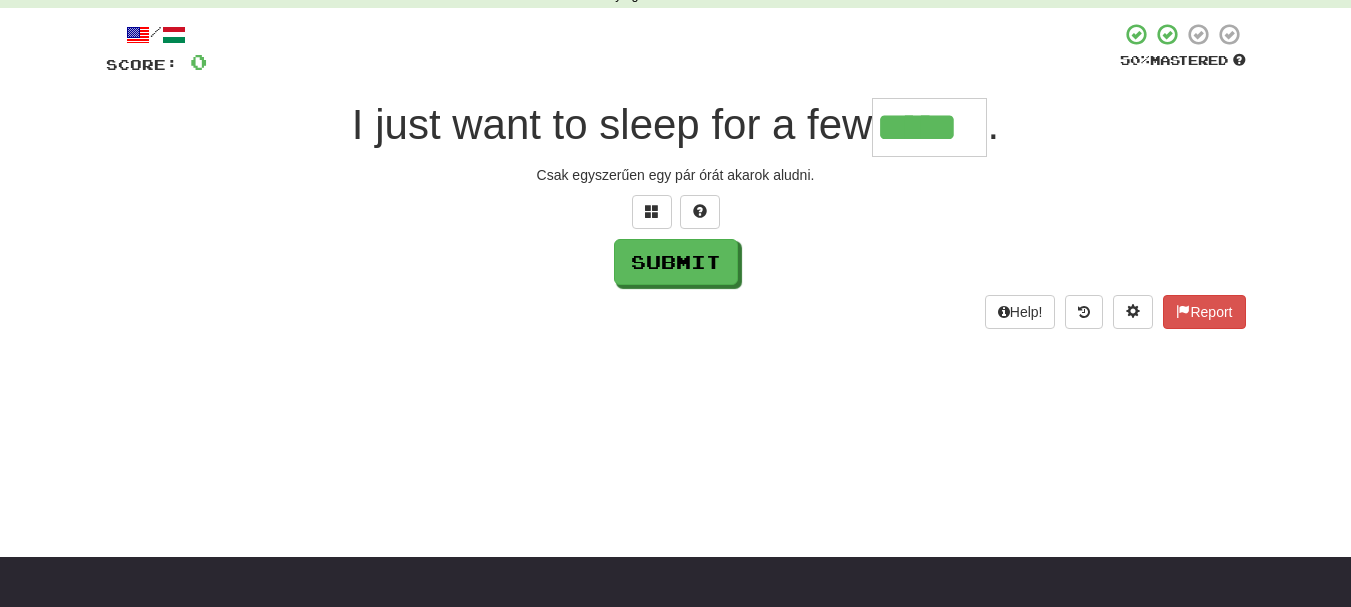 type on "*****" 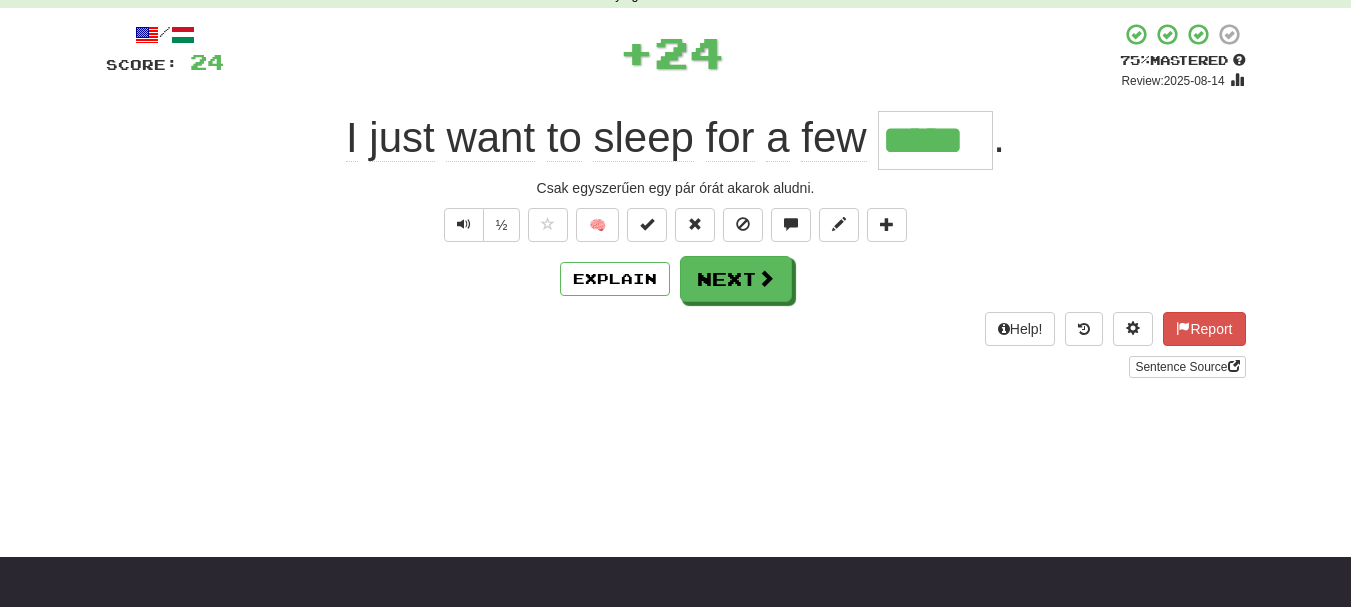 type 